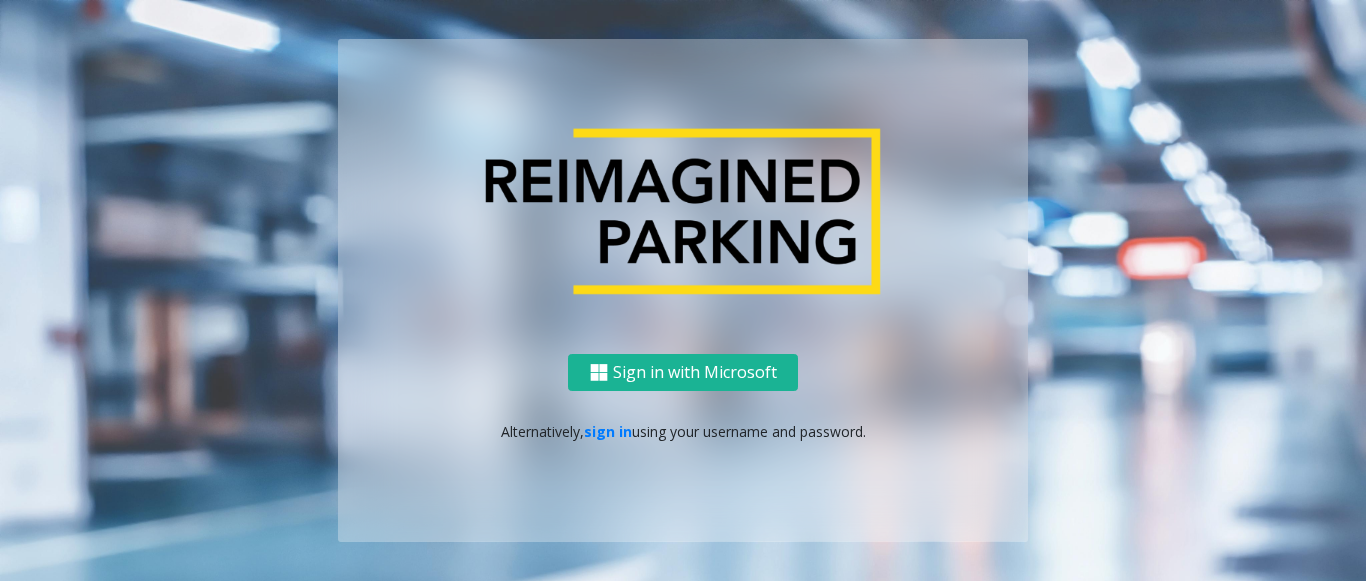 scroll, scrollTop: 0, scrollLeft: 0, axis: both 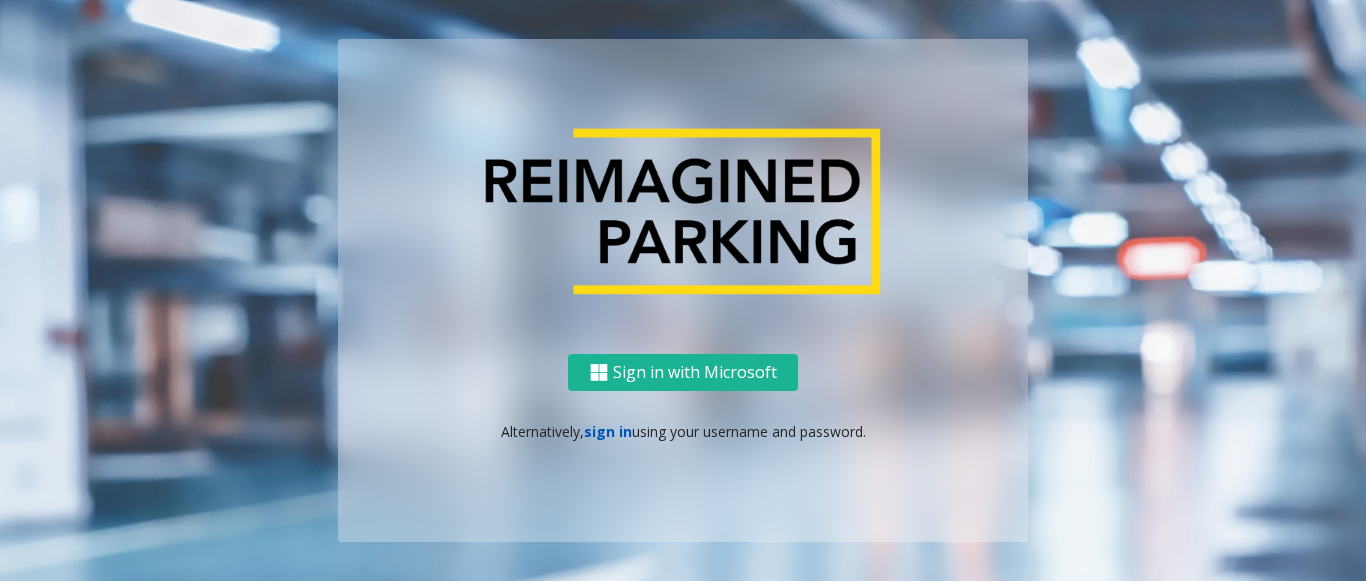 click on "sign in" 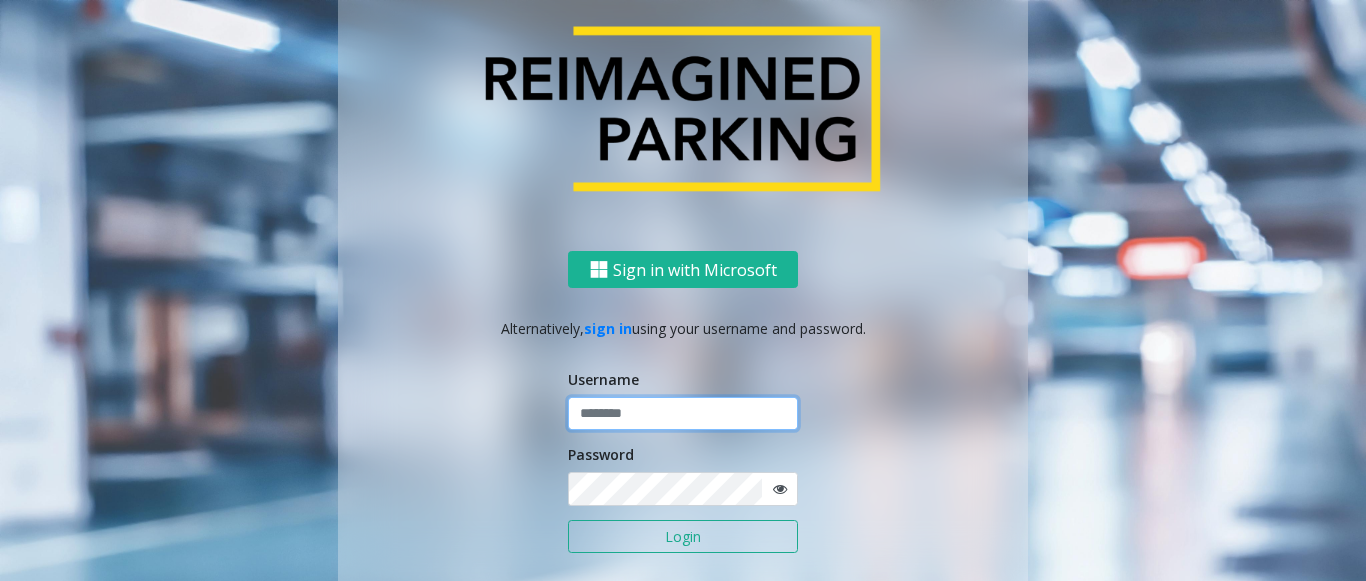 click 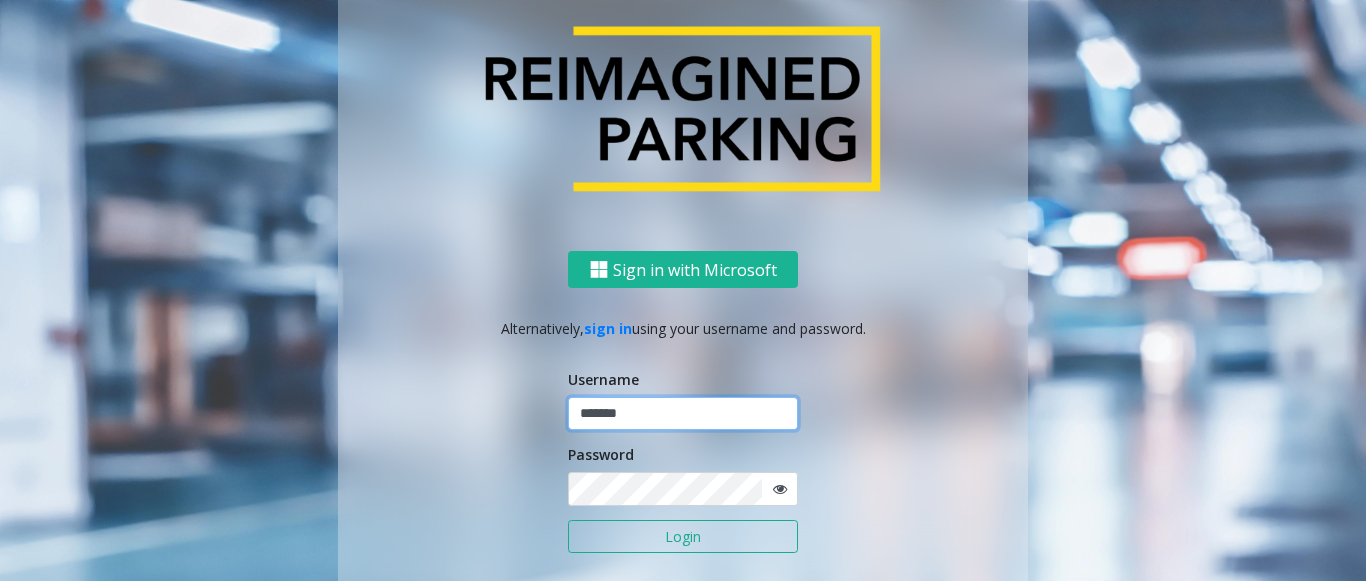 type on "*******" 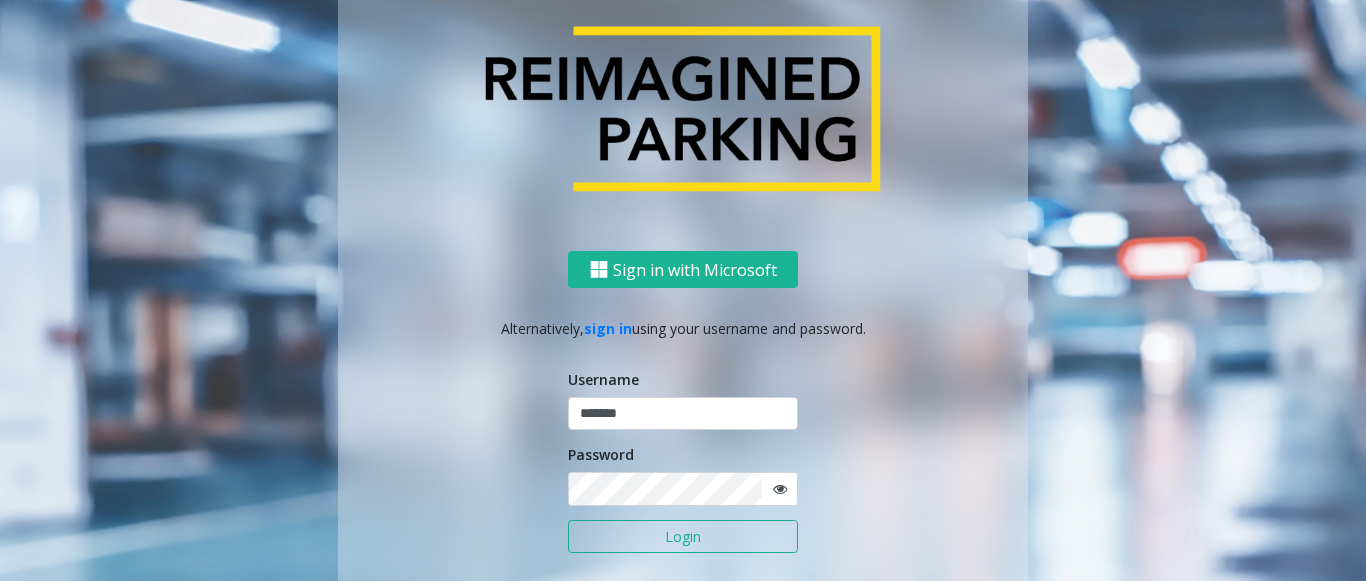 click on "Login" 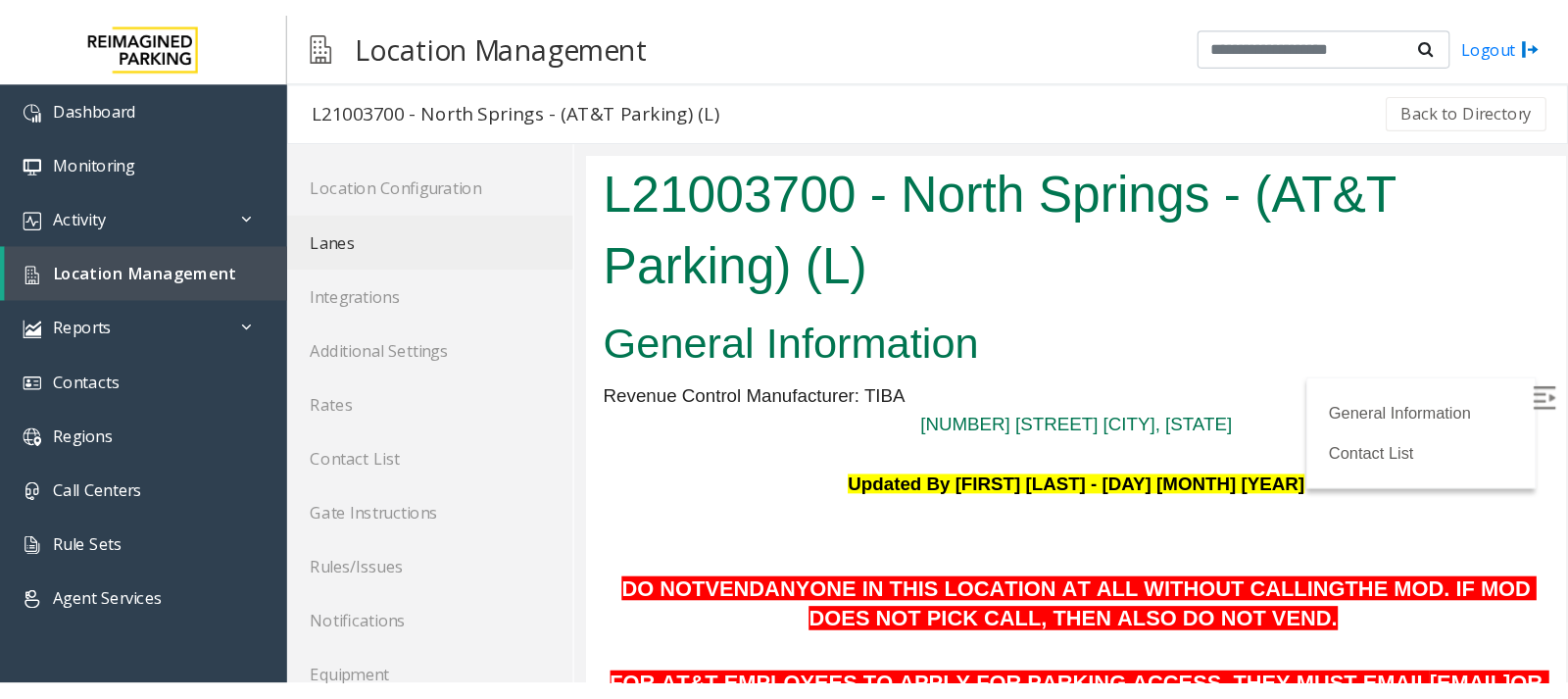 scroll, scrollTop: 0, scrollLeft: 0, axis: both 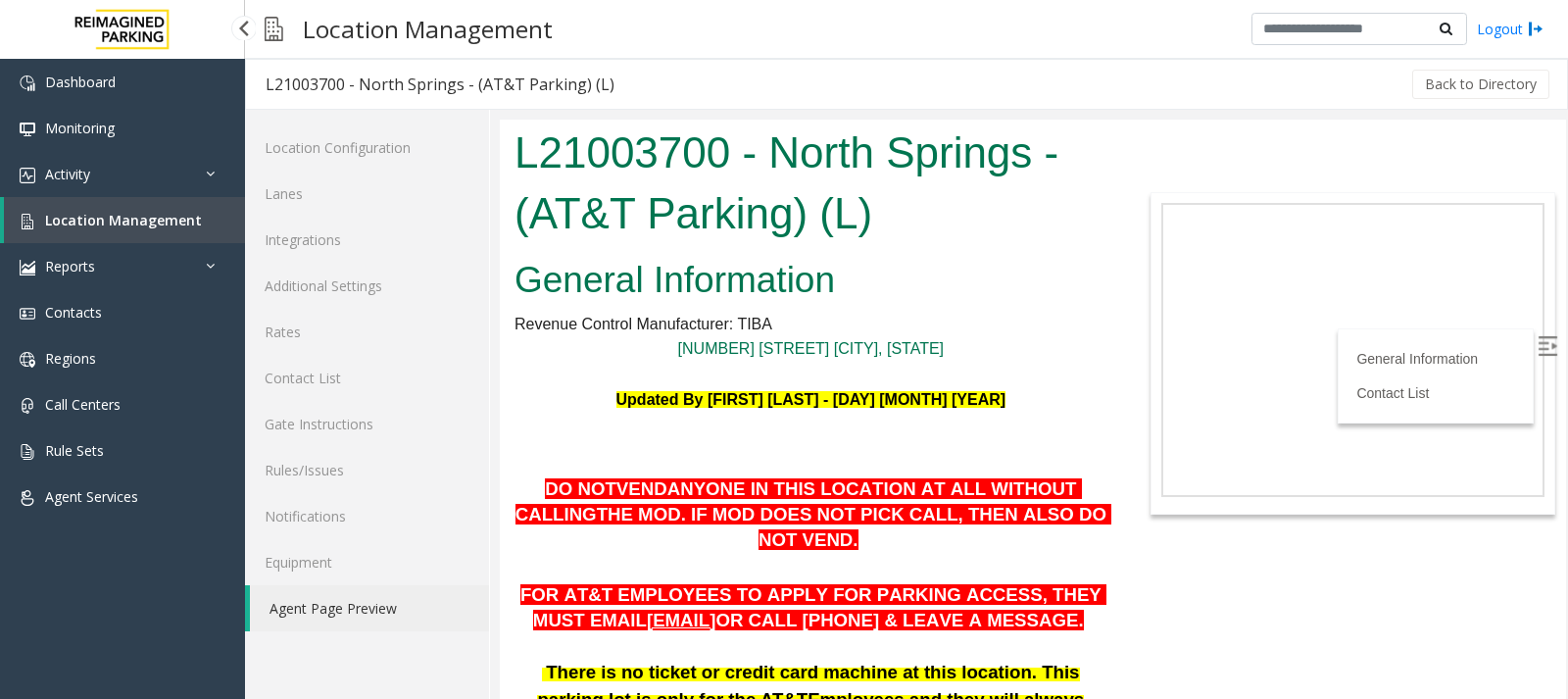 click on "Location Management" at bounding box center [123, 220] 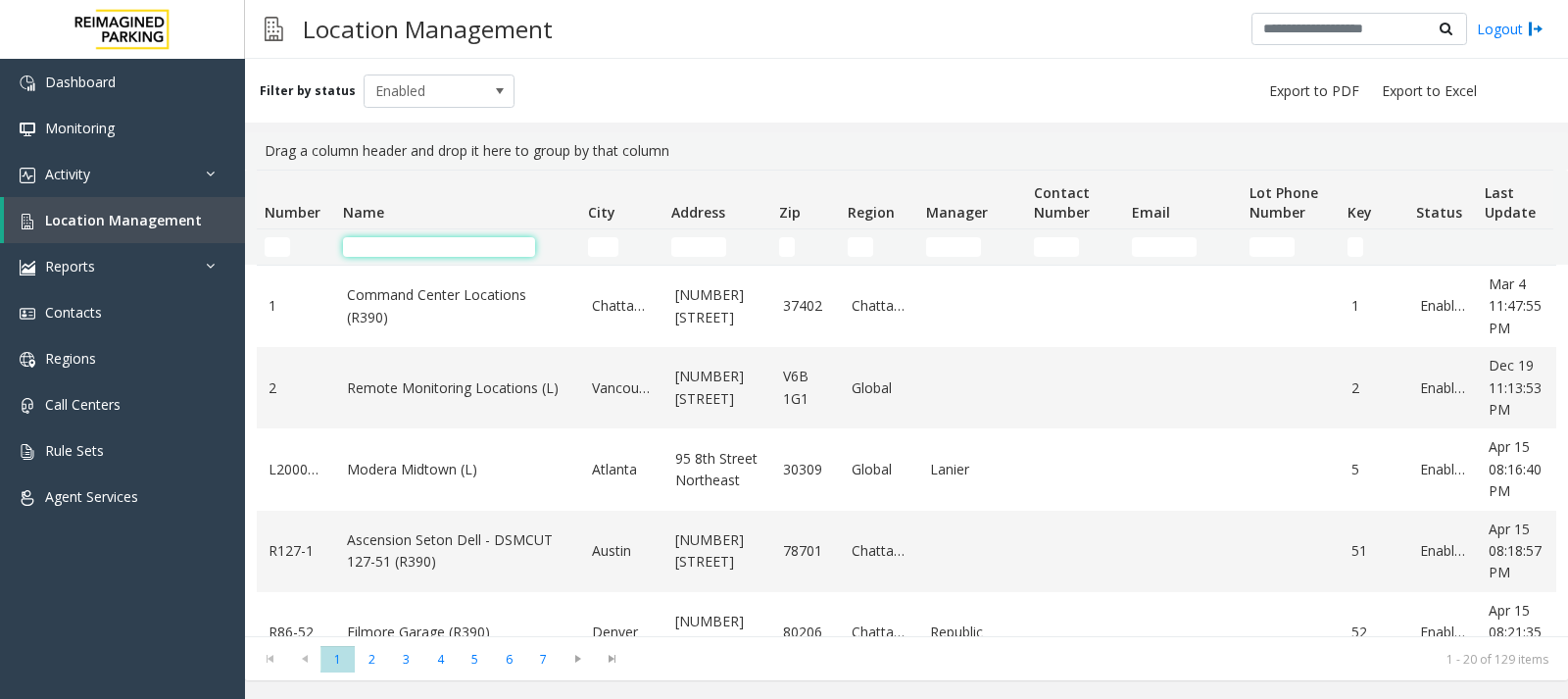 click 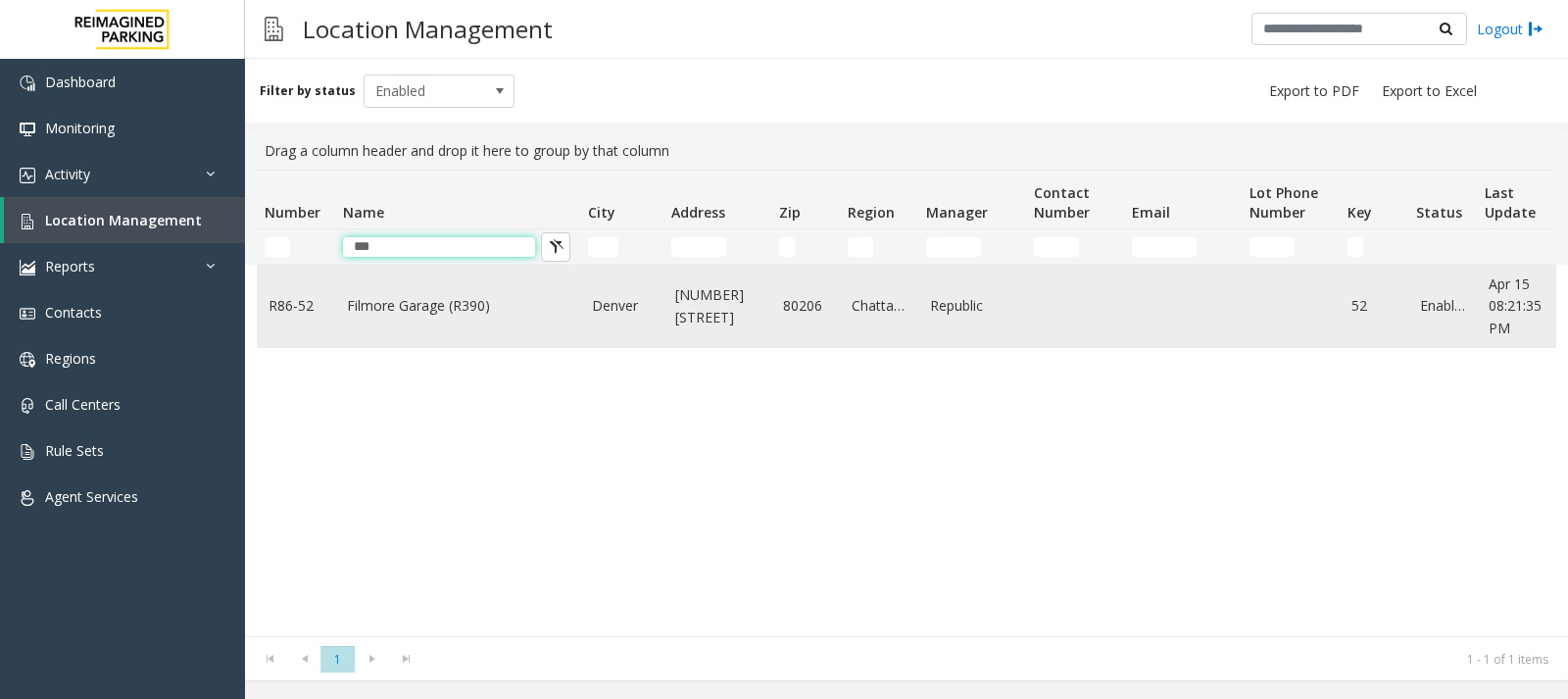 type on "***" 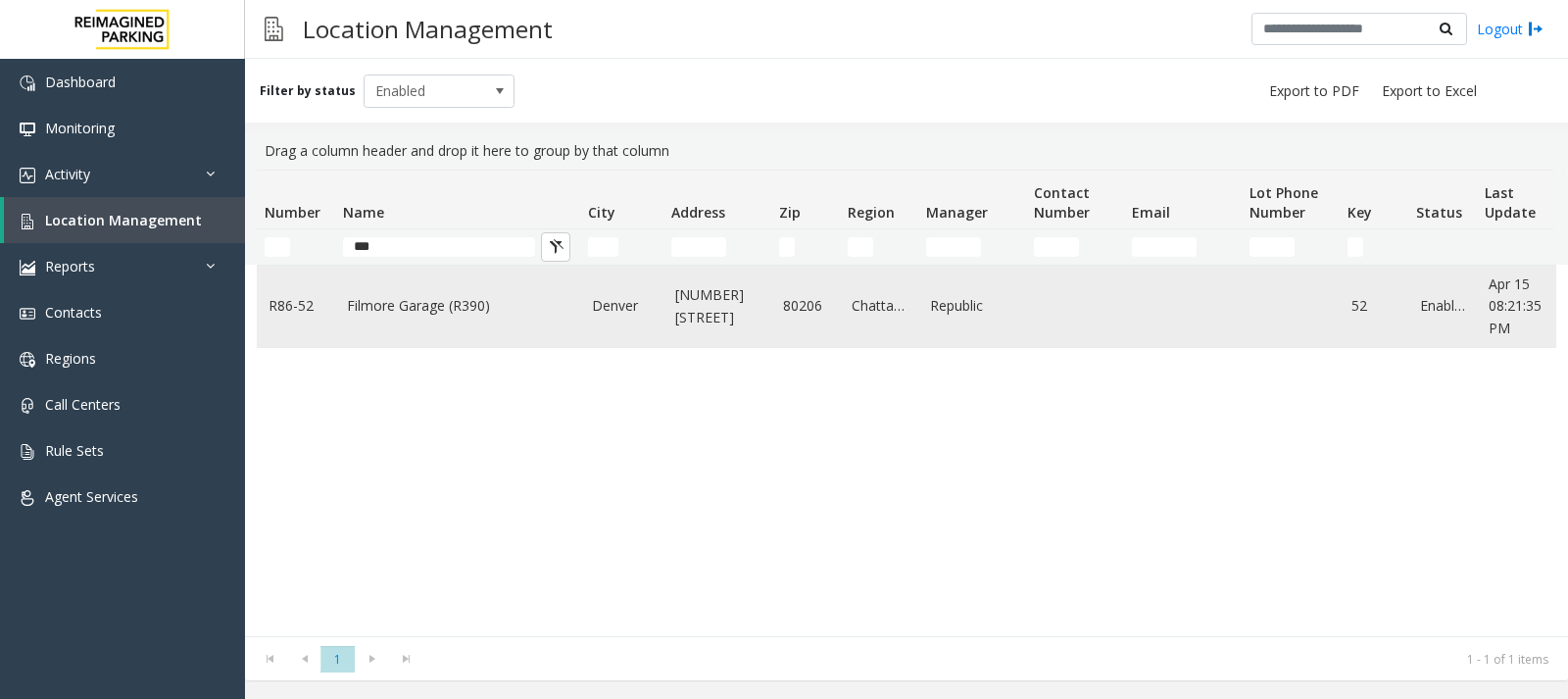 click on "Filmore Garage (R390)" 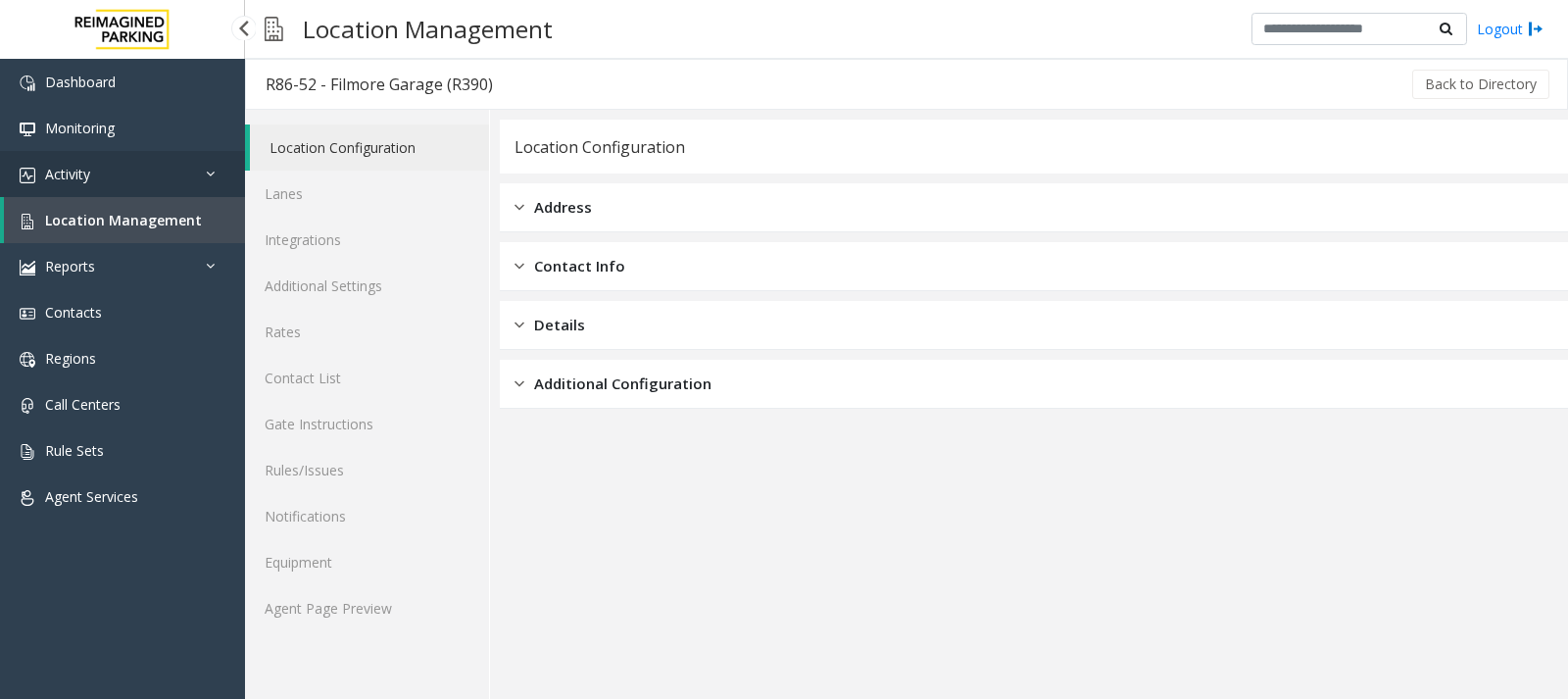 click on "Activity" at bounding box center (122, 174) 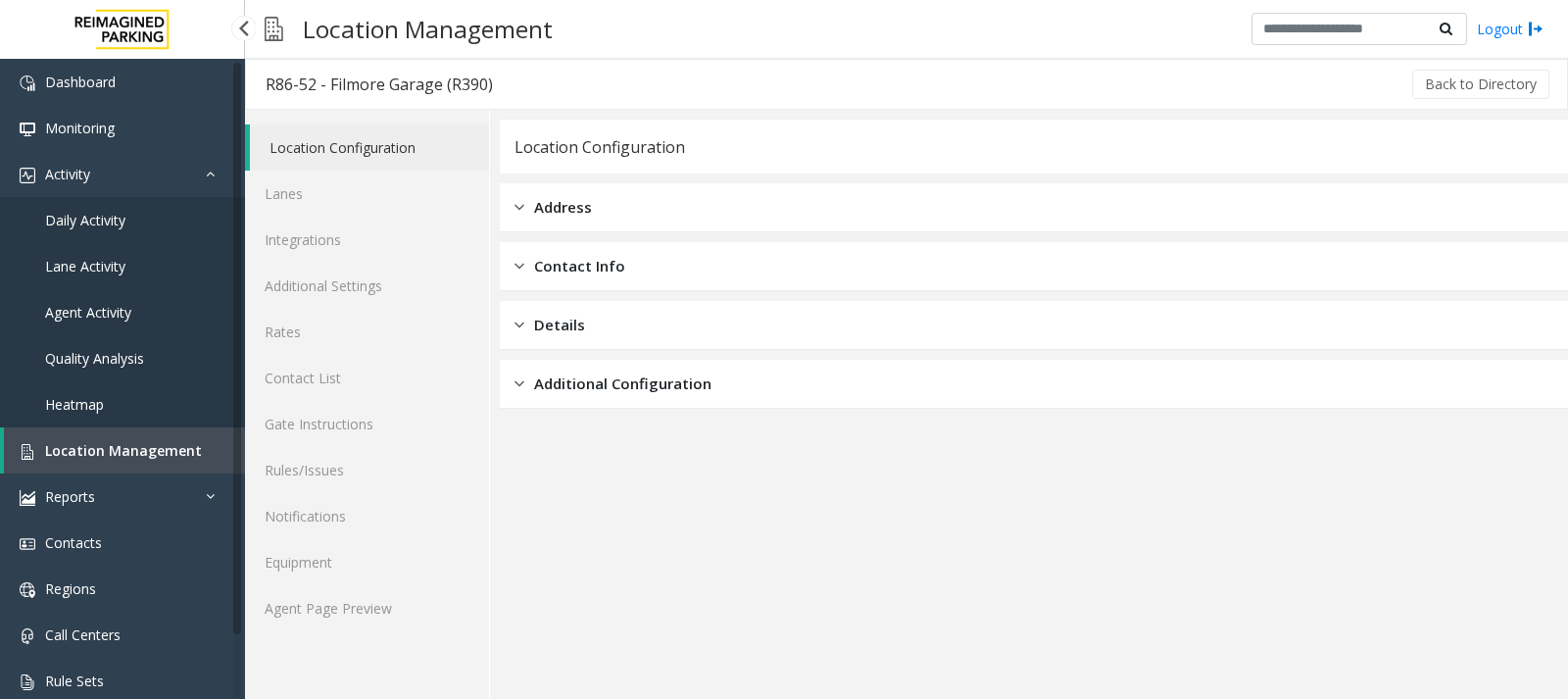 click on "Daily Activity" at bounding box center (85, 220) 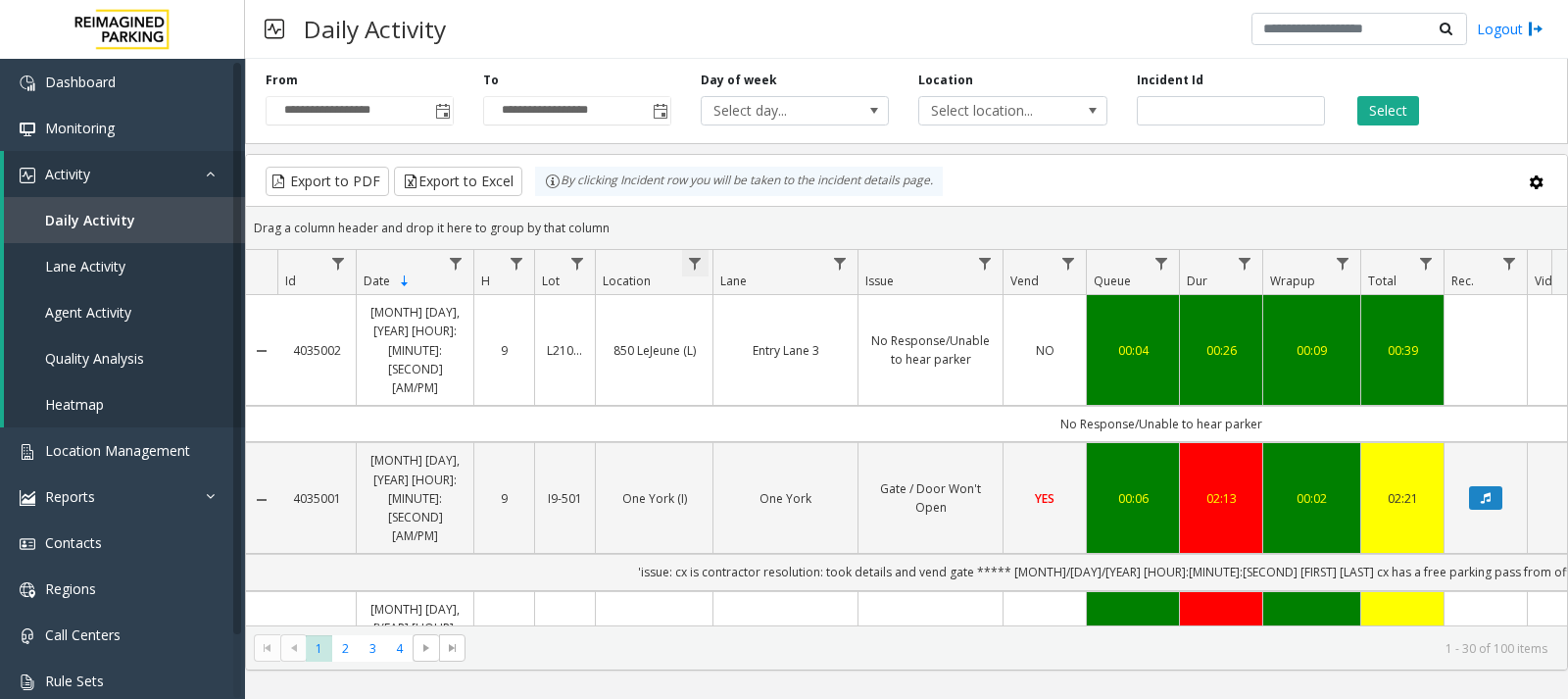 click 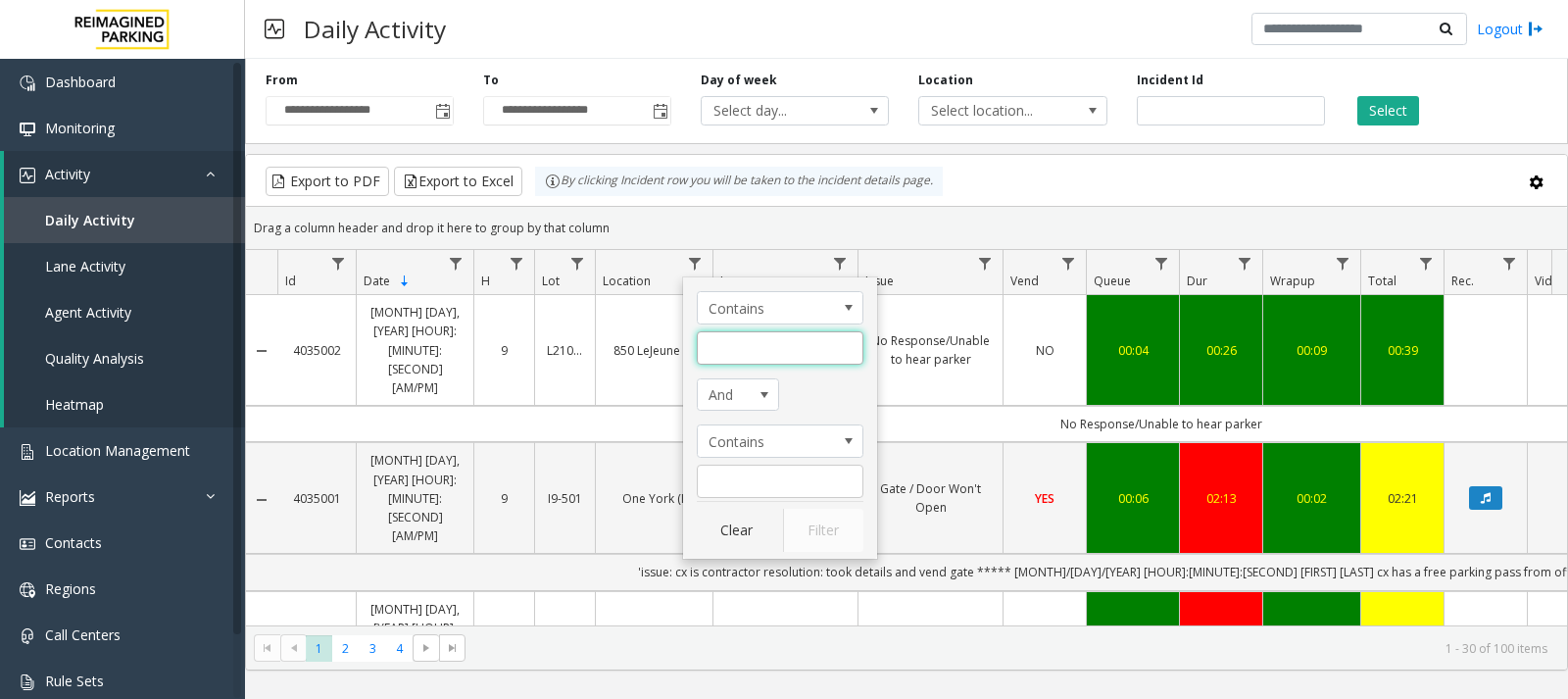 click 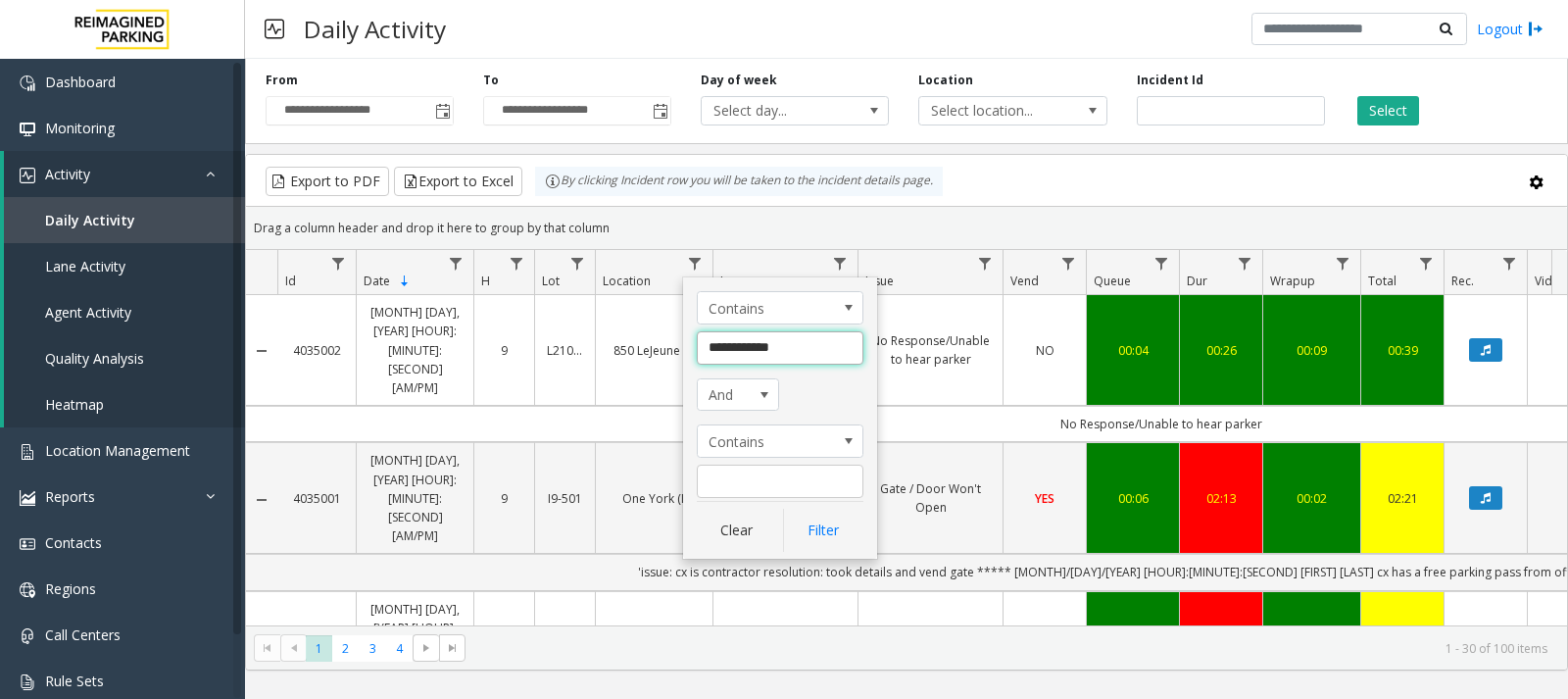 click on "**********" 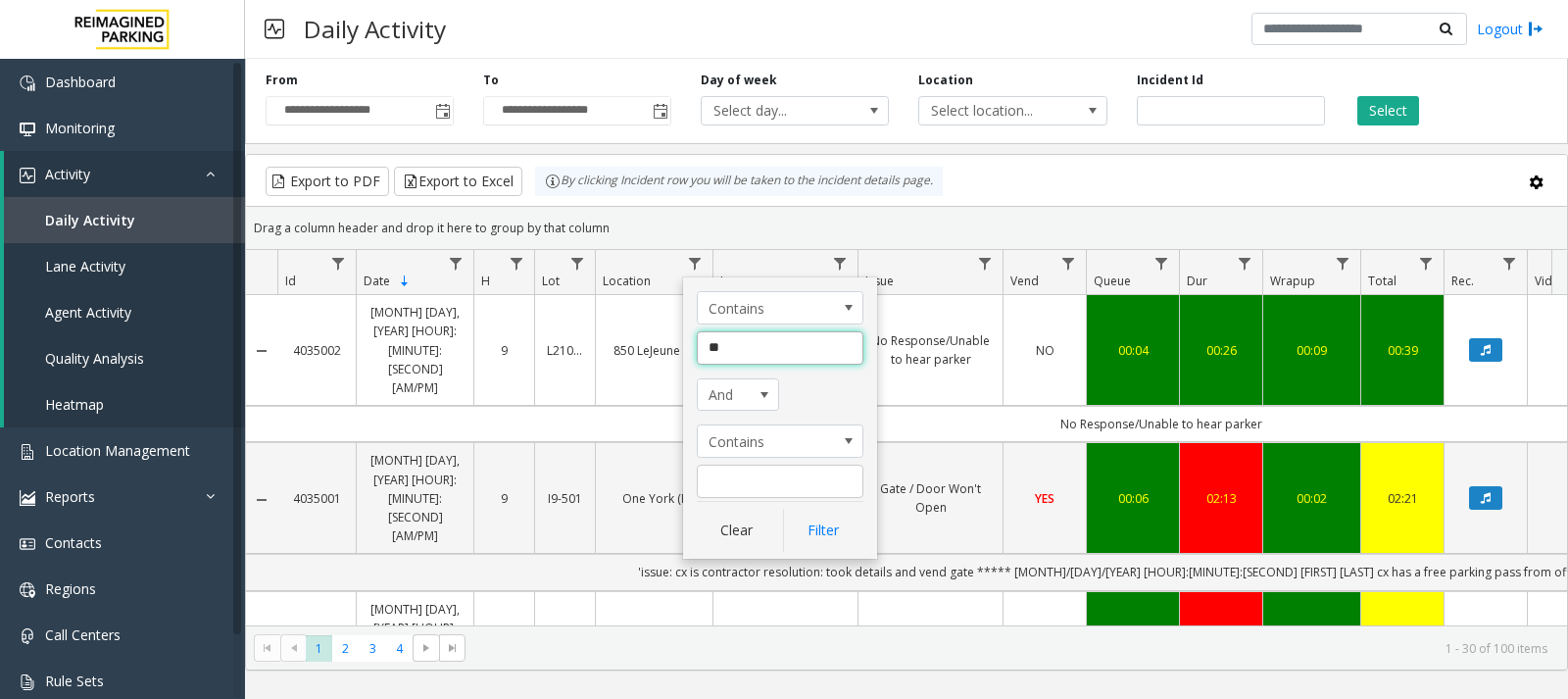type on "*" 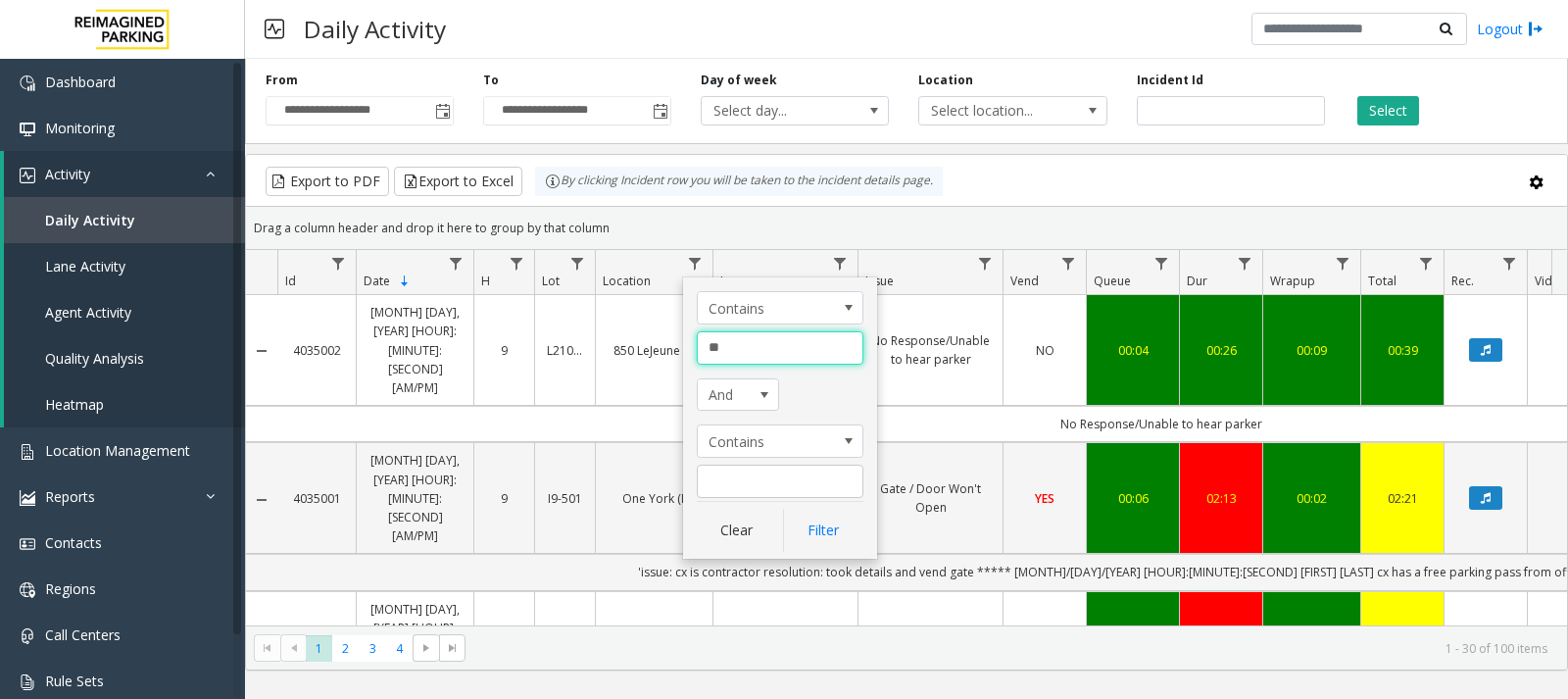 type on "*" 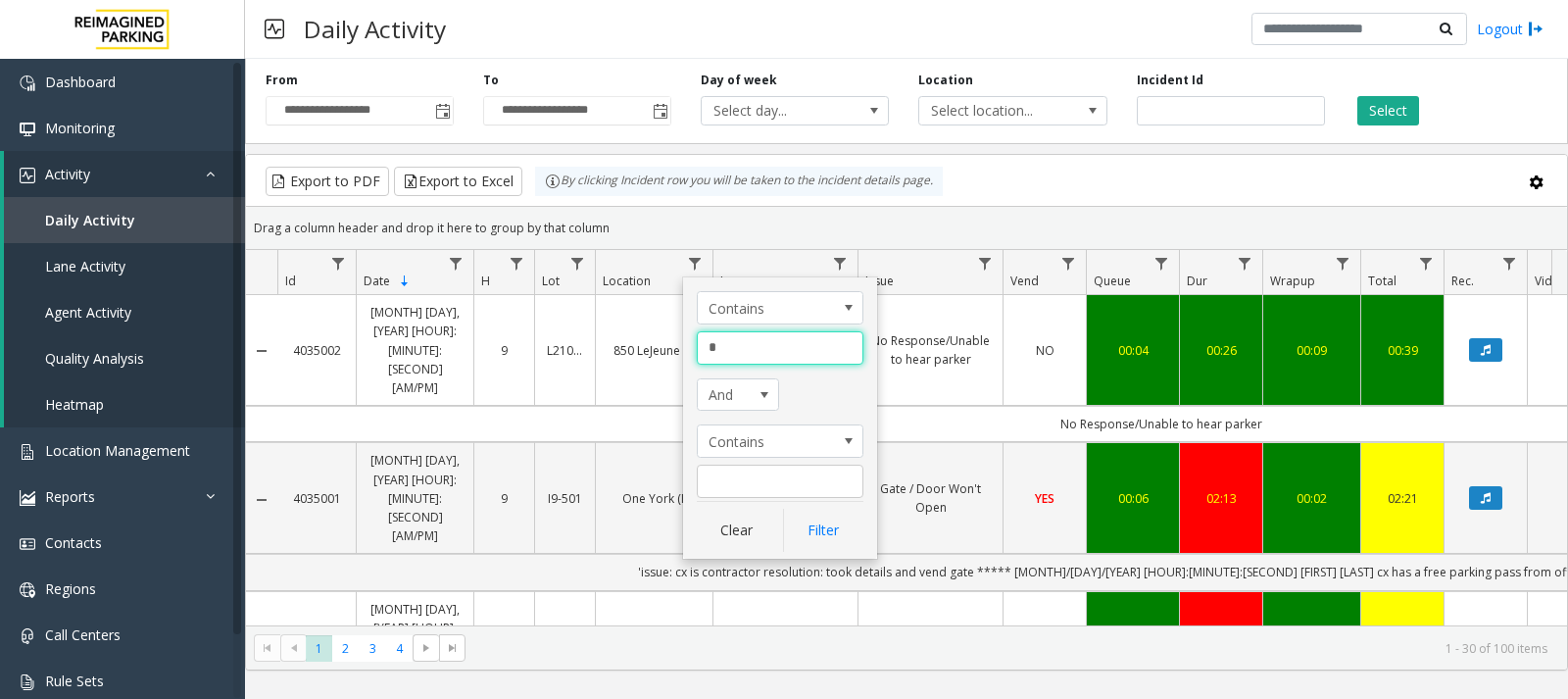 type 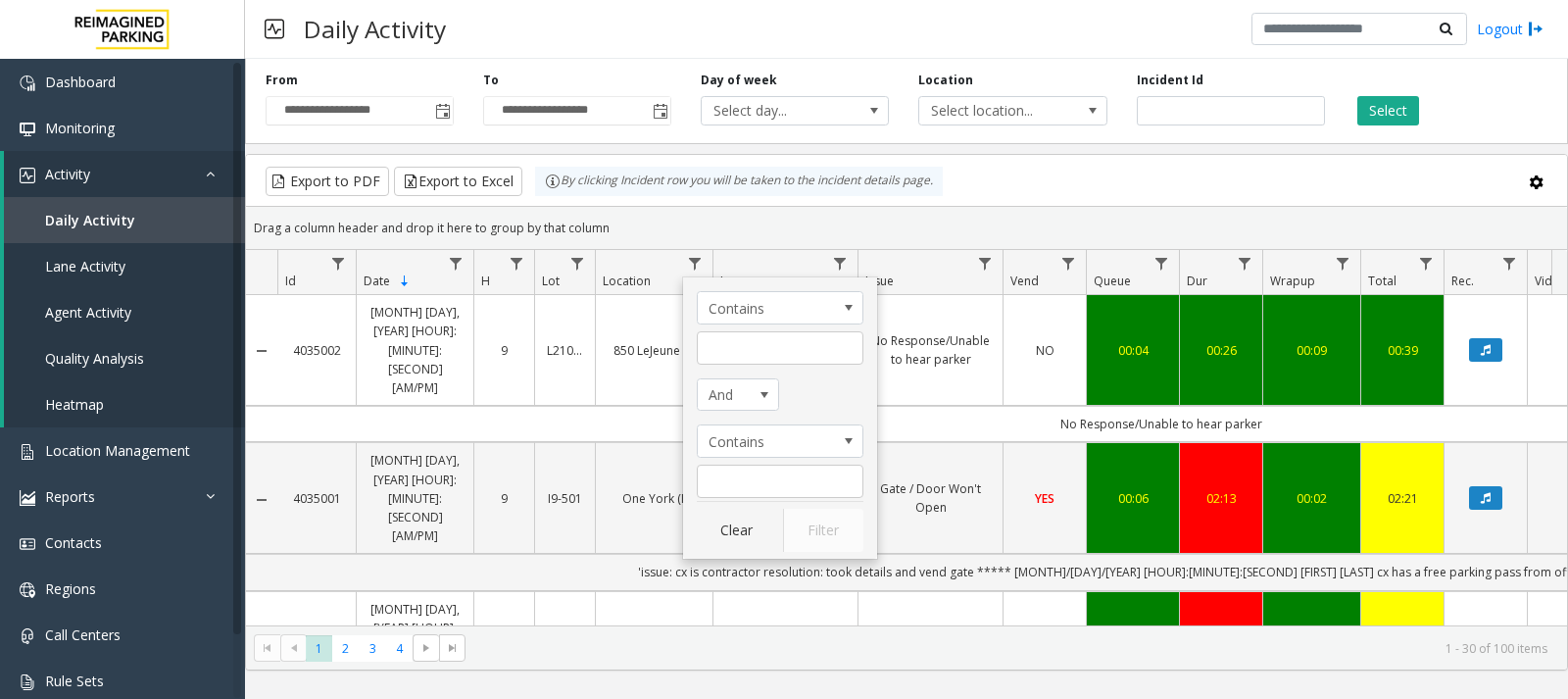 click on "Drag a column header and drop it here to group by that column" 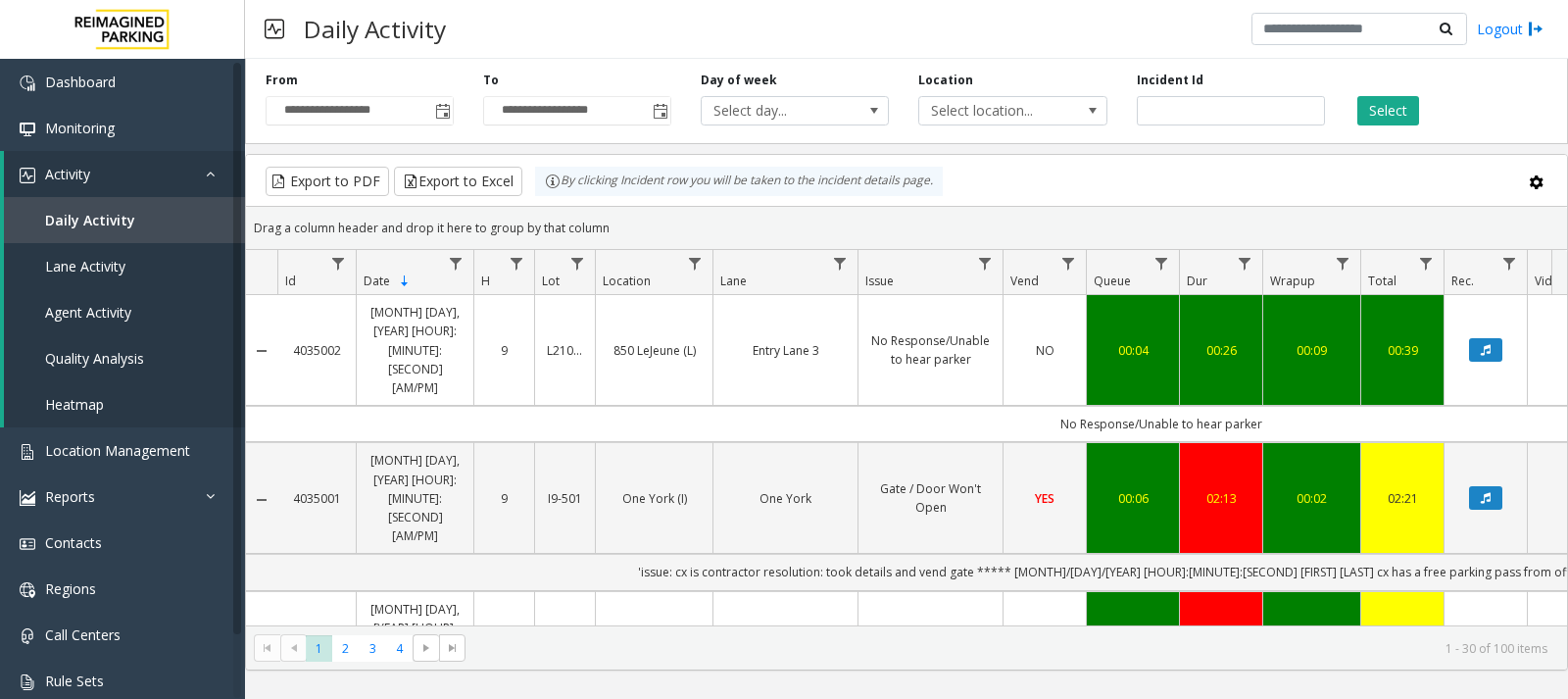 scroll, scrollTop: 0, scrollLeft: 30, axis: horizontal 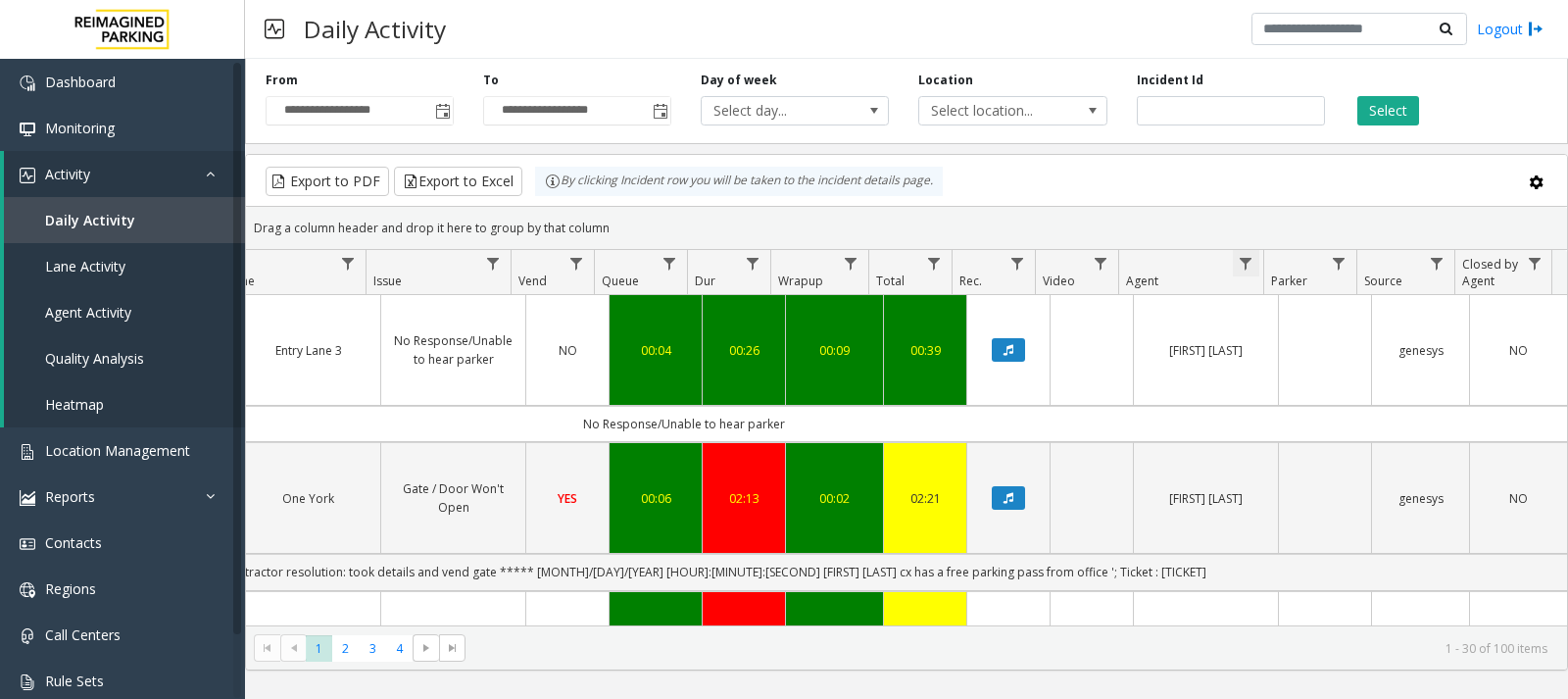 click 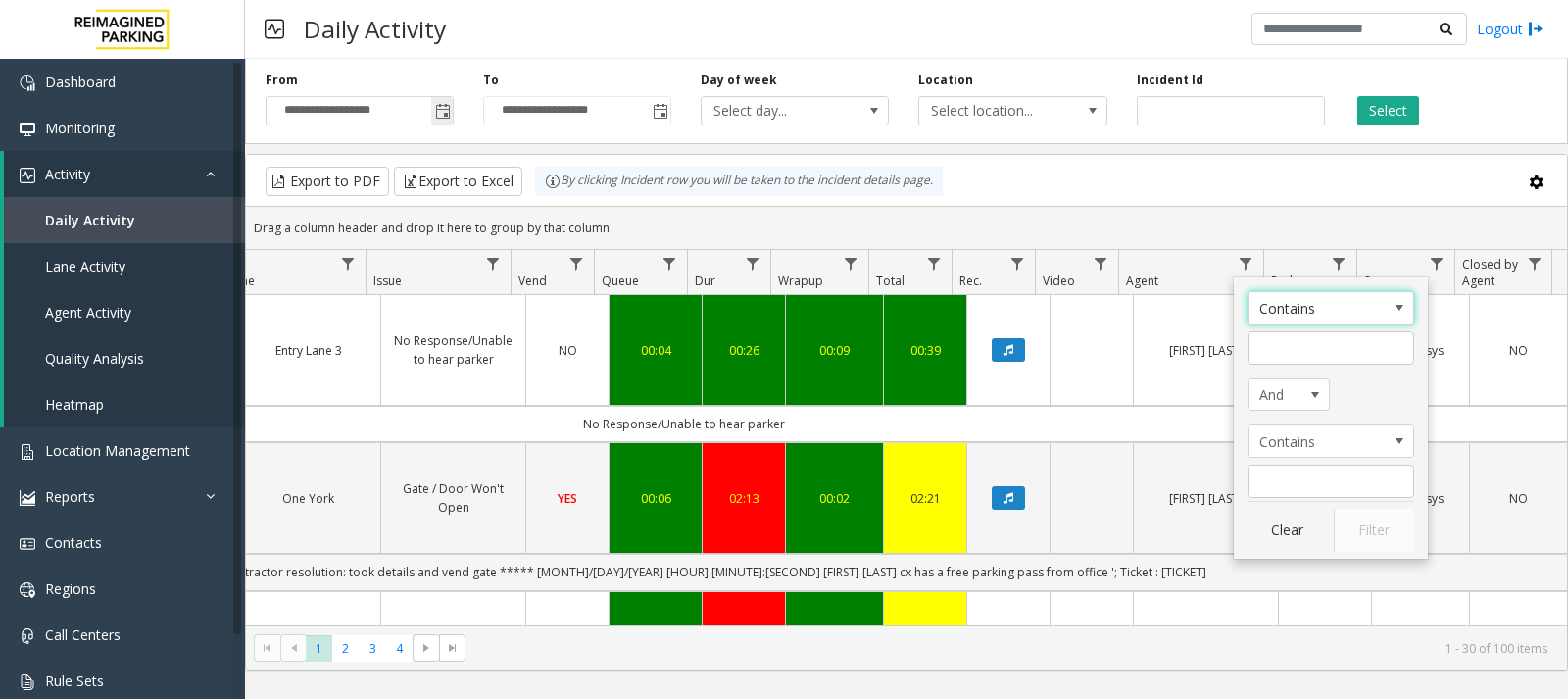 click 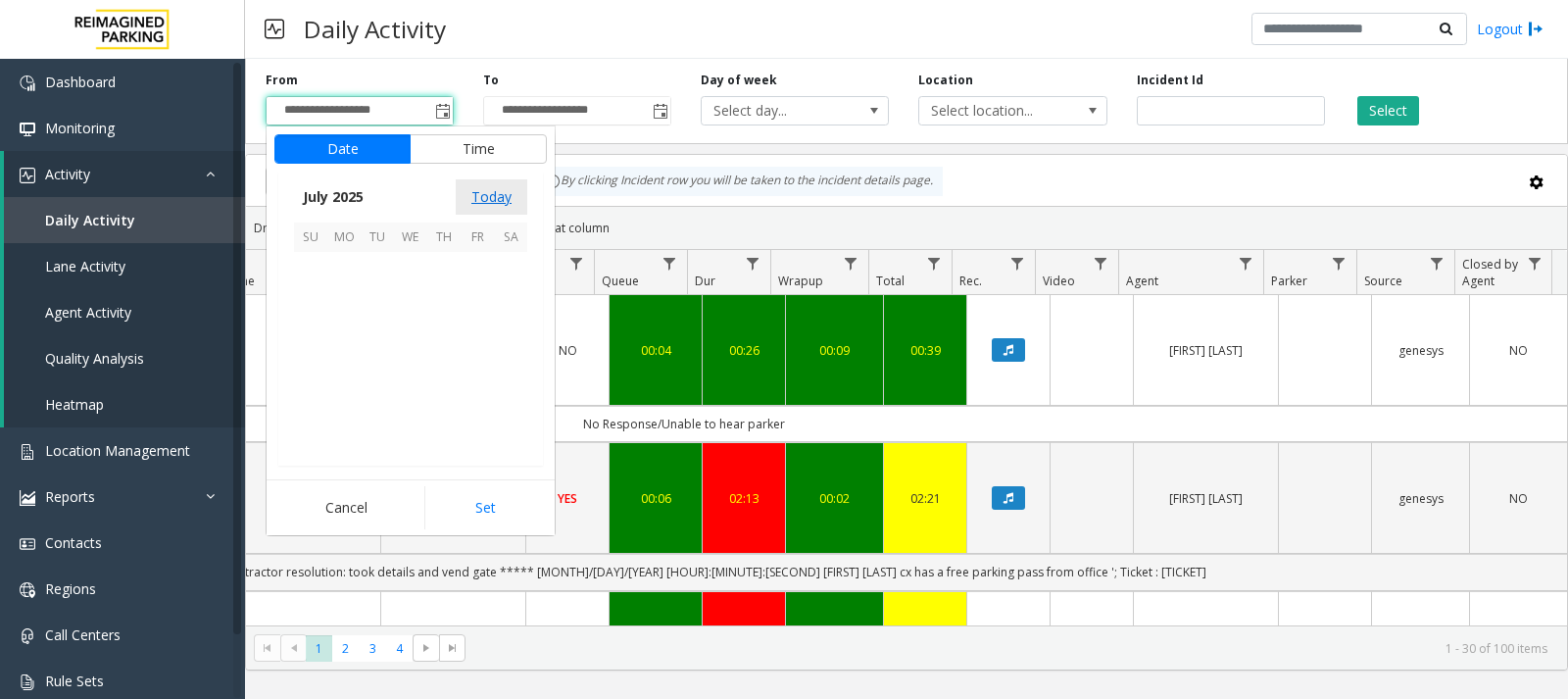 scroll, scrollTop: 351390, scrollLeft: 0, axis: vertical 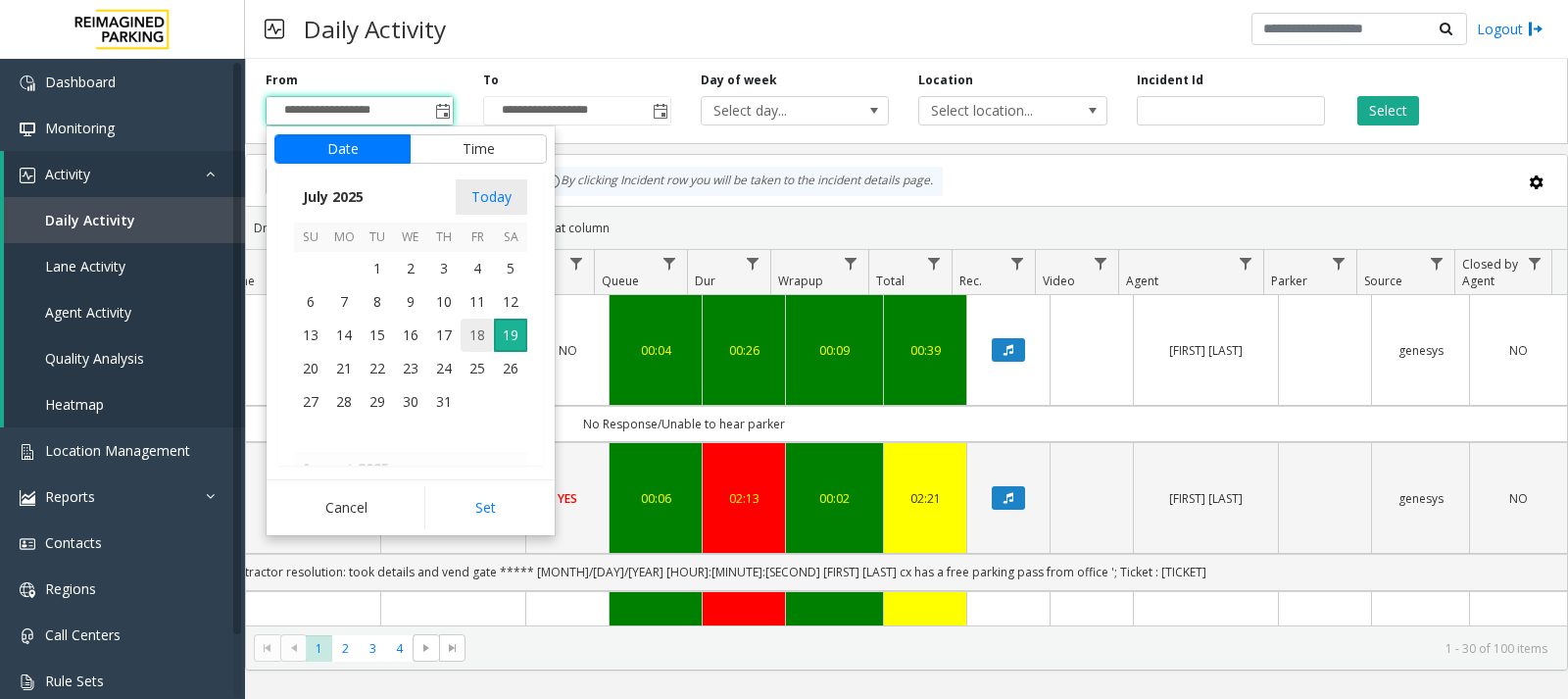 click on "18" at bounding box center (477, 335) 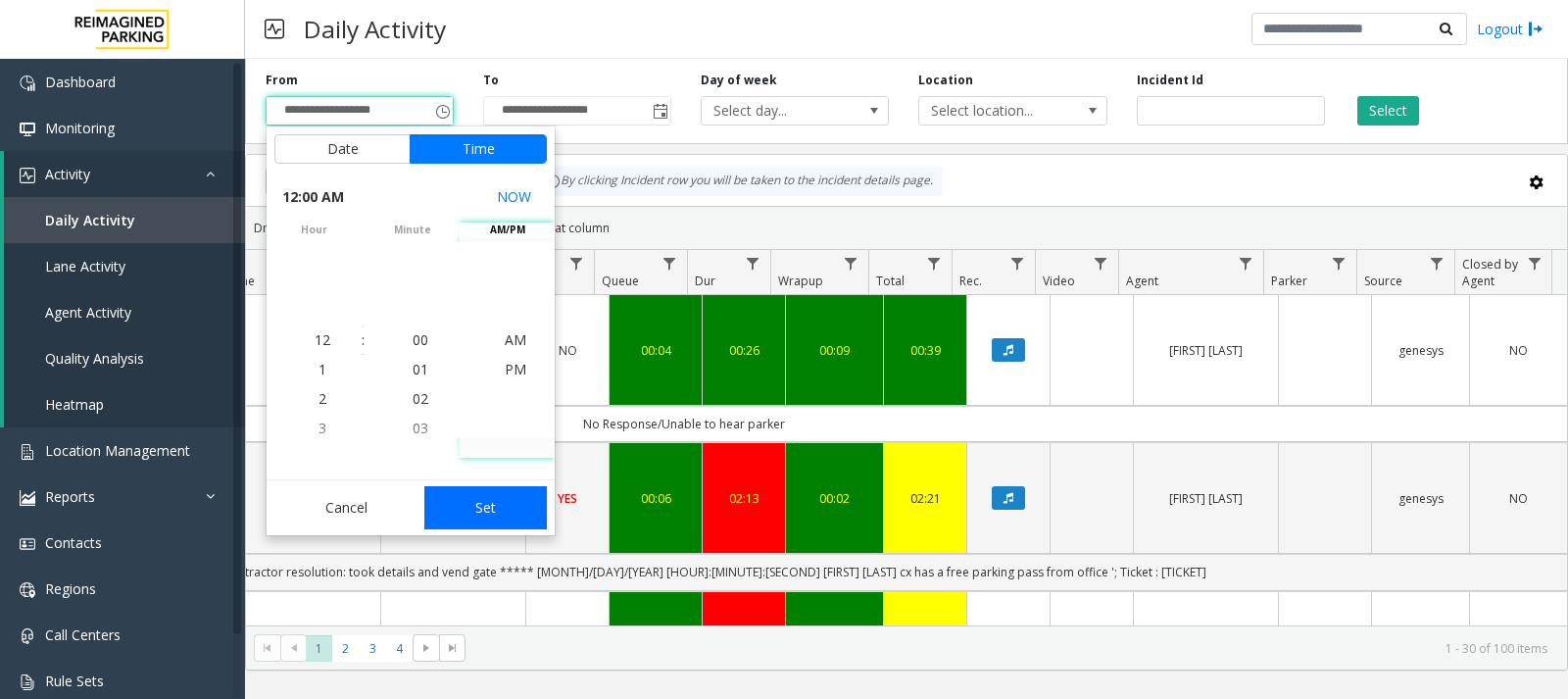 click on "Set" 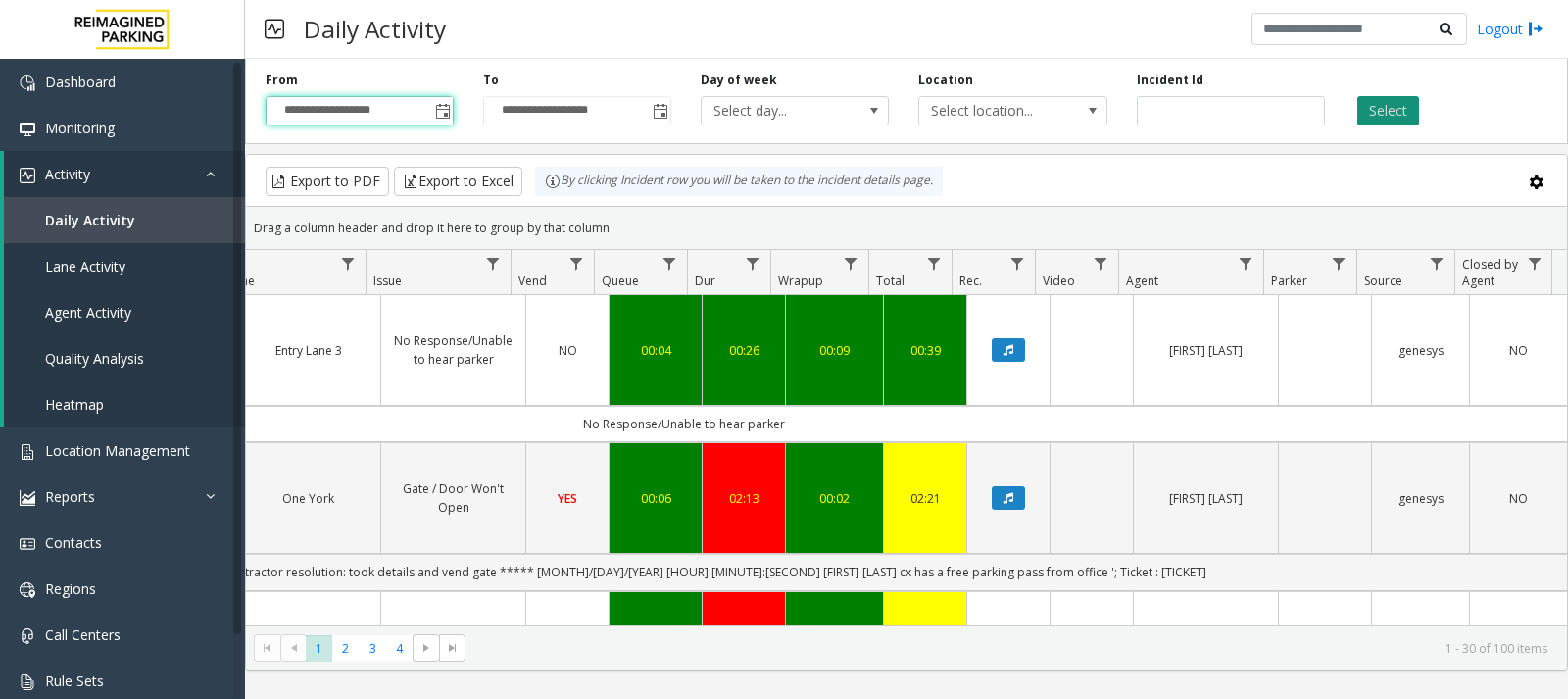 click on "Select" 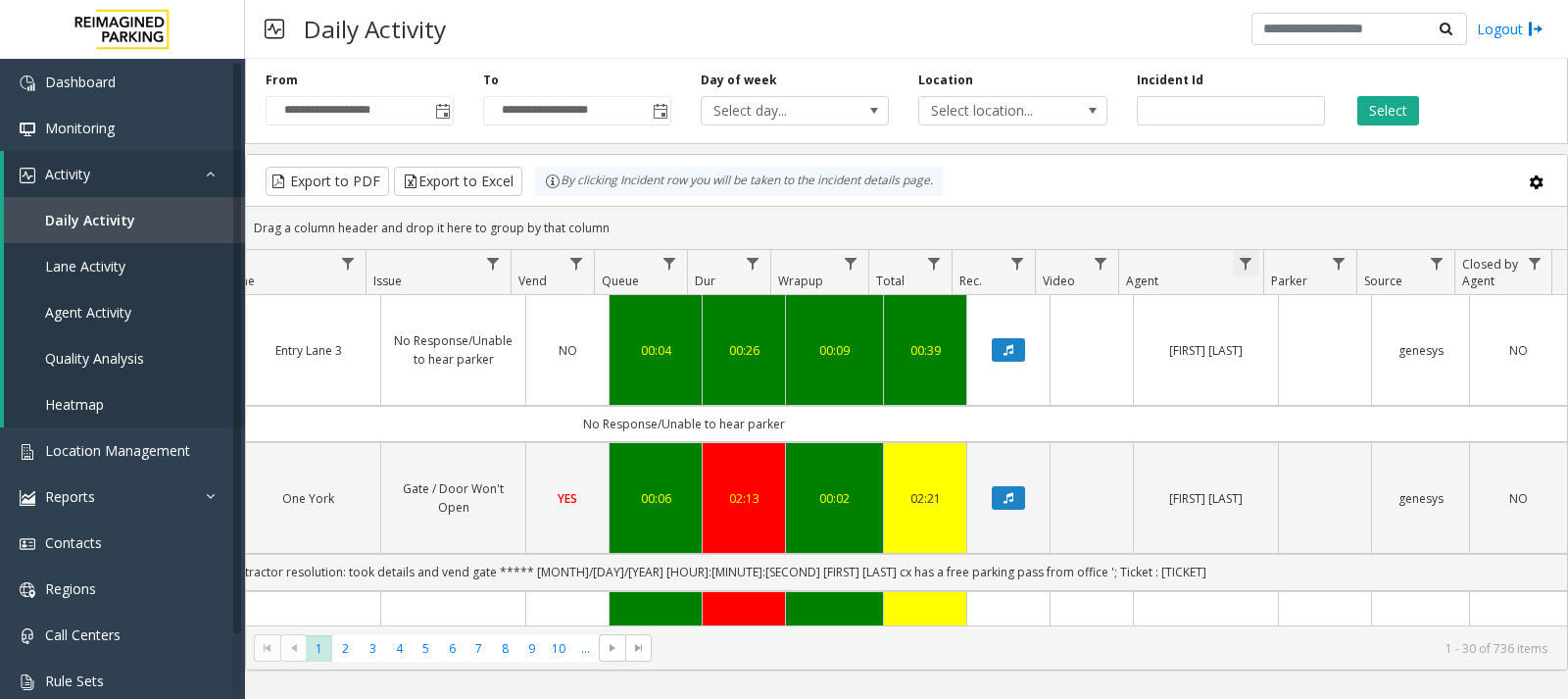 click 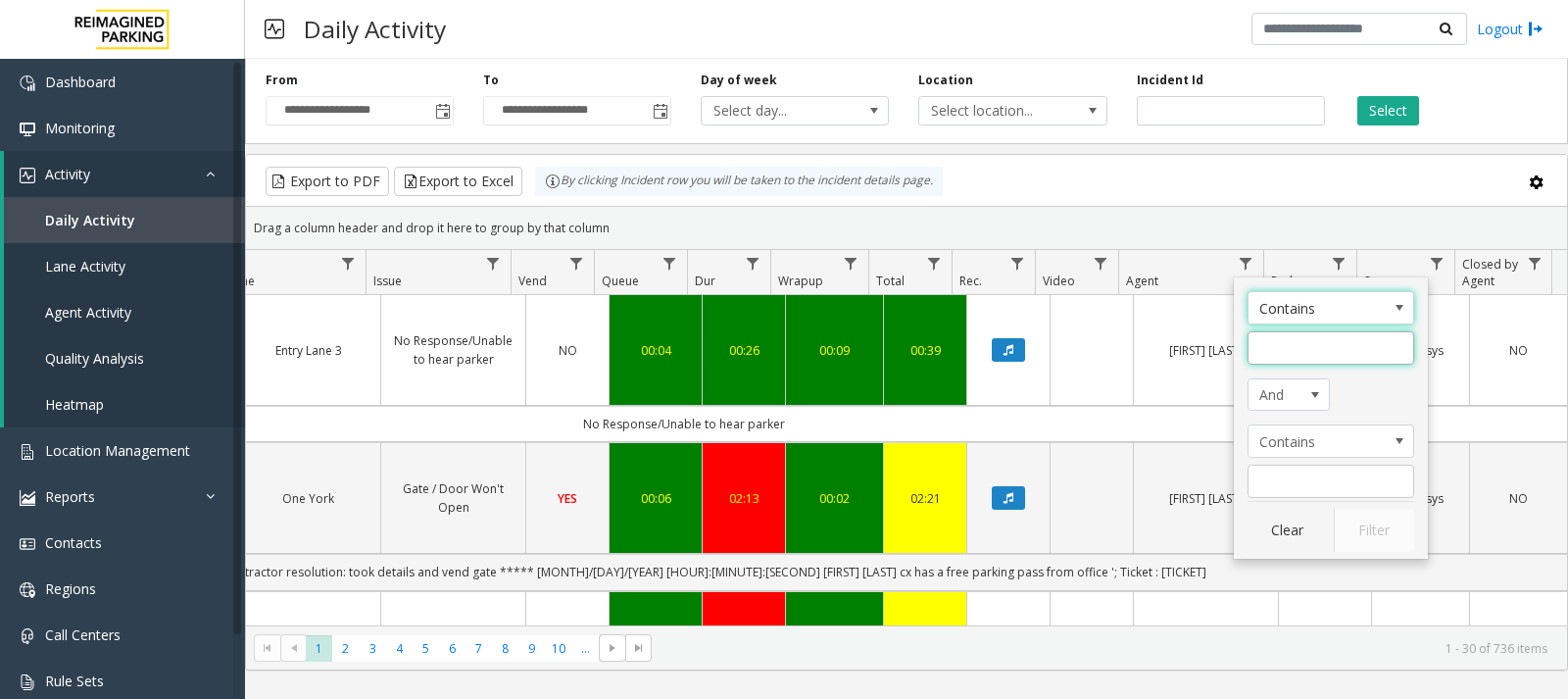 click 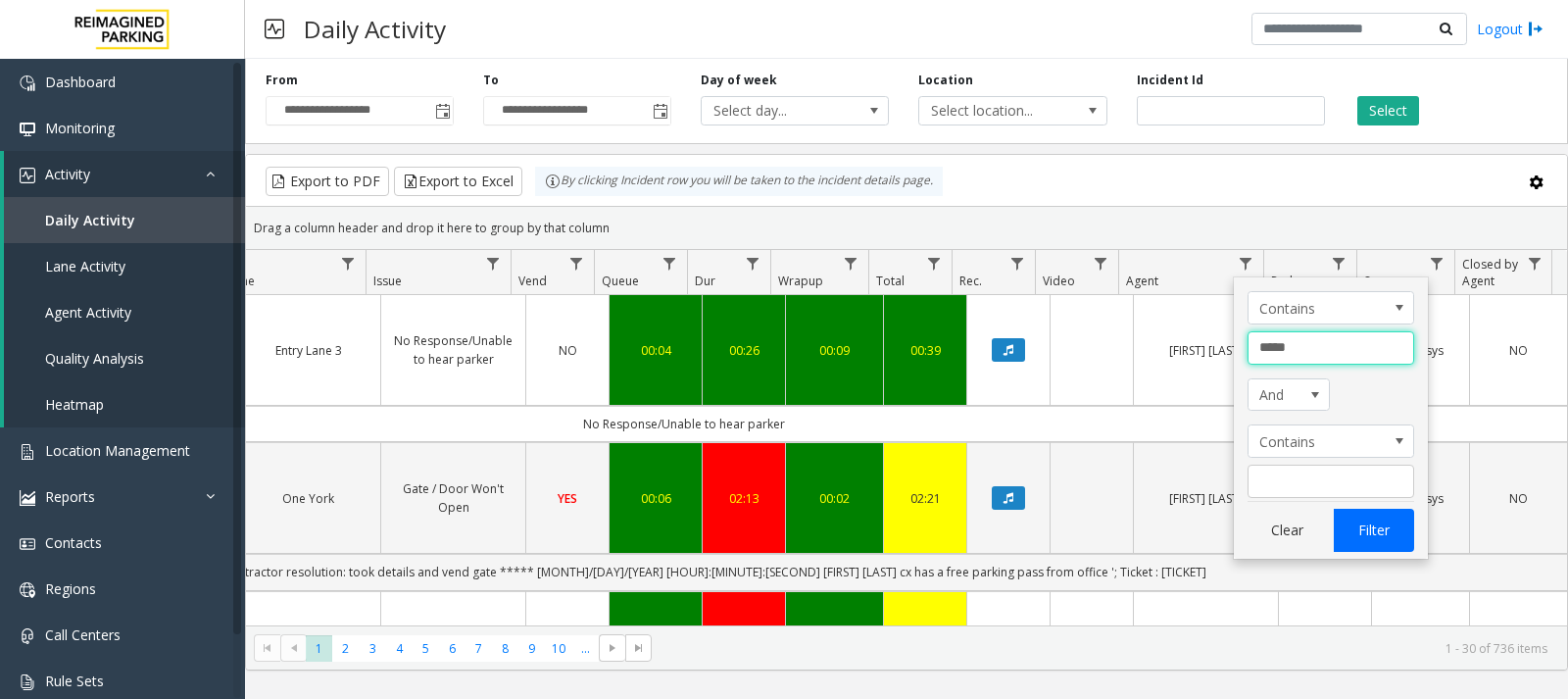 type on "*****" 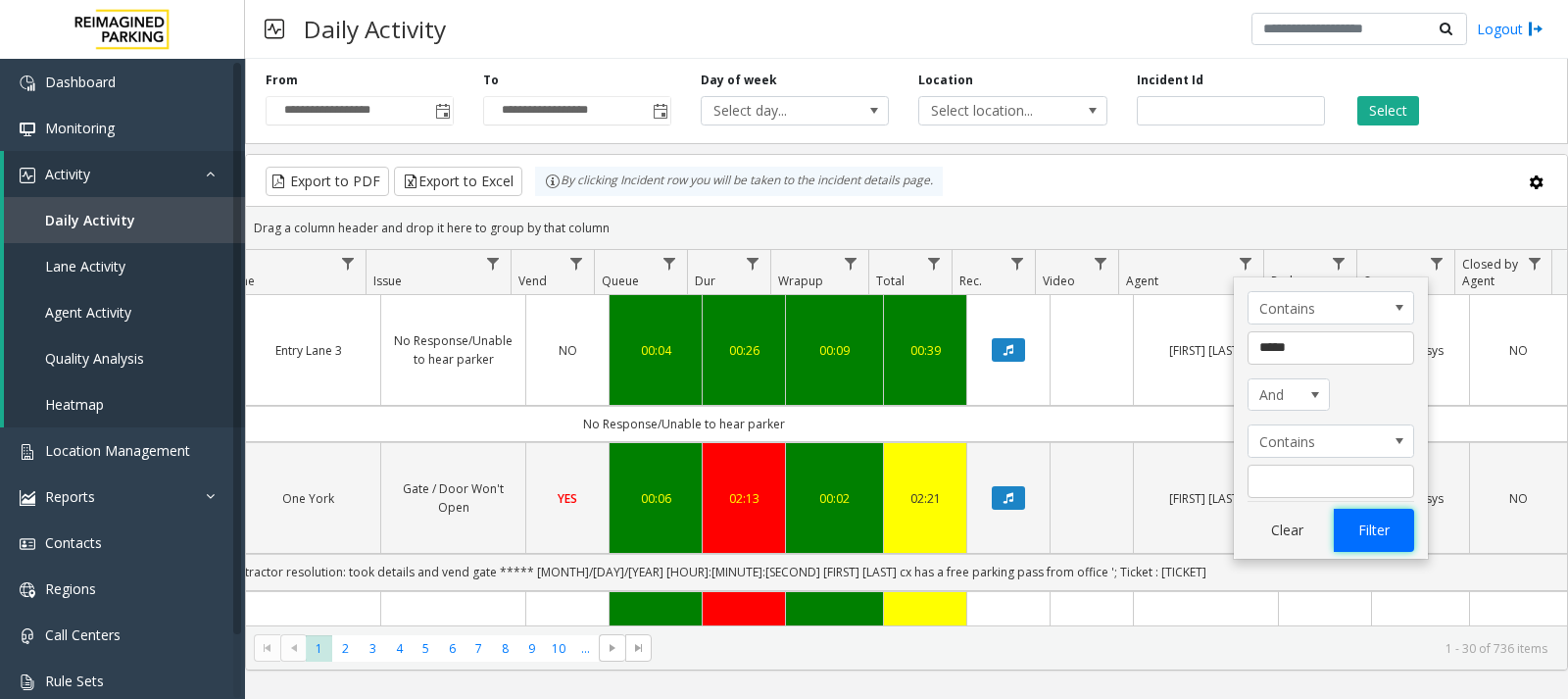 click on "Filter" 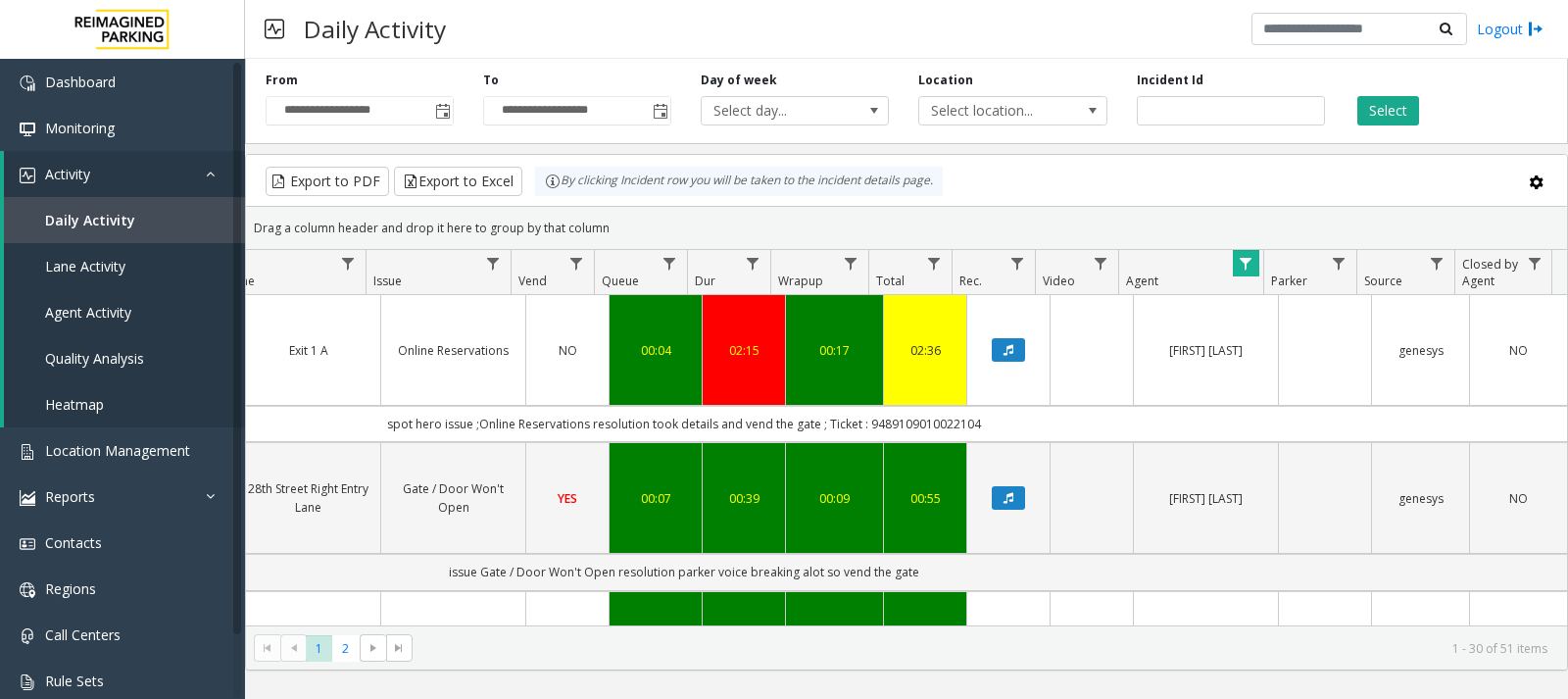 scroll, scrollTop: 0, scrollLeft: 356, axis: horizontal 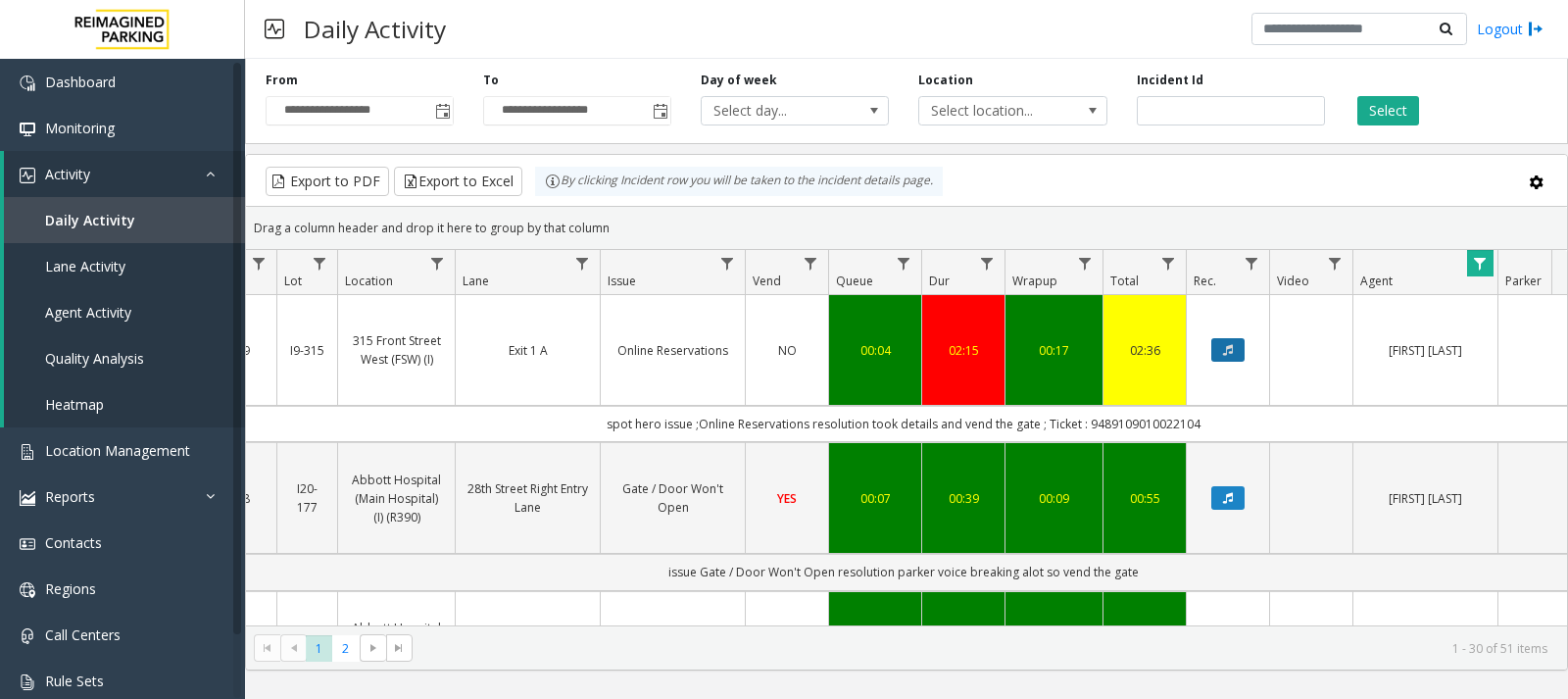 click 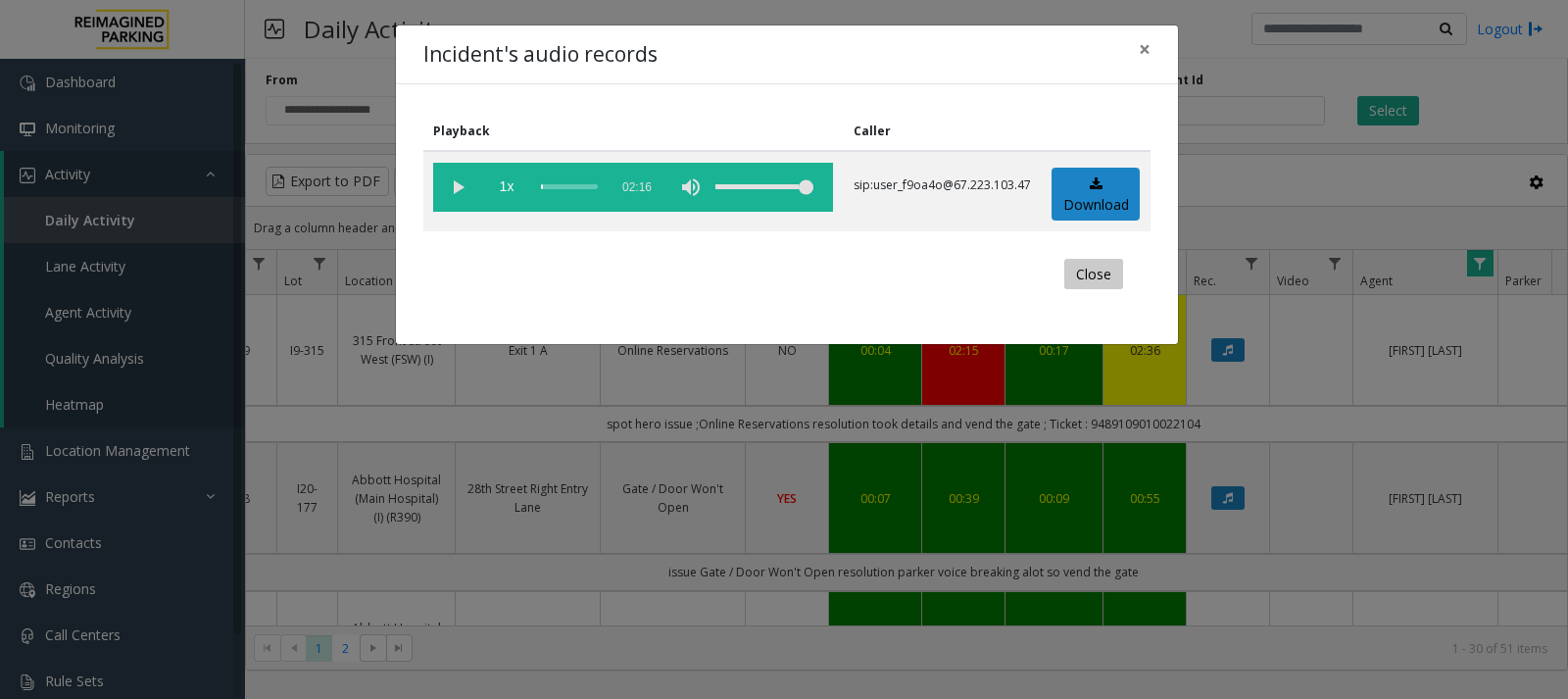 click on "Close" 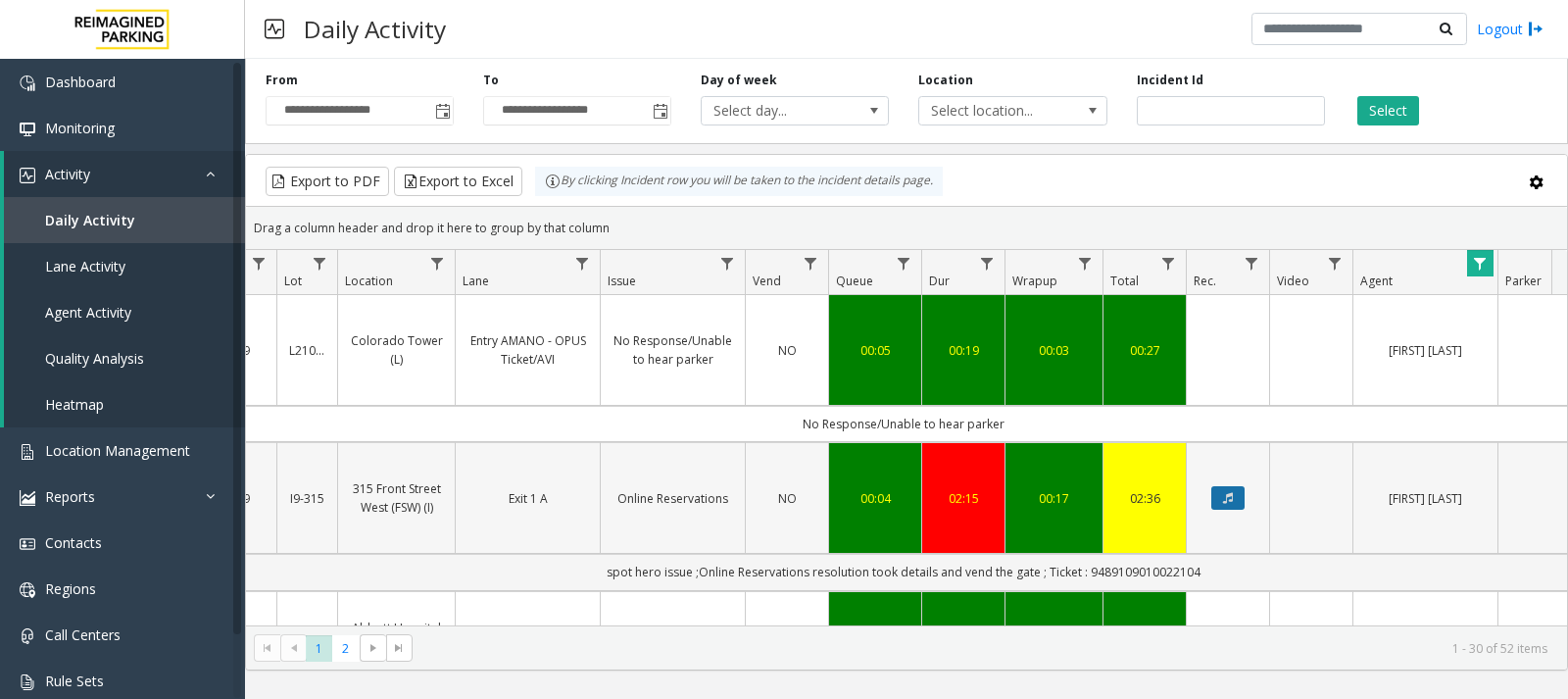 click 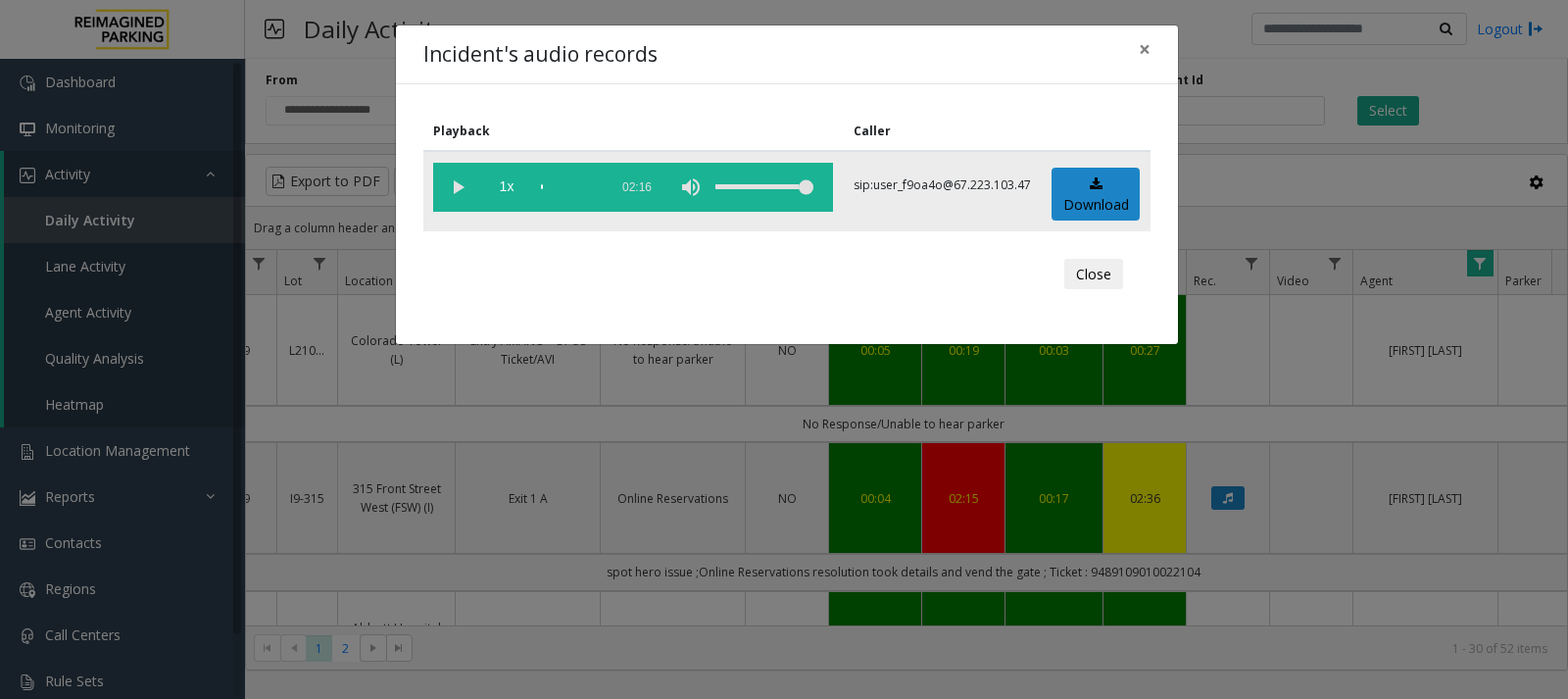 click 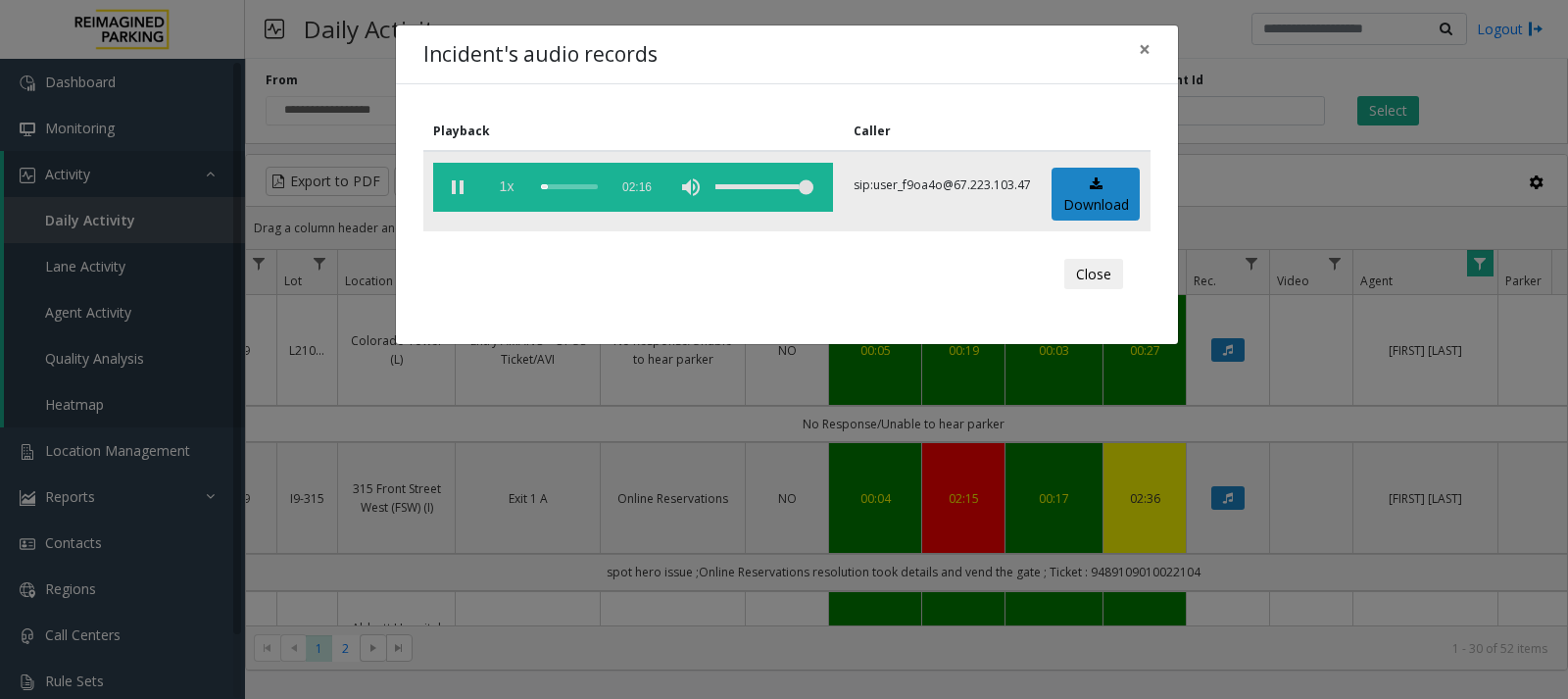 drag, startPoint x: 546, startPoint y: 191, endPoint x: 489, endPoint y: 191, distance: 57 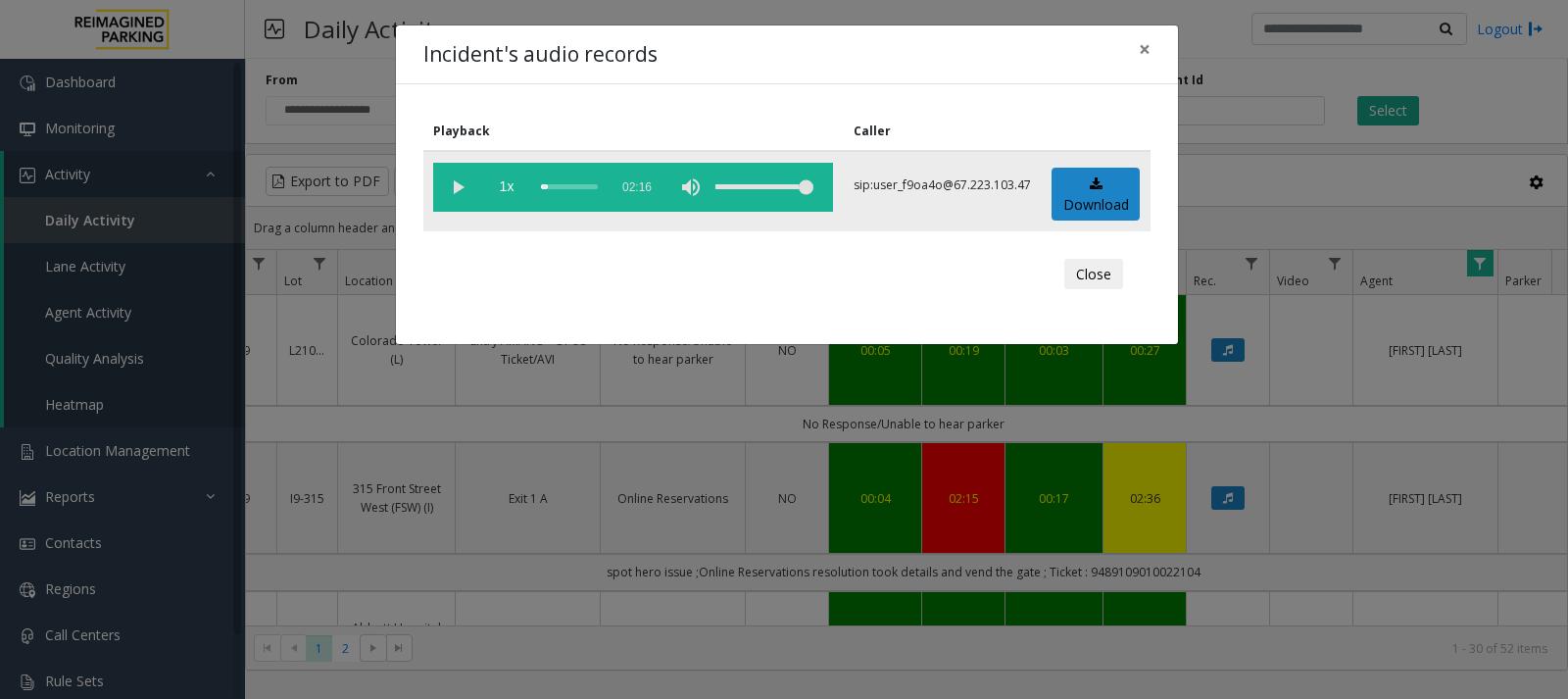 click 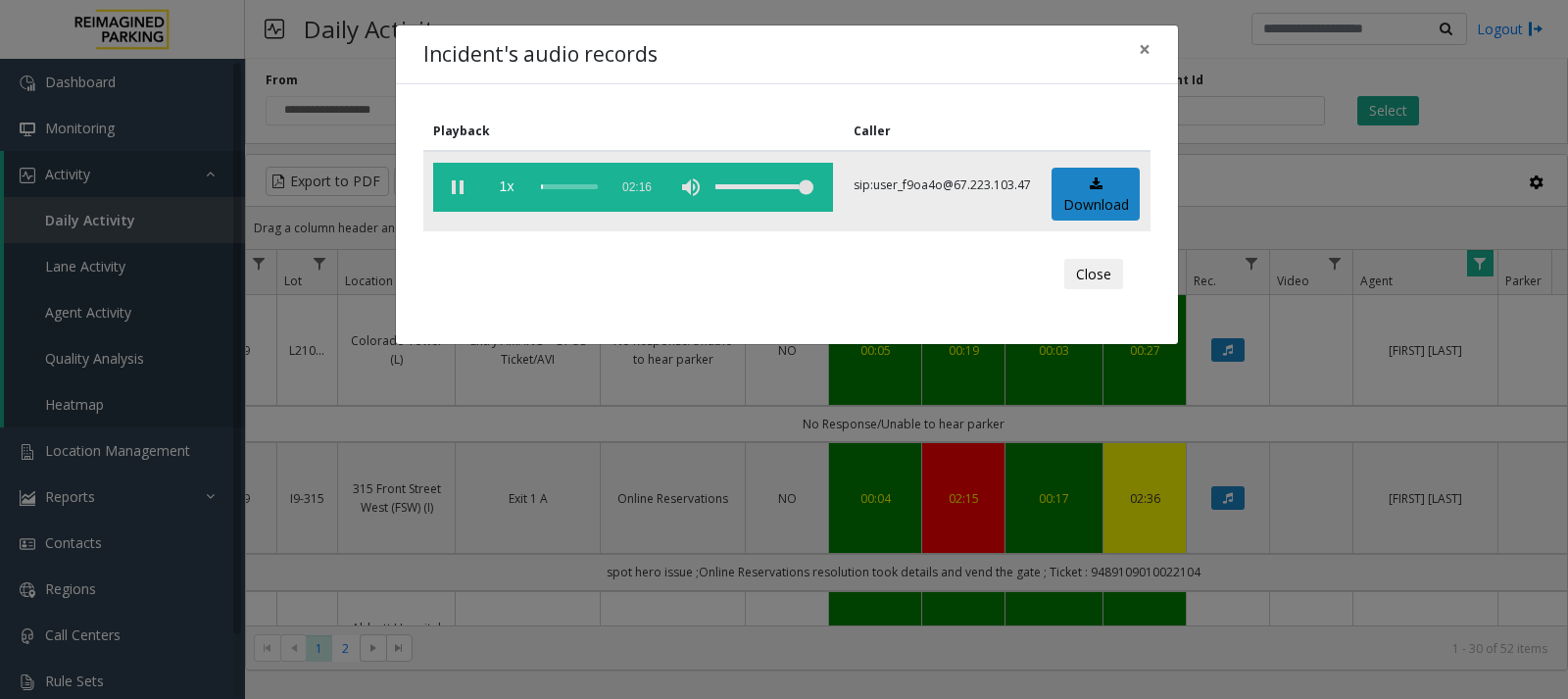 click 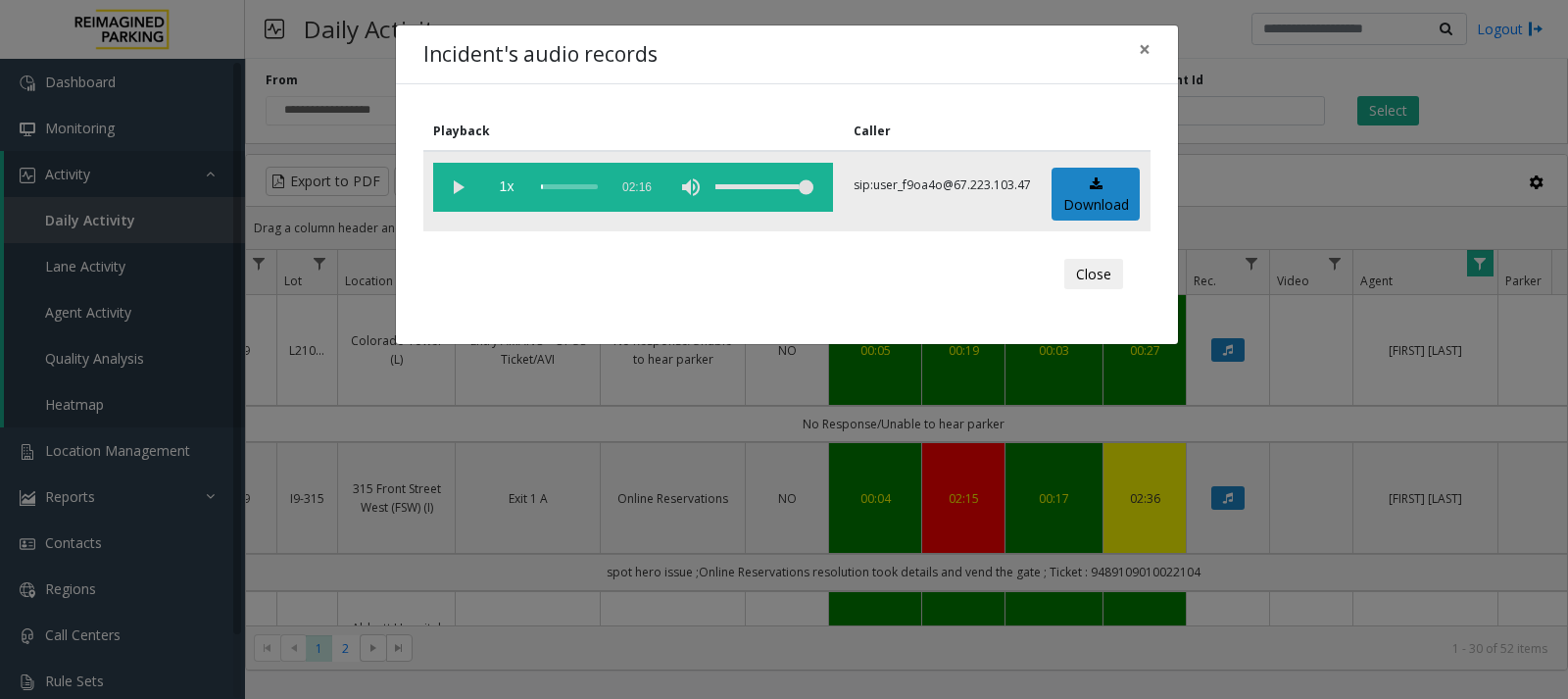 click 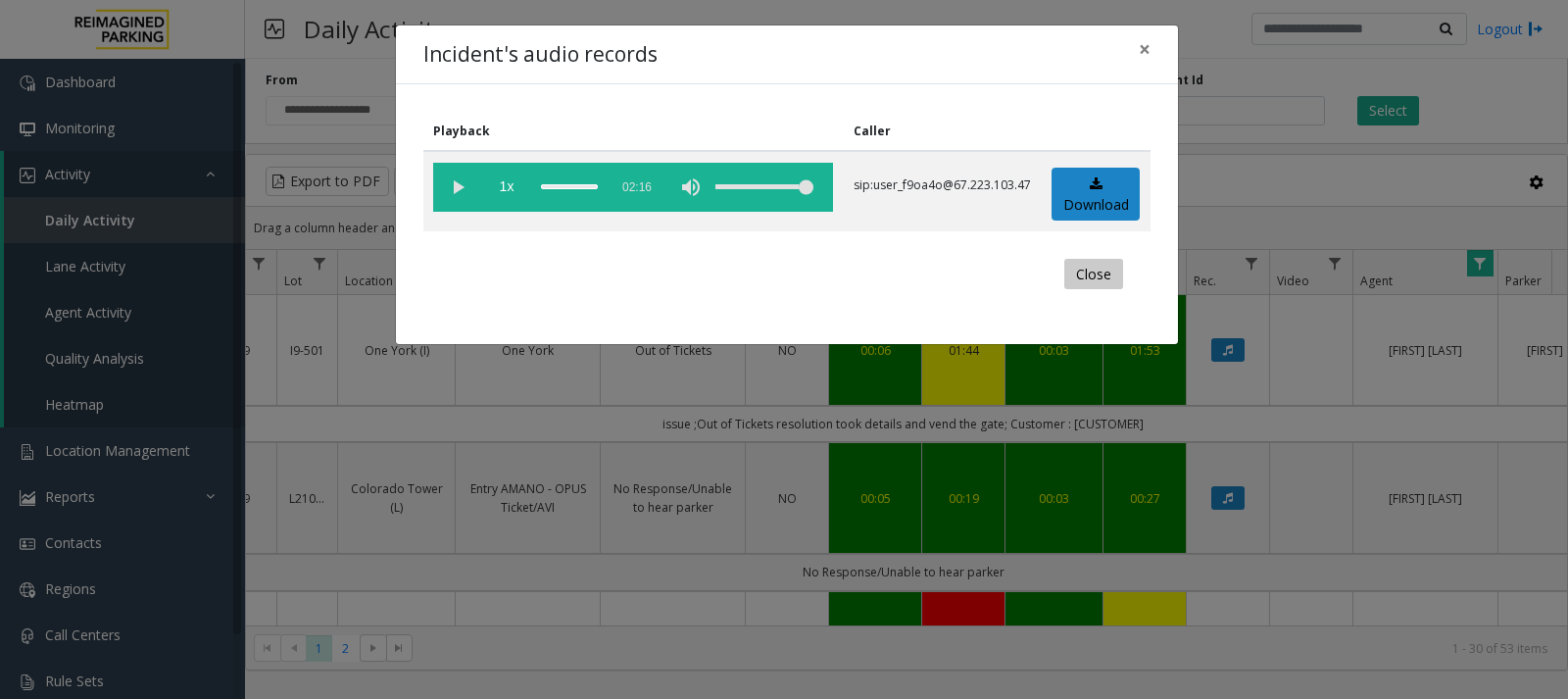 click on "Close" 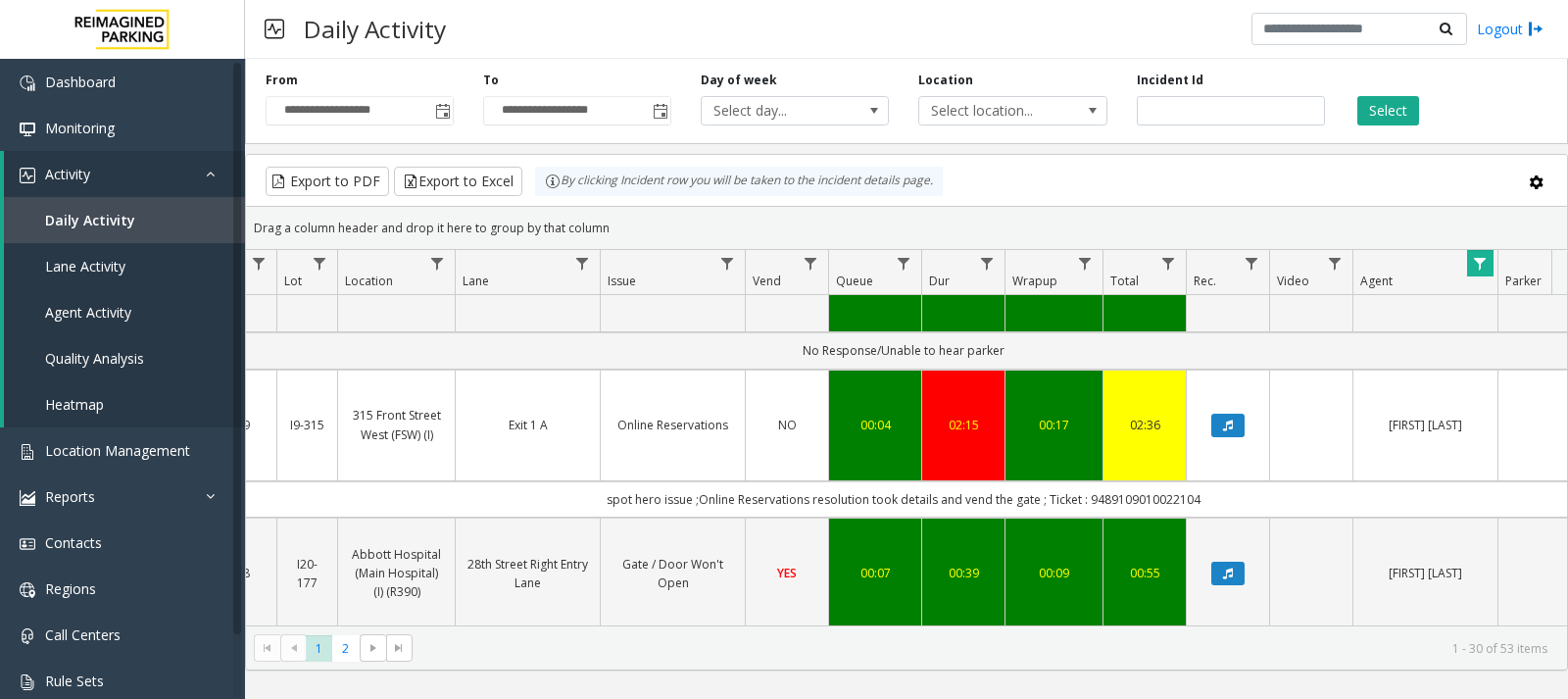 scroll, scrollTop: 232, scrollLeft: 258, axis: both 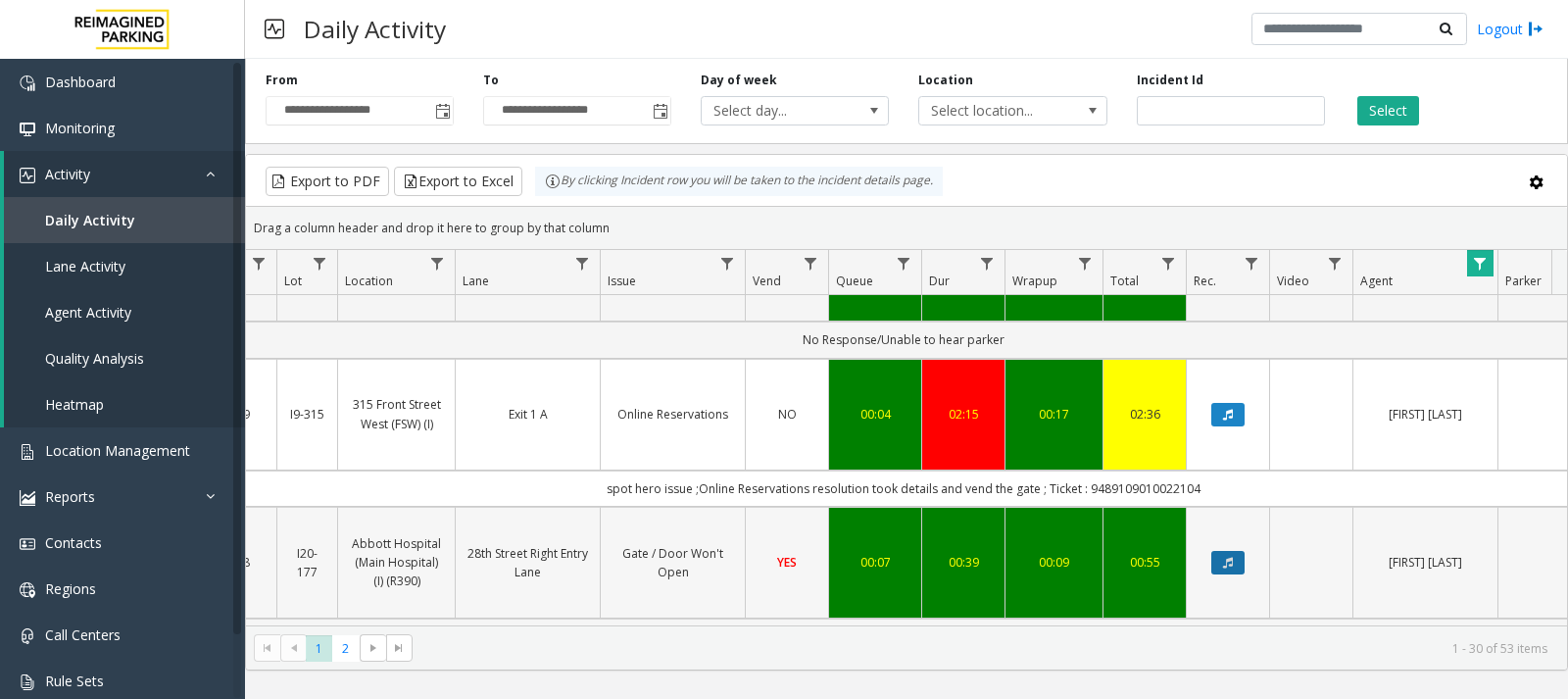 click 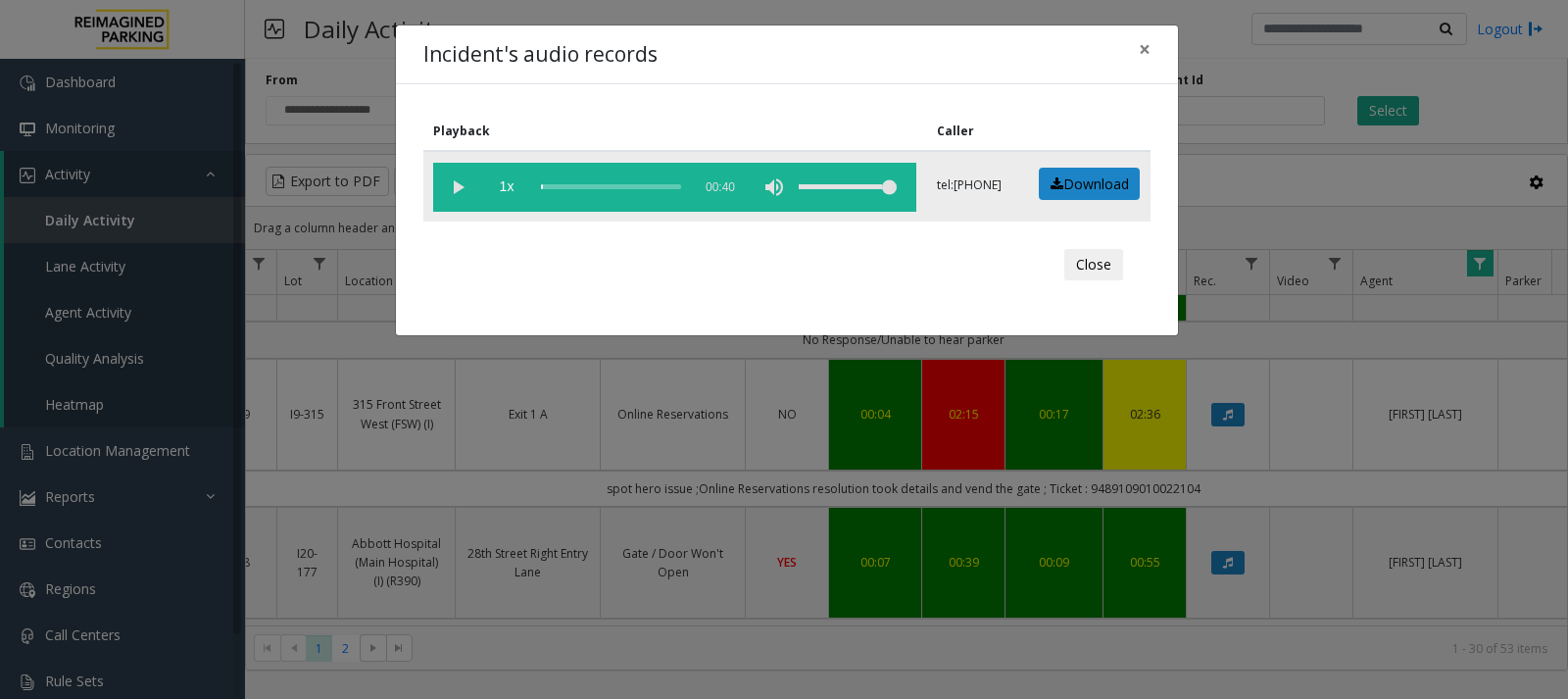 click 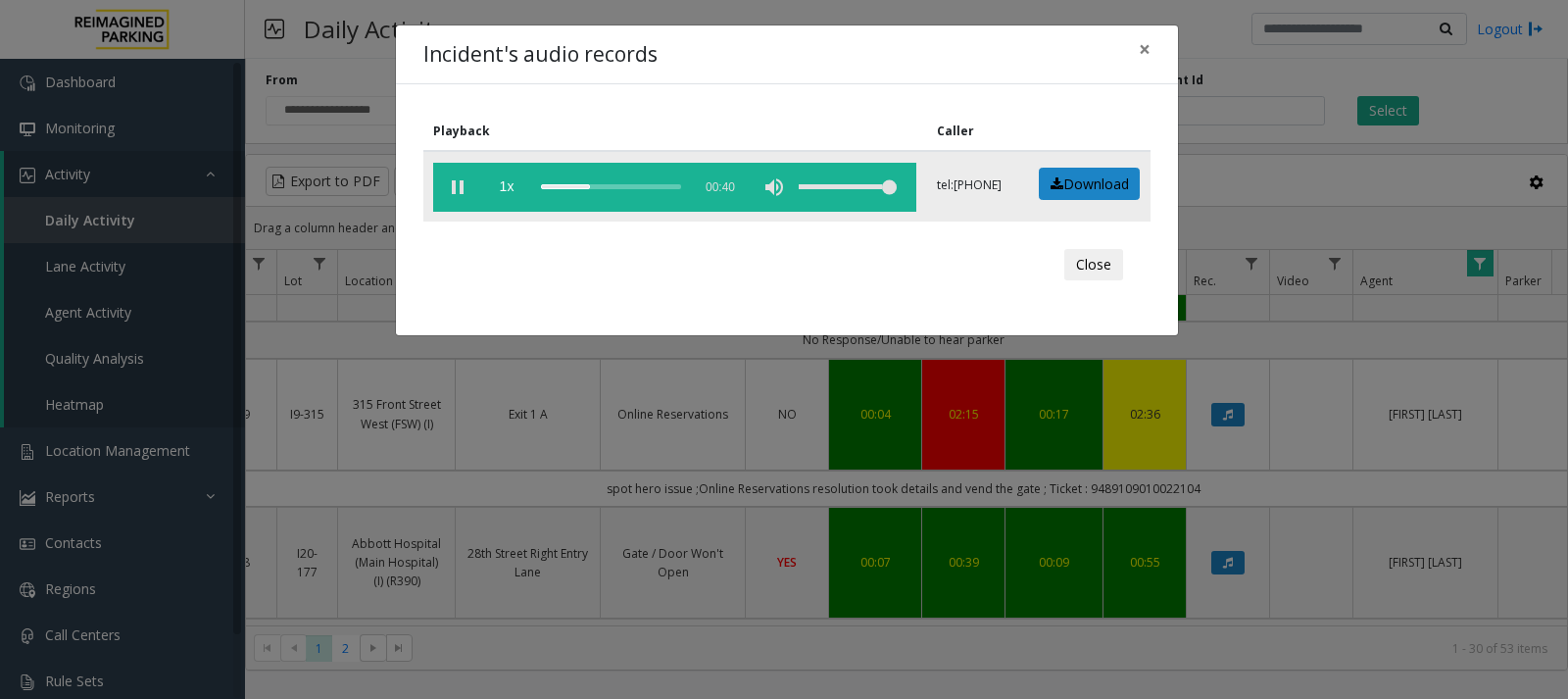 click 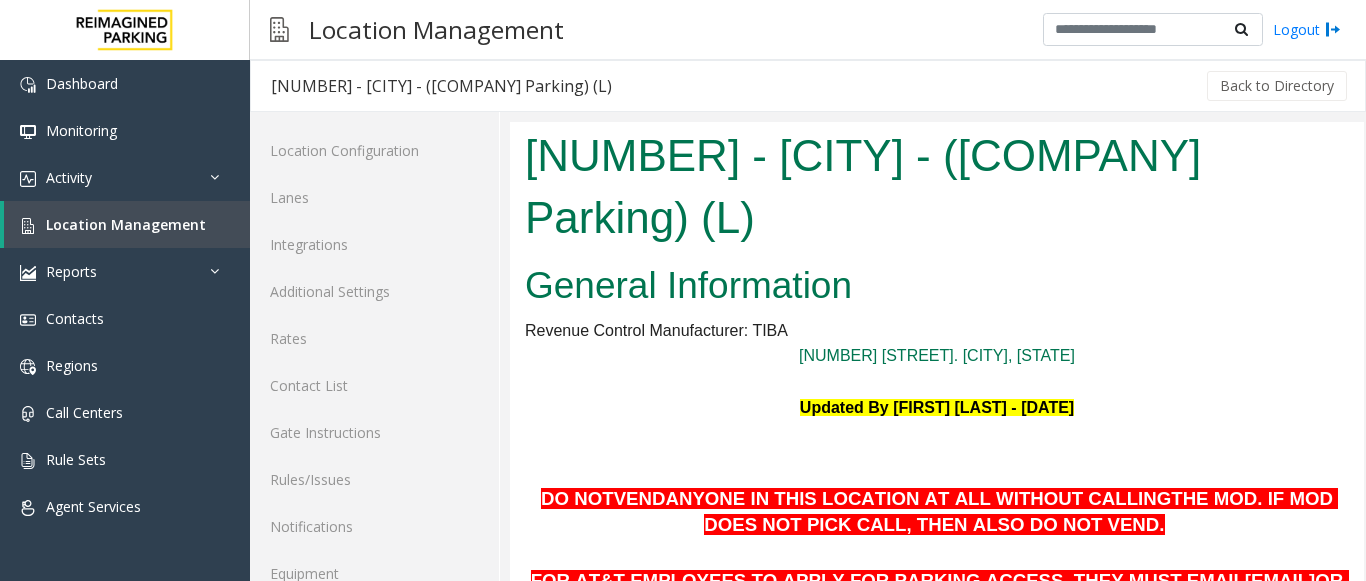 scroll, scrollTop: 0, scrollLeft: 0, axis: both 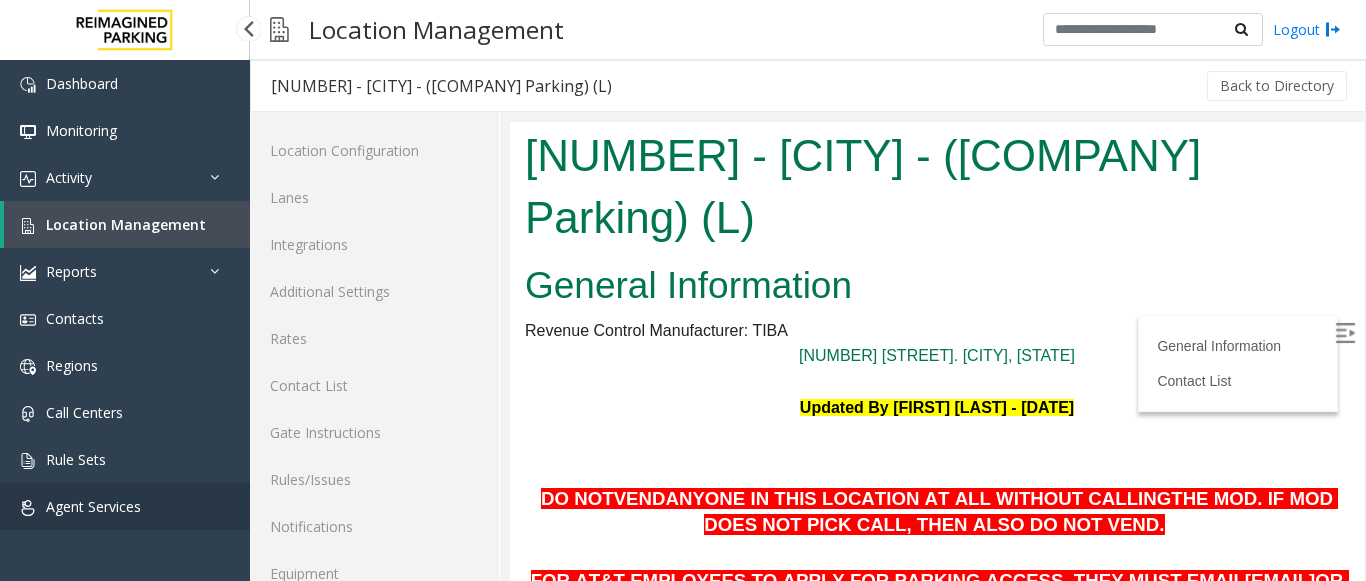 click on "Agent Services" at bounding box center (125, 506) 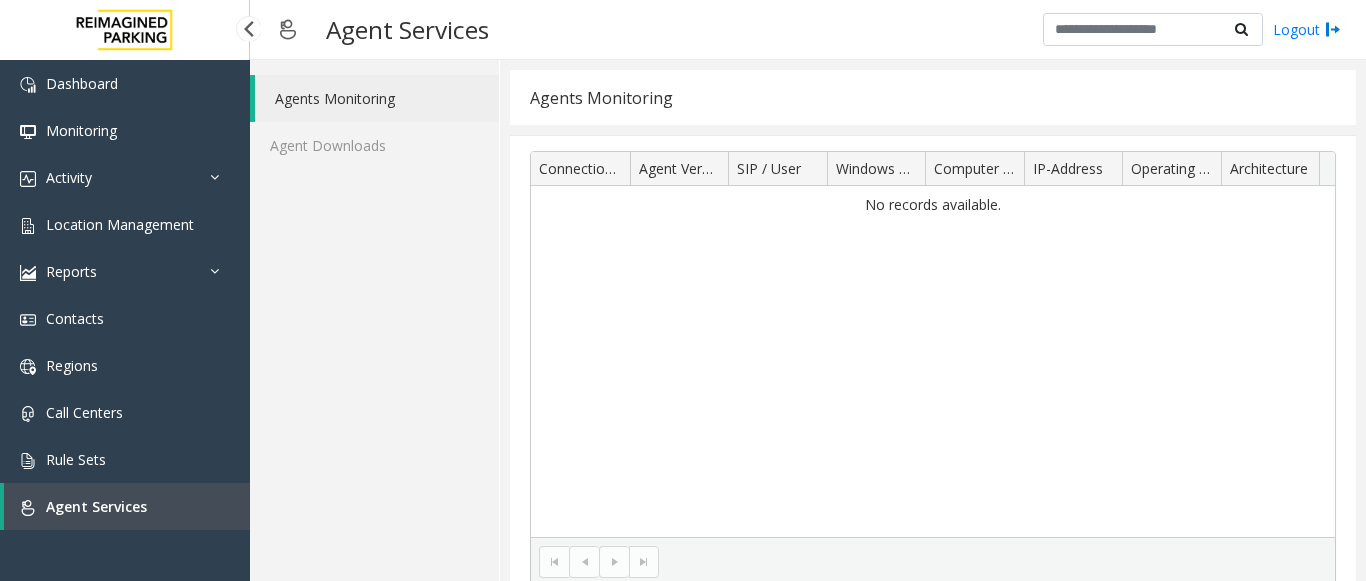 click on "Agent Services" at bounding box center [127, 506] 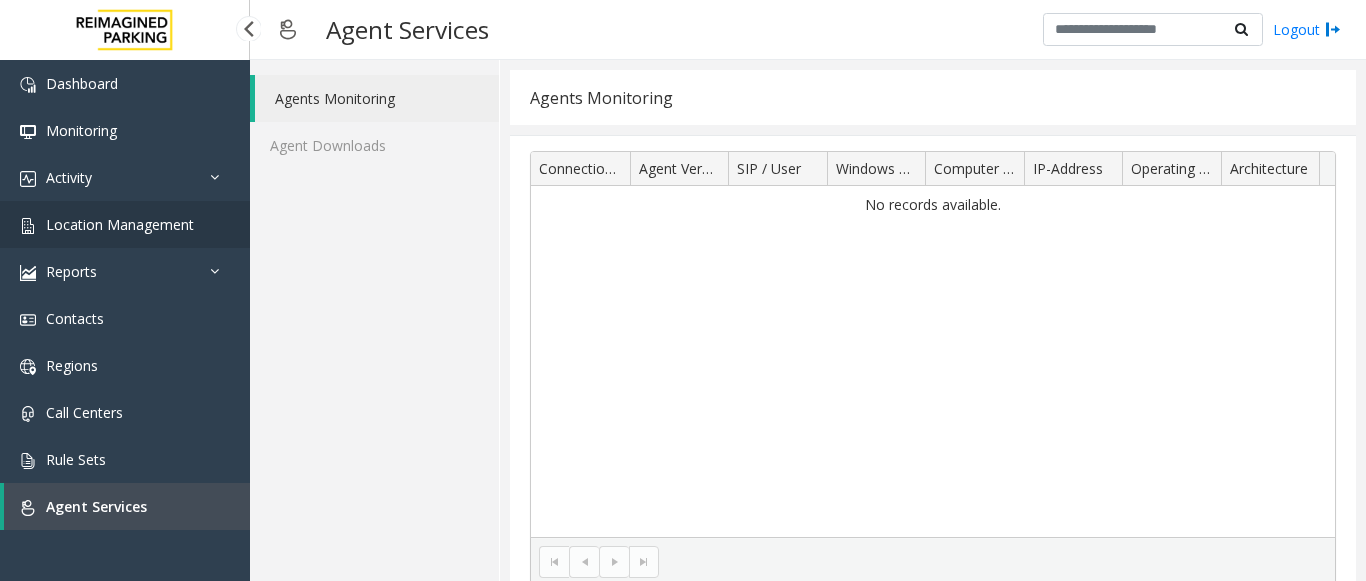 click on "Location Management" at bounding box center (120, 224) 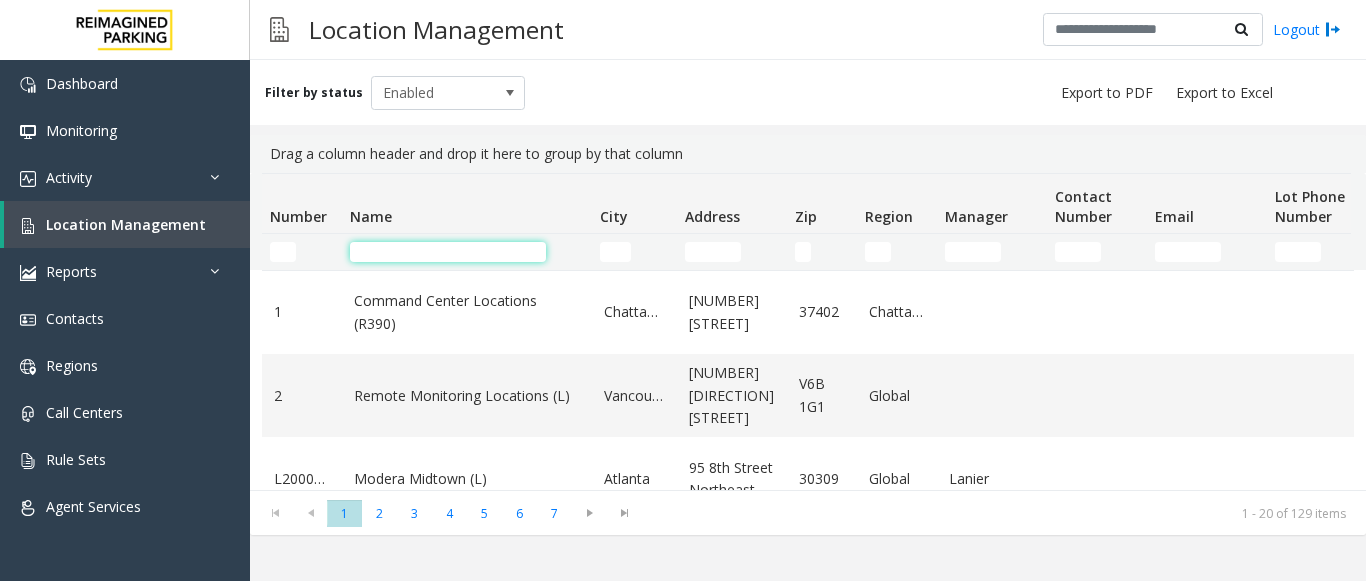 click 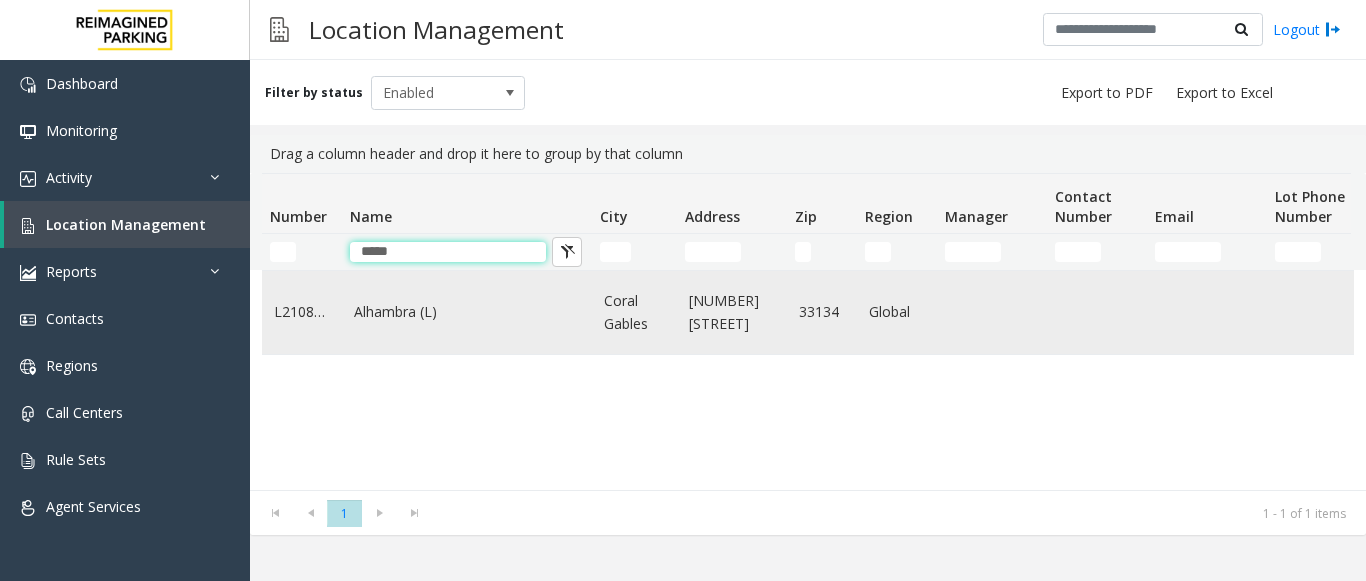 type on "*****" 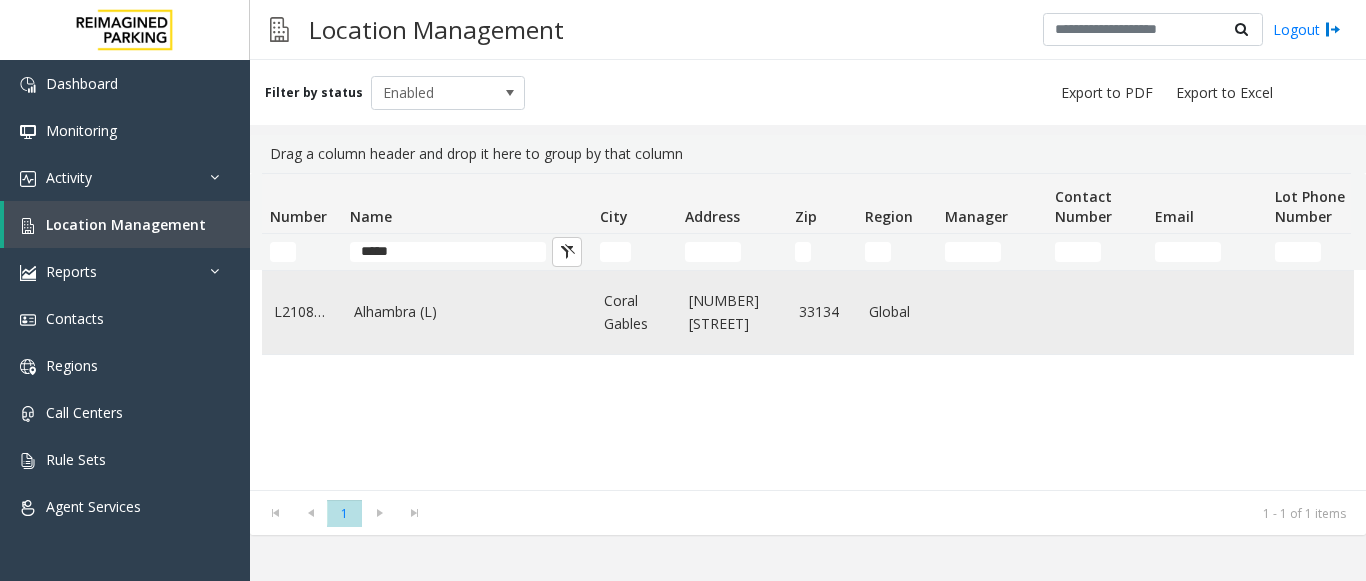 click on "Alhambra (L)" 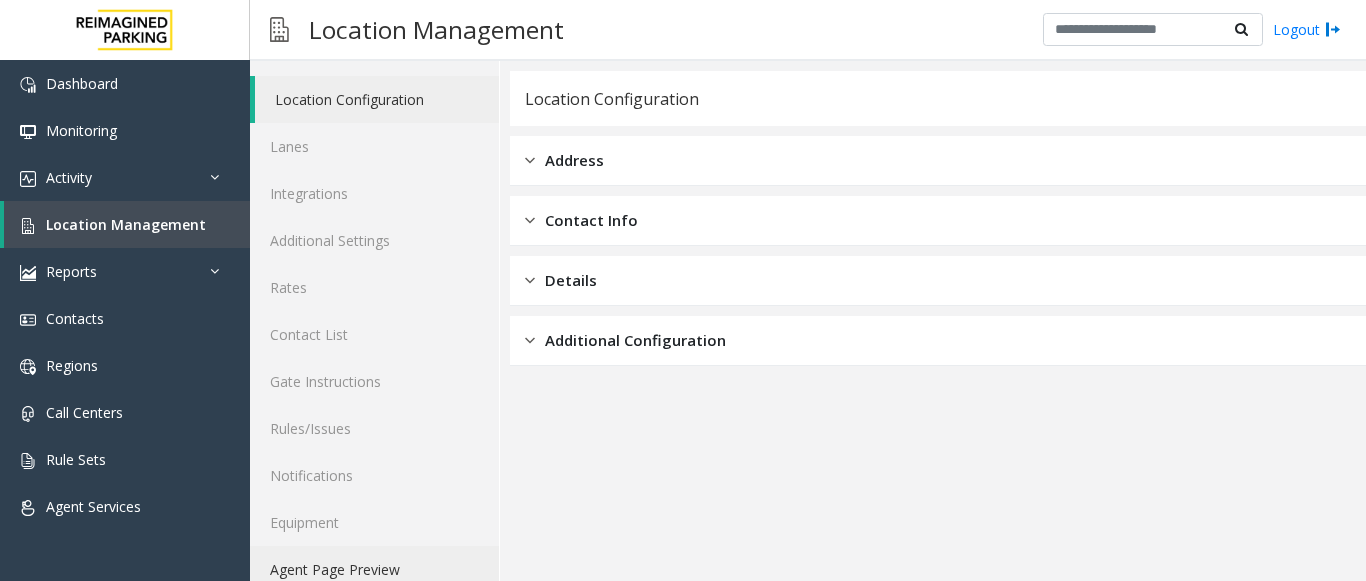 scroll, scrollTop: 78, scrollLeft: 0, axis: vertical 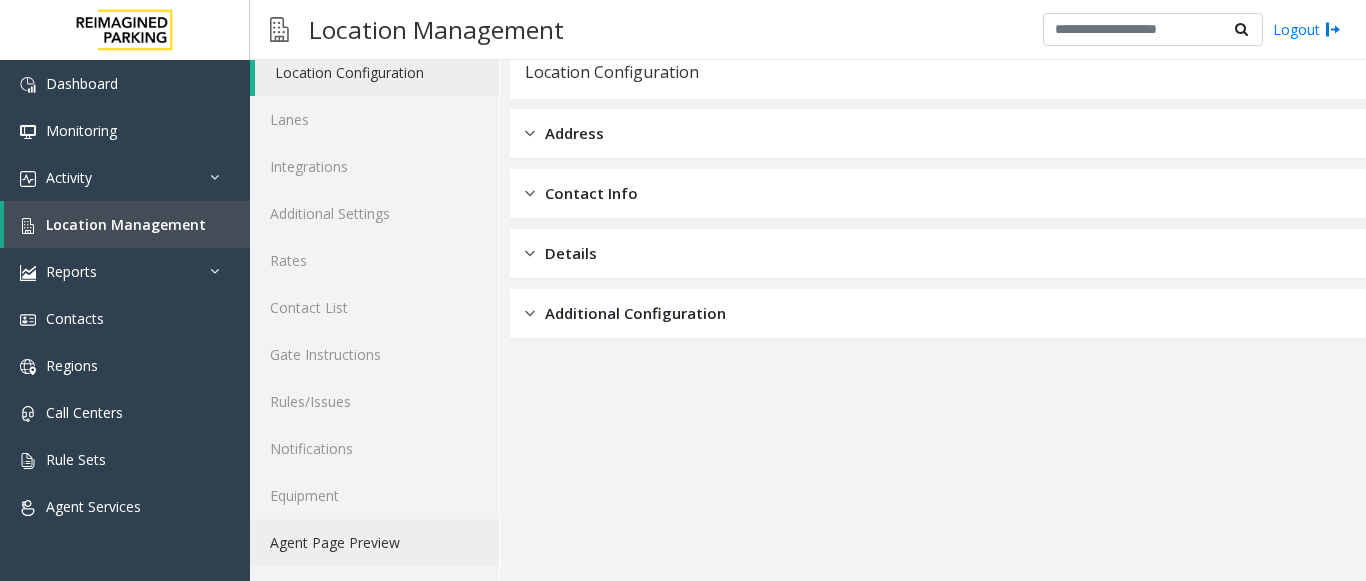click on "Agent Page Preview" 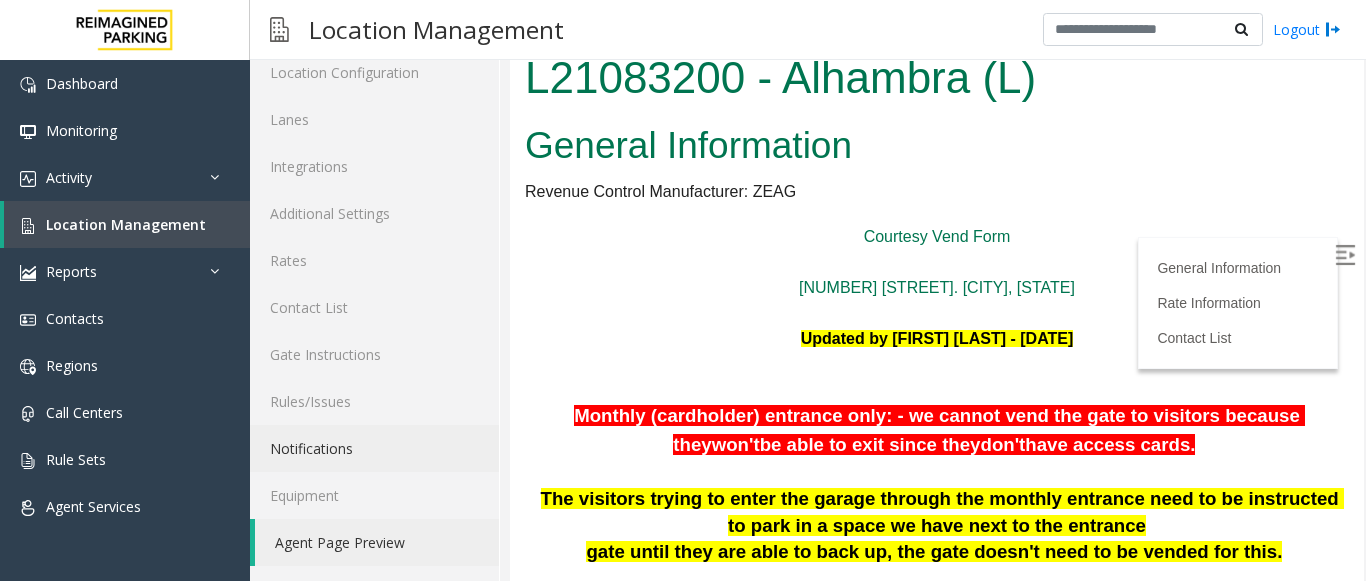 scroll, scrollTop: 200, scrollLeft: 0, axis: vertical 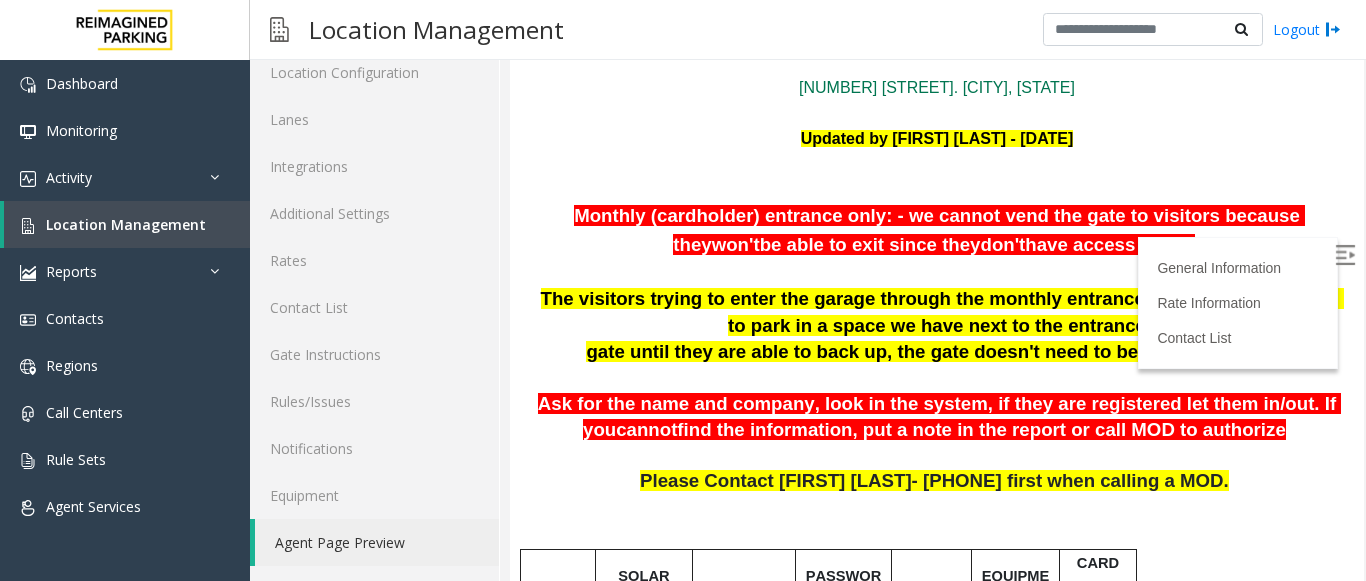 click at bounding box center (1345, 255) 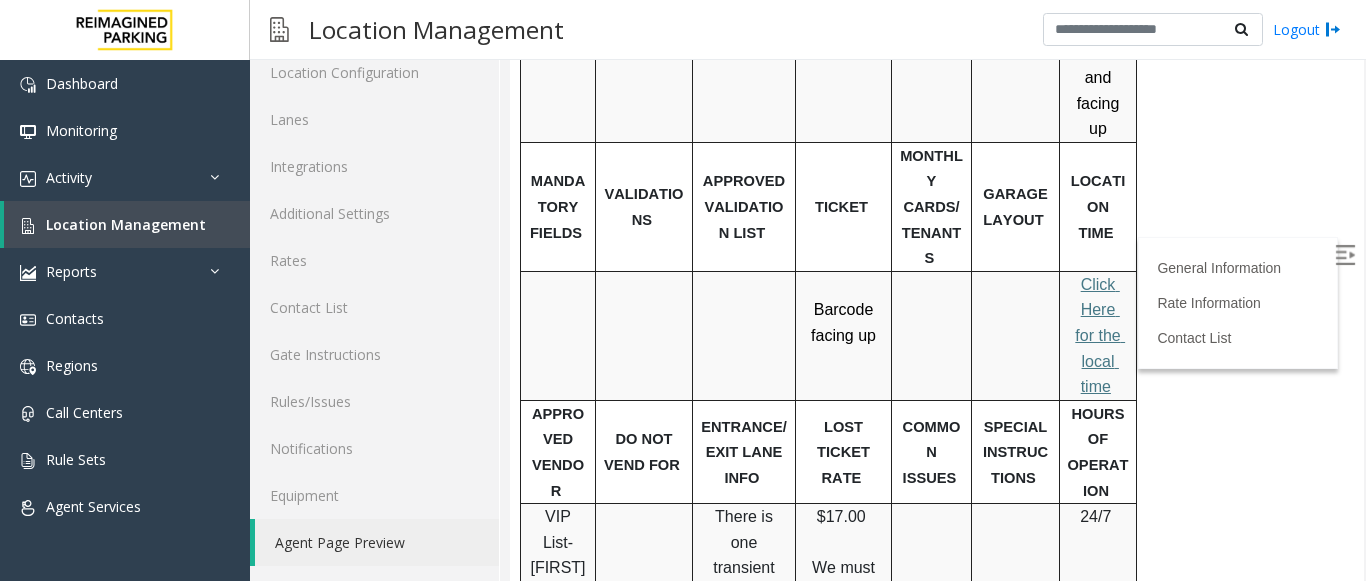 scroll, scrollTop: 900, scrollLeft: 0, axis: vertical 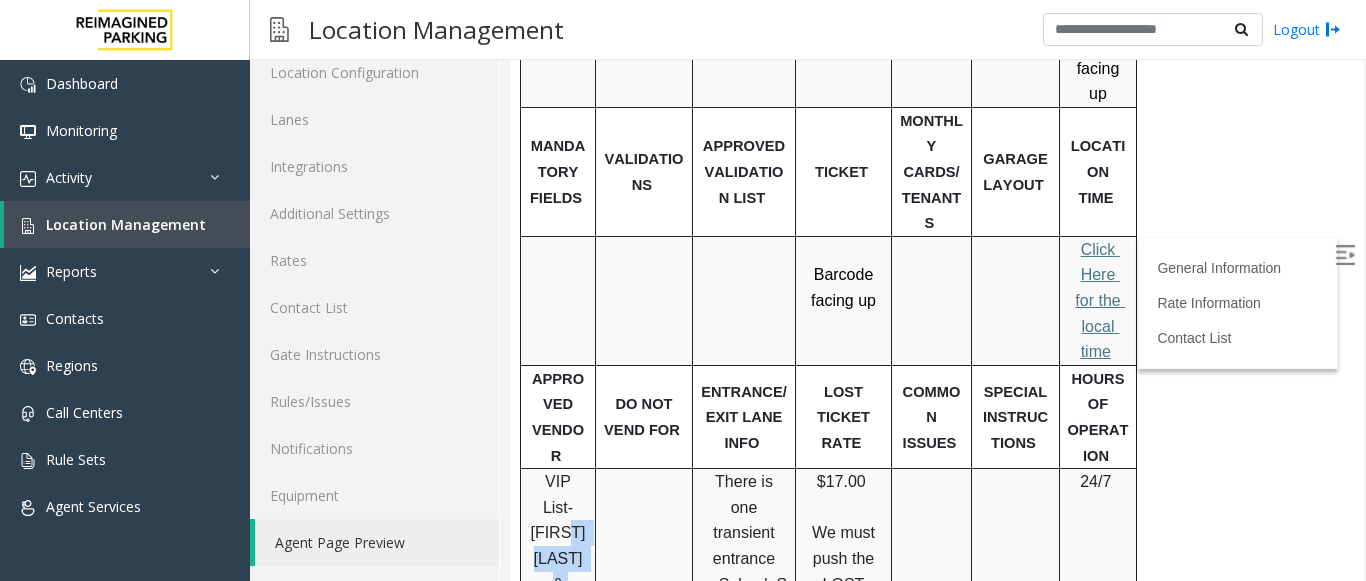 drag, startPoint x: 527, startPoint y: 452, endPoint x: 583, endPoint y: 513, distance: 82.80701 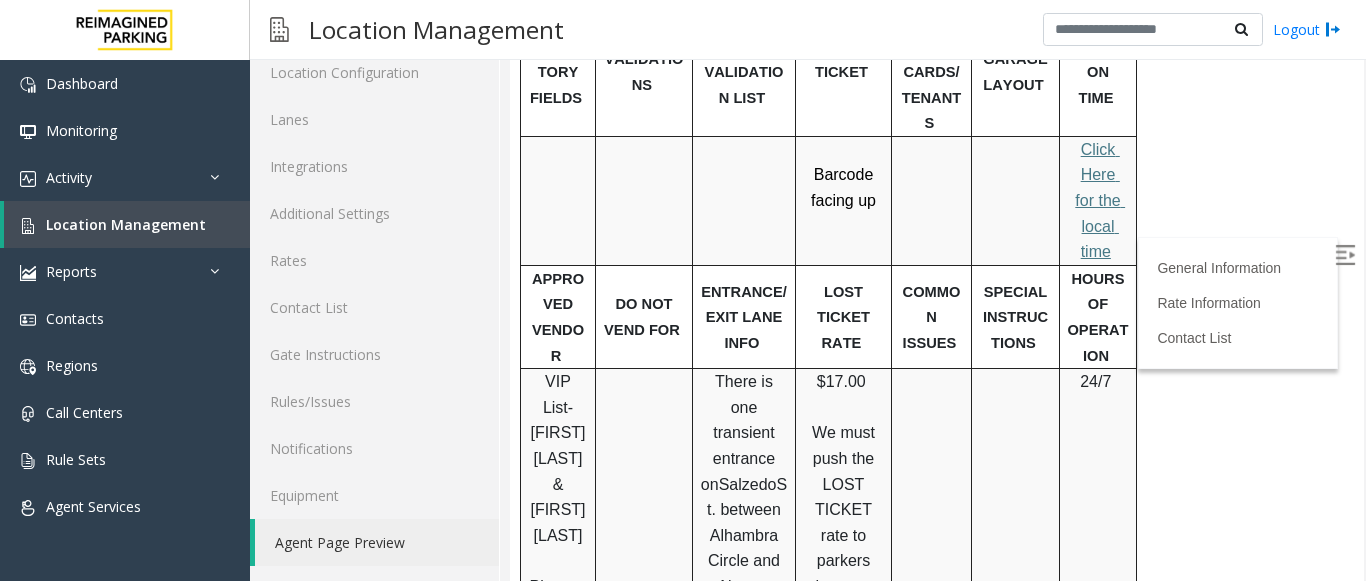click at bounding box center (558, 560) 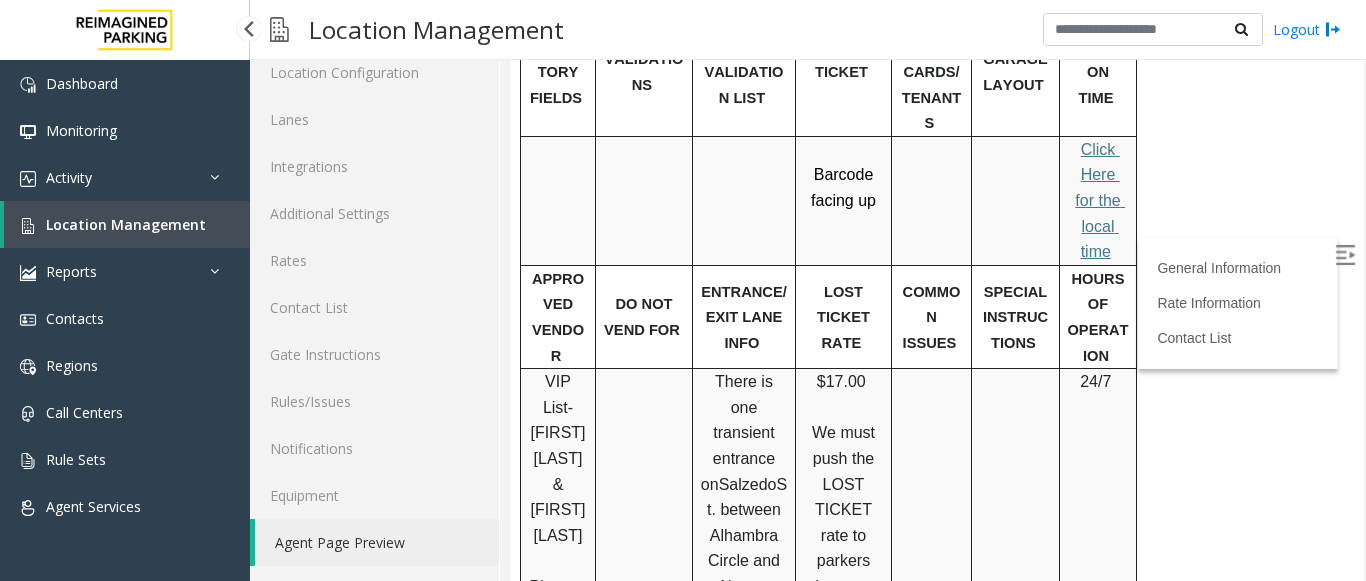 click on "Location Management" at bounding box center (126, 224) 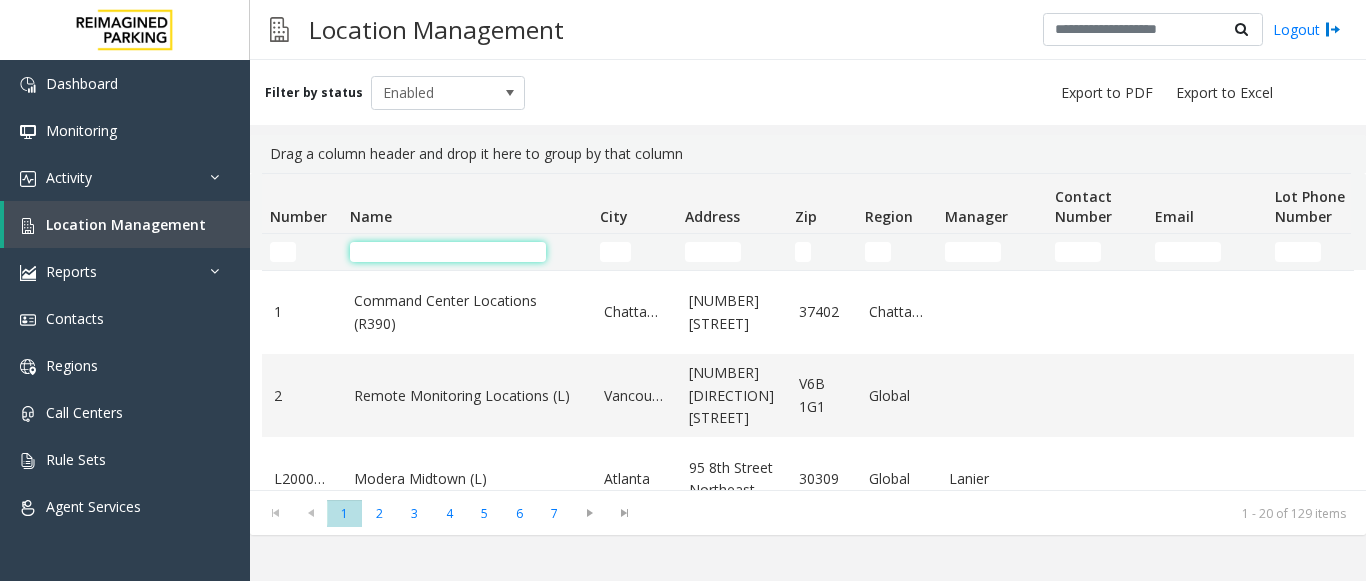 click 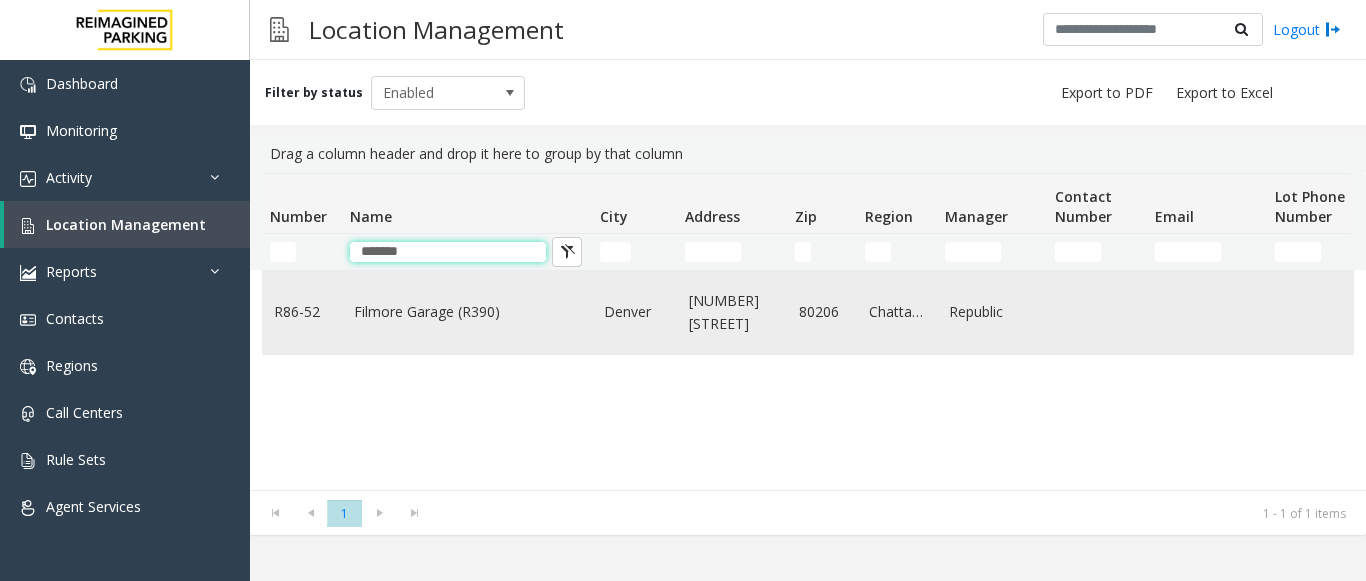 type on "*******" 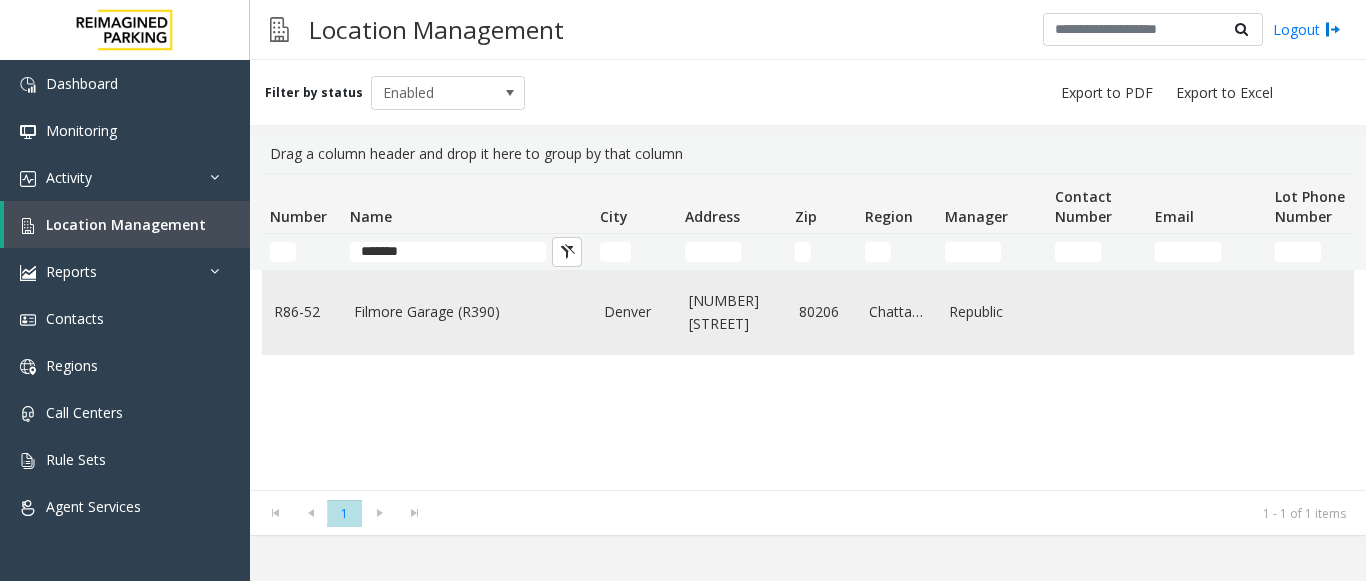 click on "Filmore Garage (R390)" 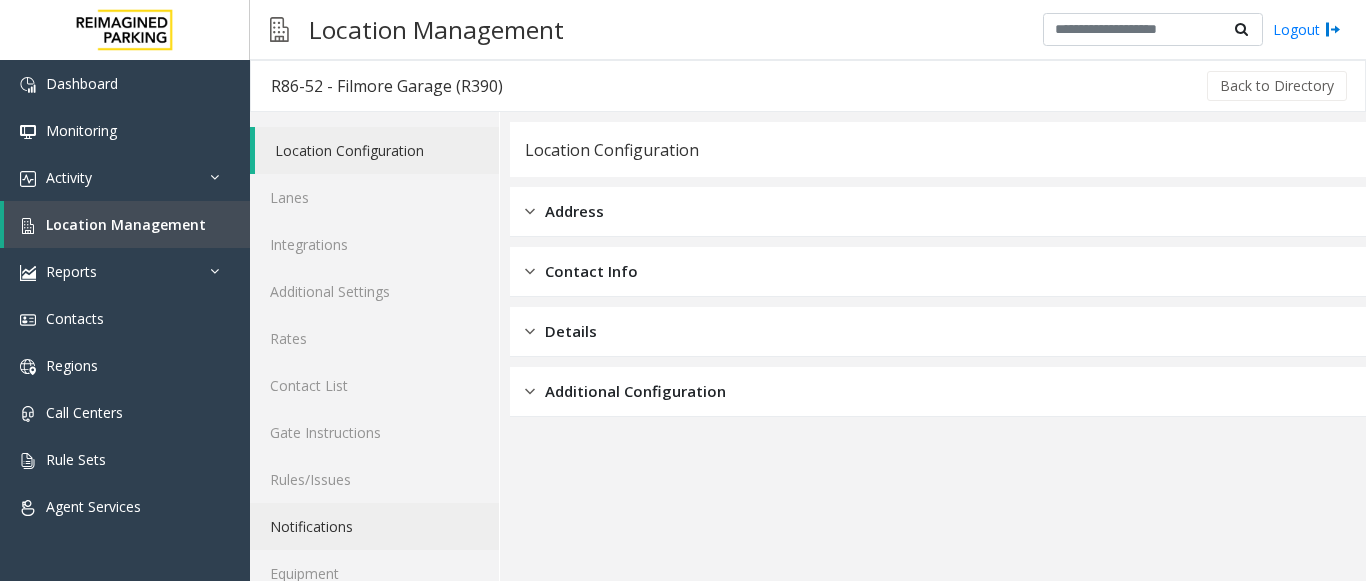 scroll, scrollTop: 78, scrollLeft: 0, axis: vertical 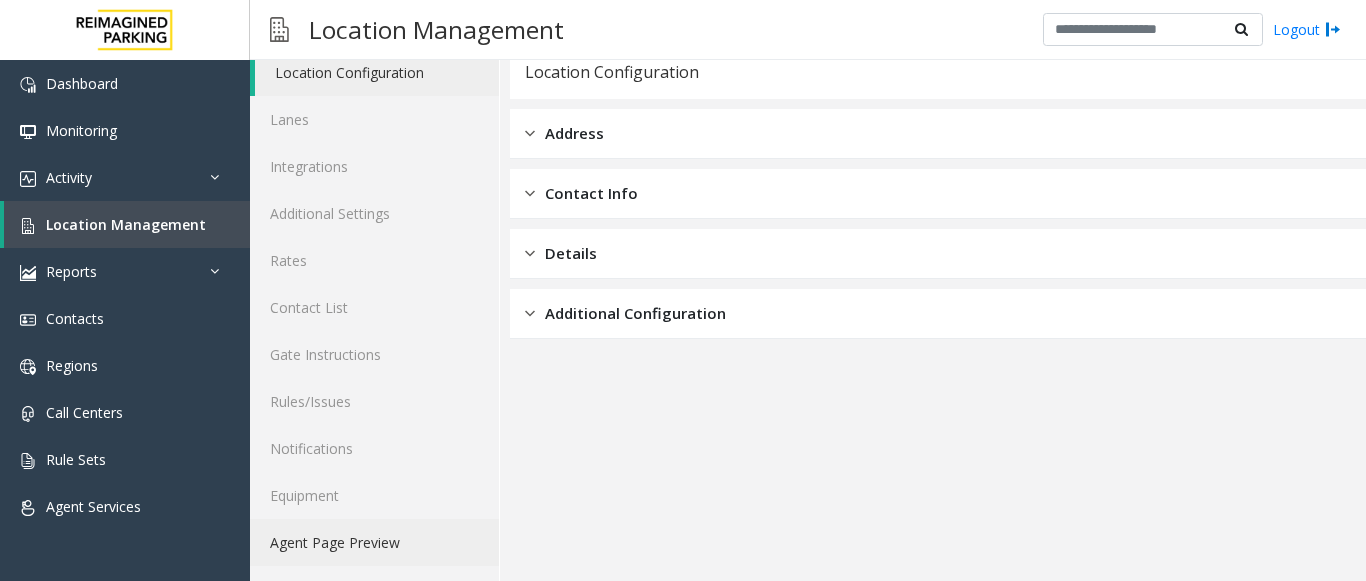 click on "Agent Page Preview" 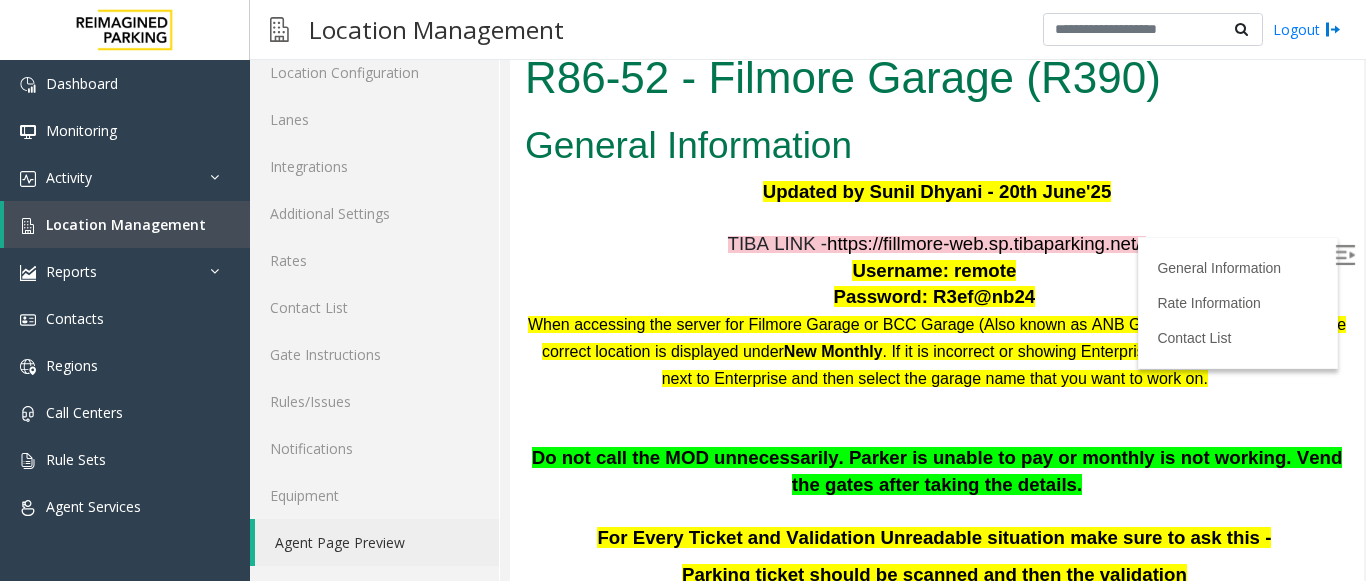 scroll, scrollTop: 0, scrollLeft: 0, axis: both 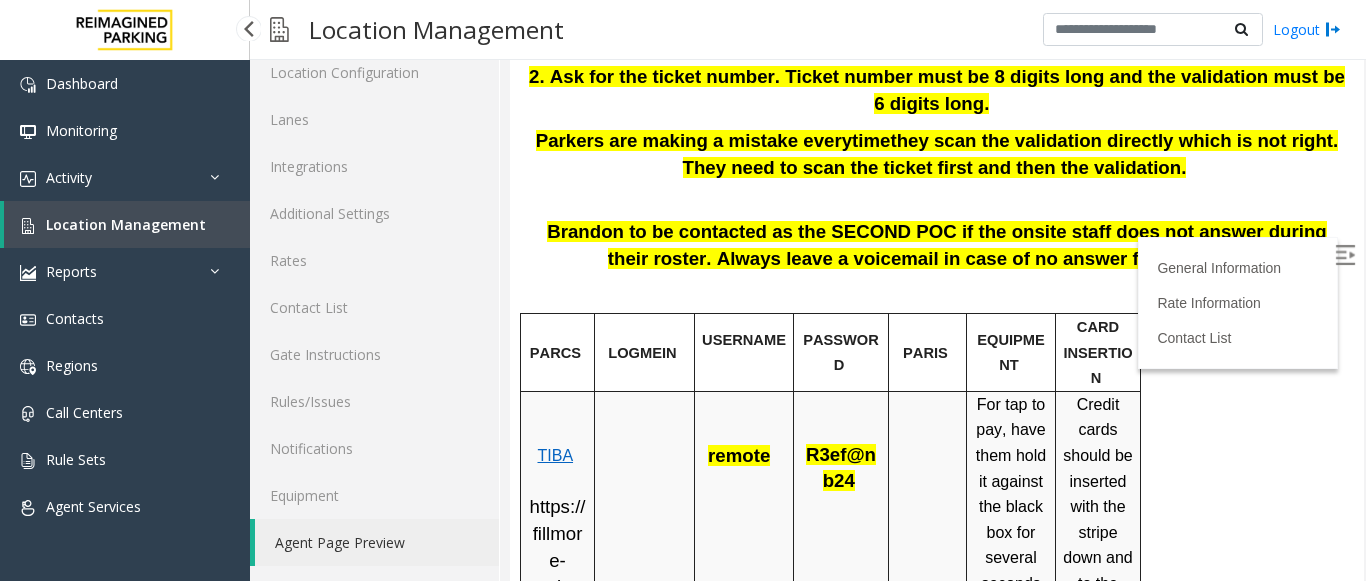 click on "Location Management" at bounding box center [126, 224] 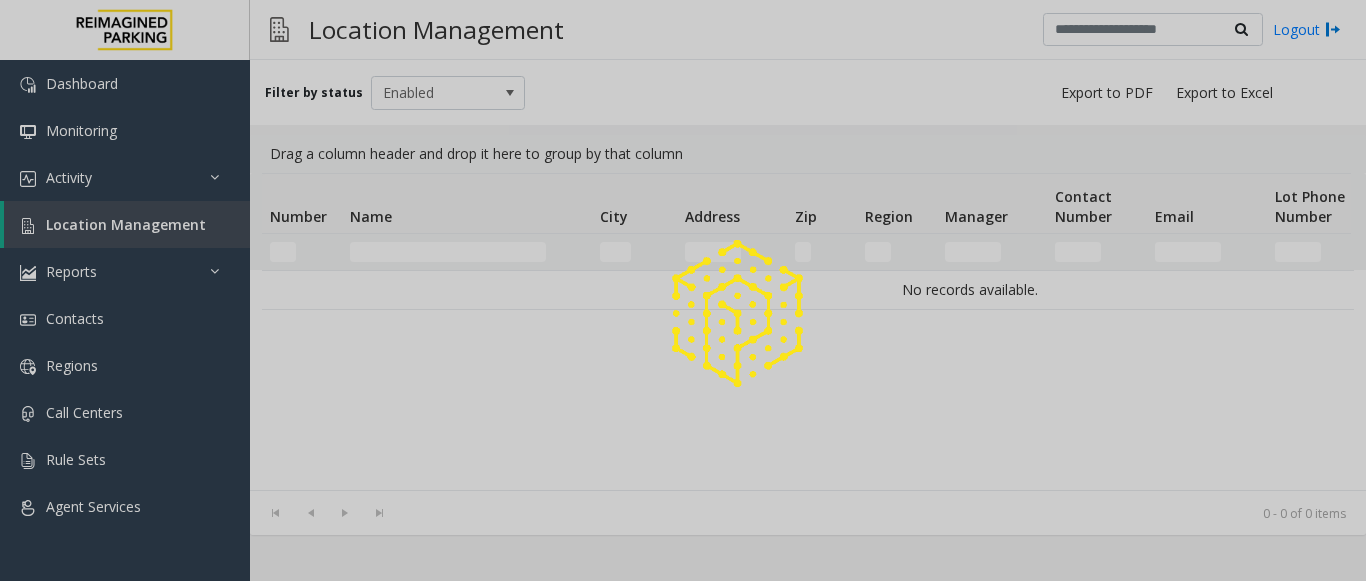 scroll, scrollTop: 0, scrollLeft: 0, axis: both 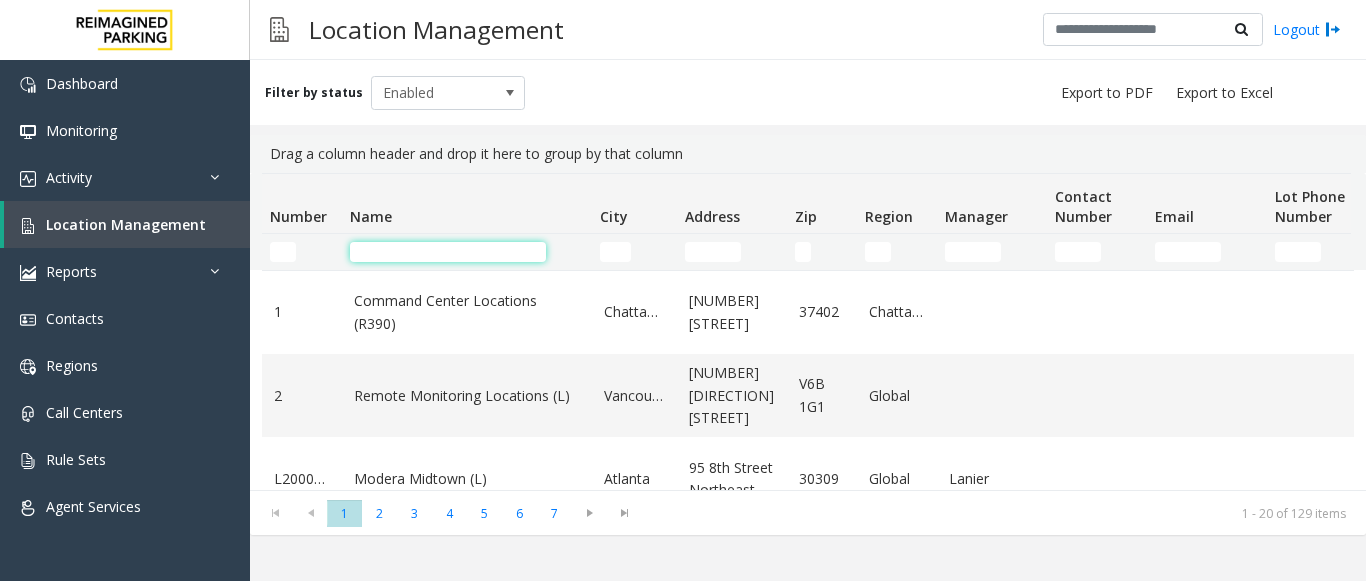click 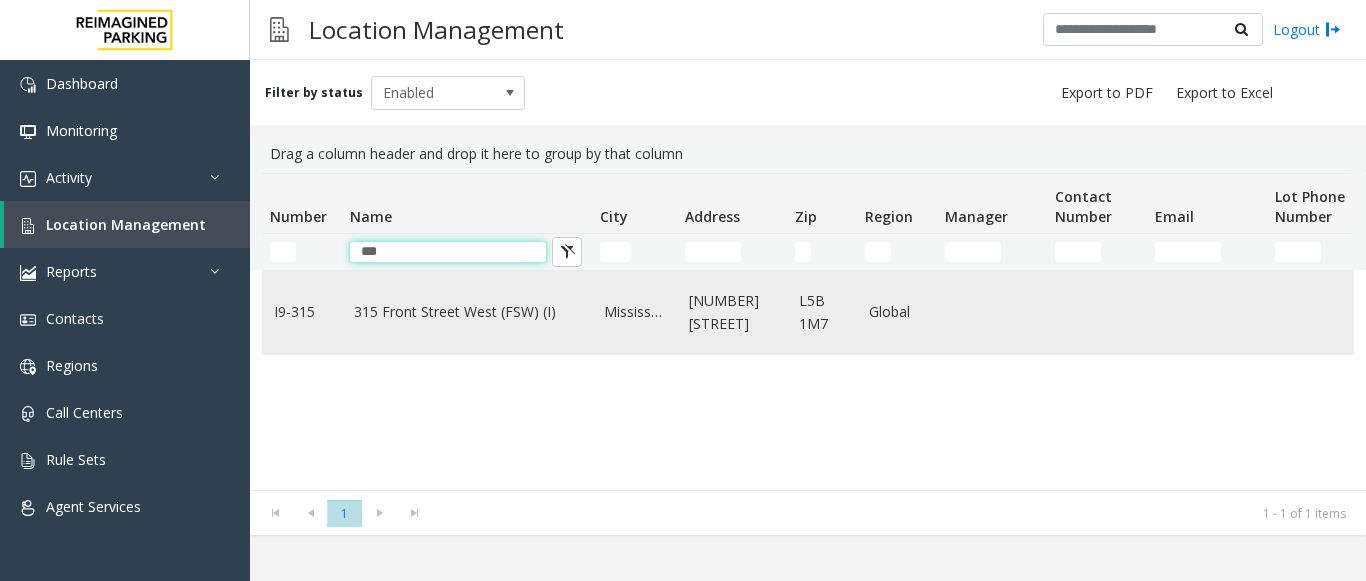 type on "***" 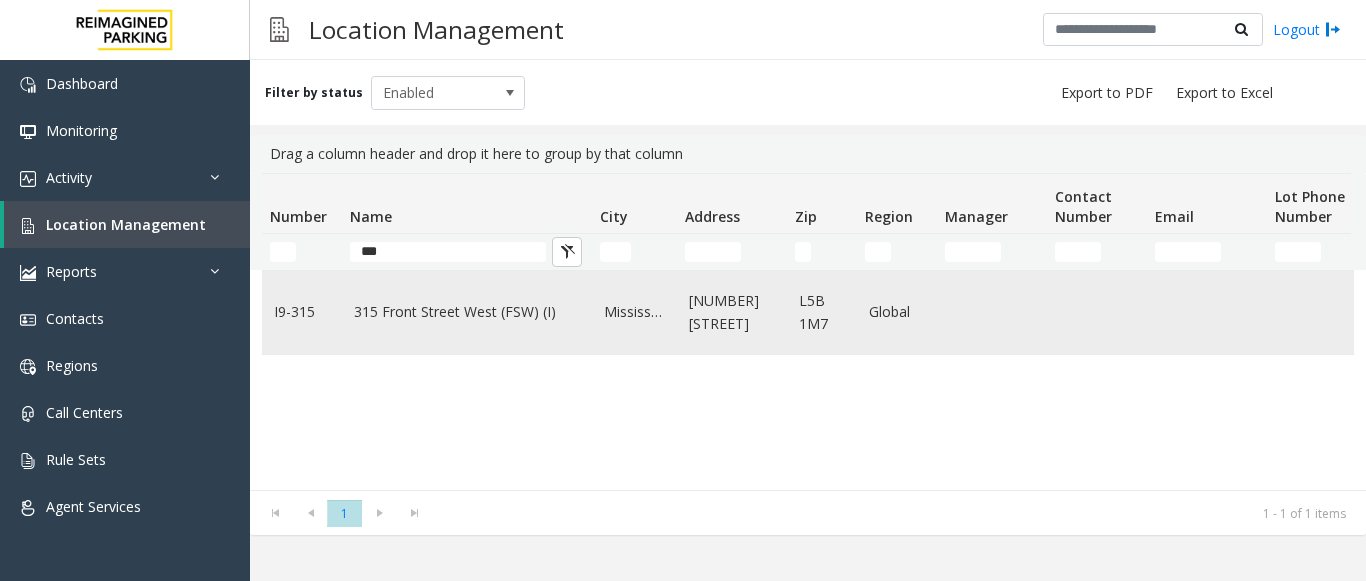 click on "315 Front Street West	(FSW) (I)" 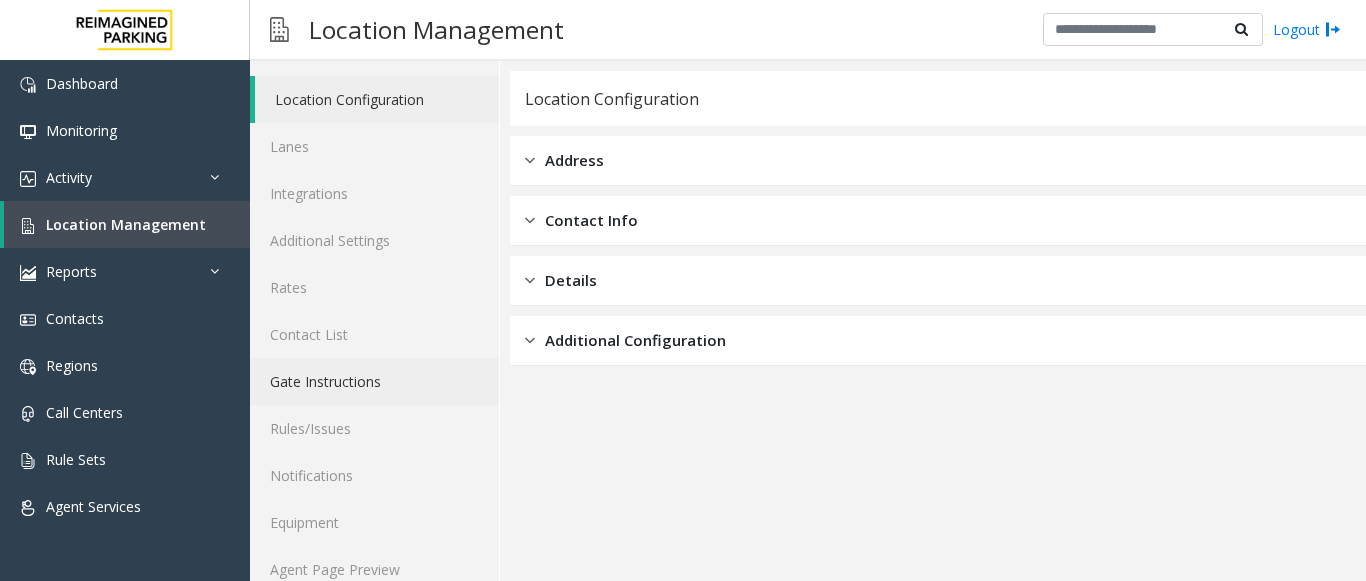 scroll, scrollTop: 78, scrollLeft: 0, axis: vertical 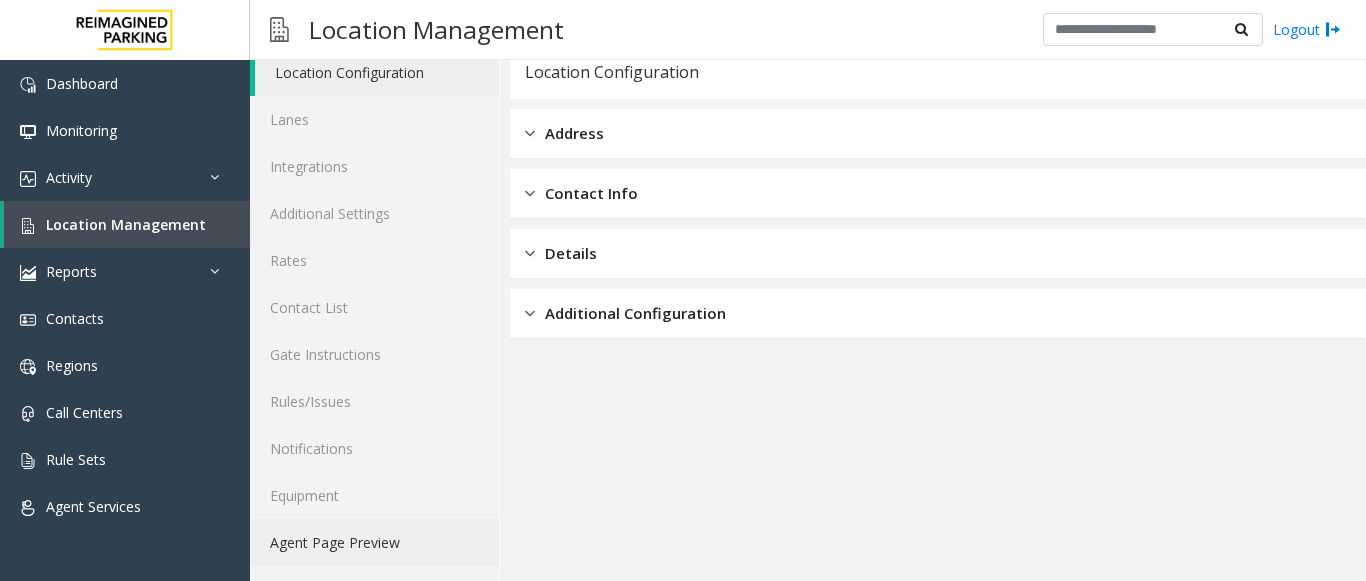 click on "Agent Page Preview" 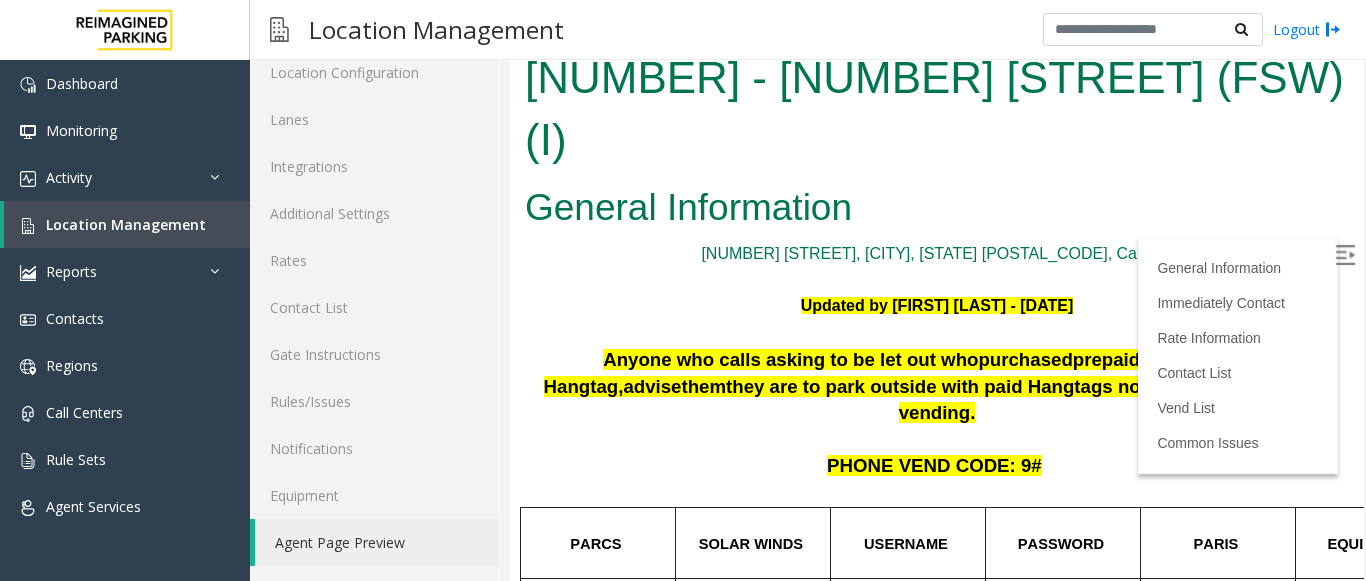 scroll, scrollTop: 0, scrollLeft: 0, axis: both 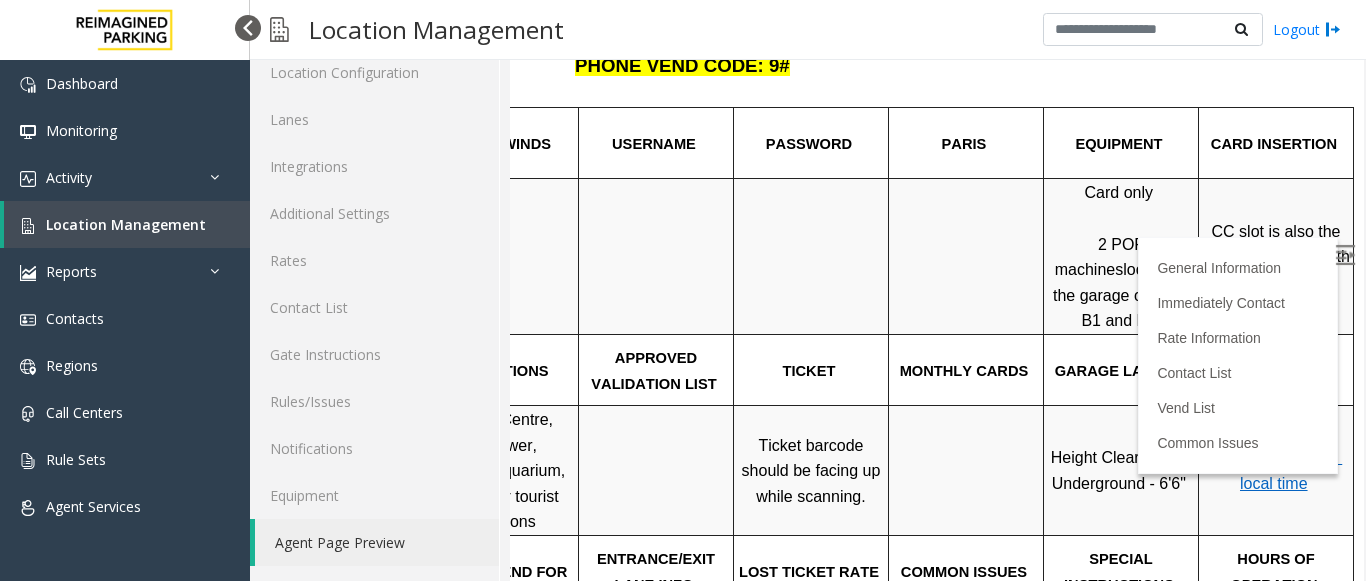 click at bounding box center [248, 28] 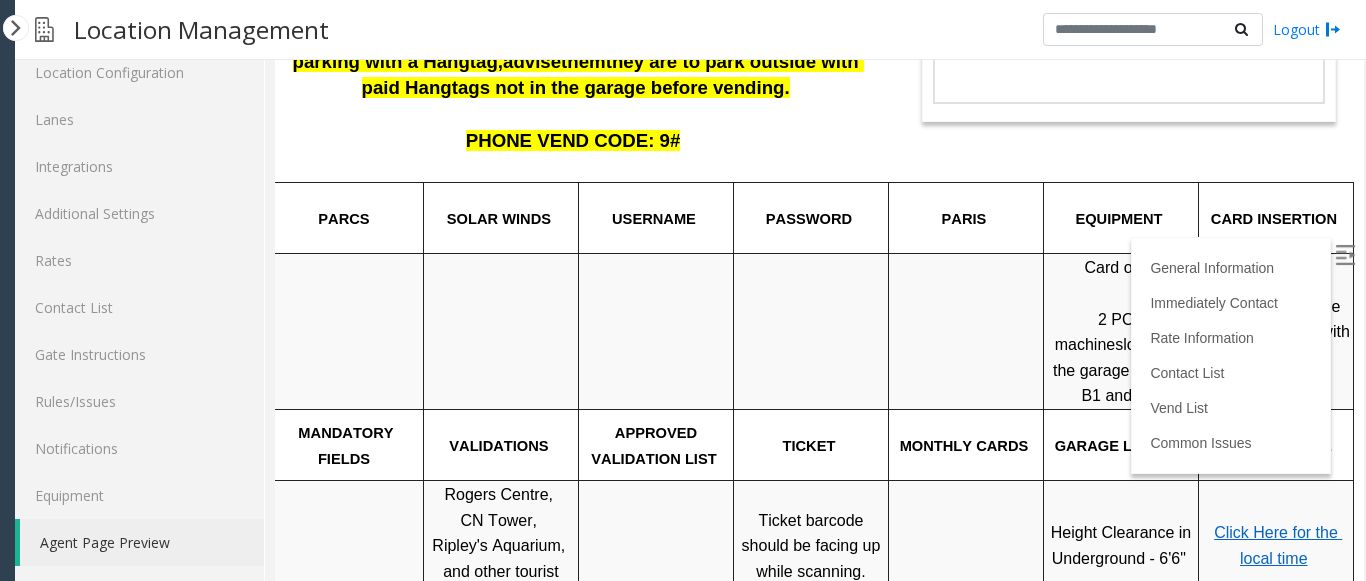 scroll, scrollTop: 100, scrollLeft: 101, axis: both 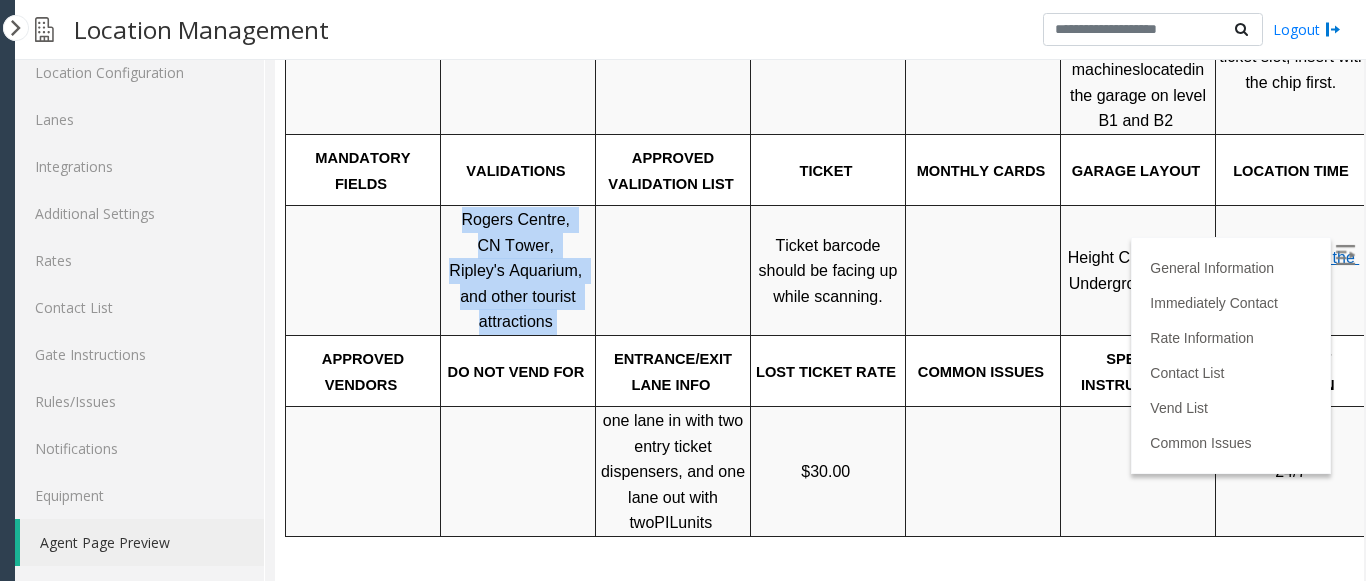 drag, startPoint x: 464, startPoint y: 198, endPoint x: 618, endPoint y: 240, distance: 159.62456 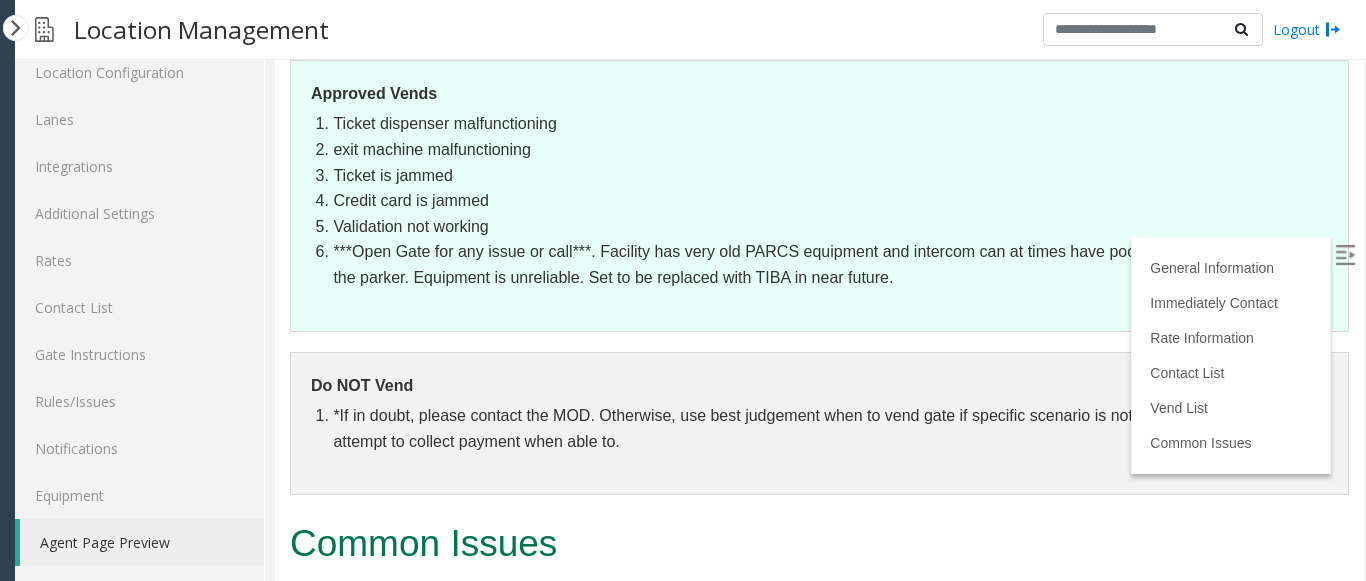 scroll, scrollTop: 2463, scrollLeft: 0, axis: vertical 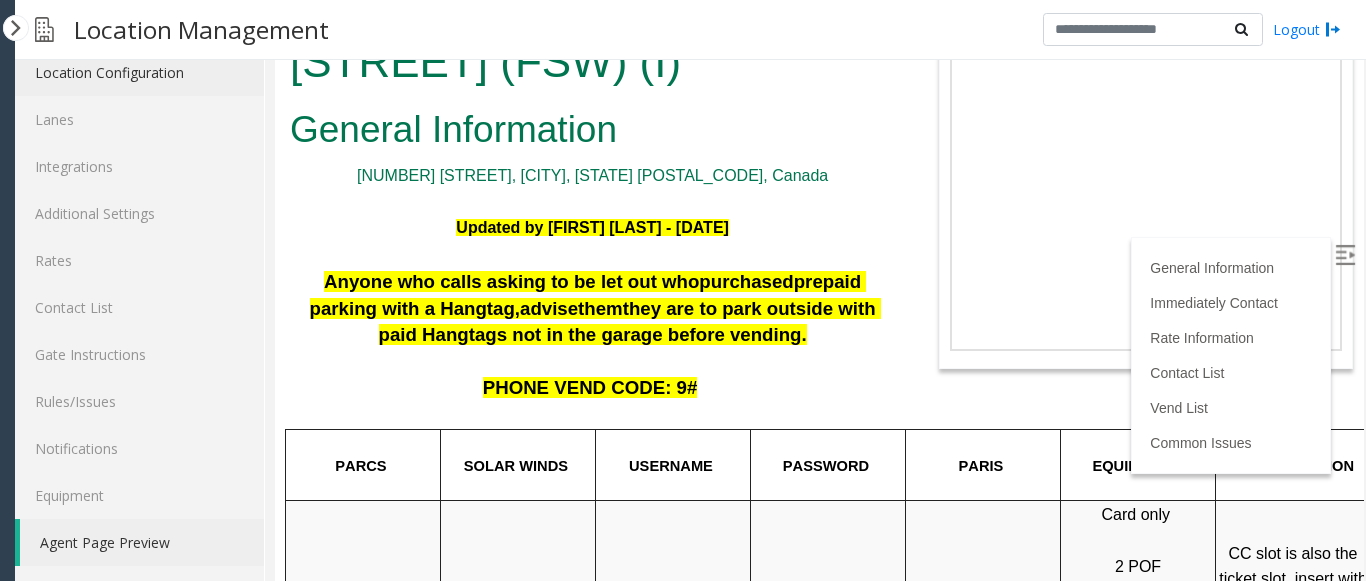 click on "Location Configuration" 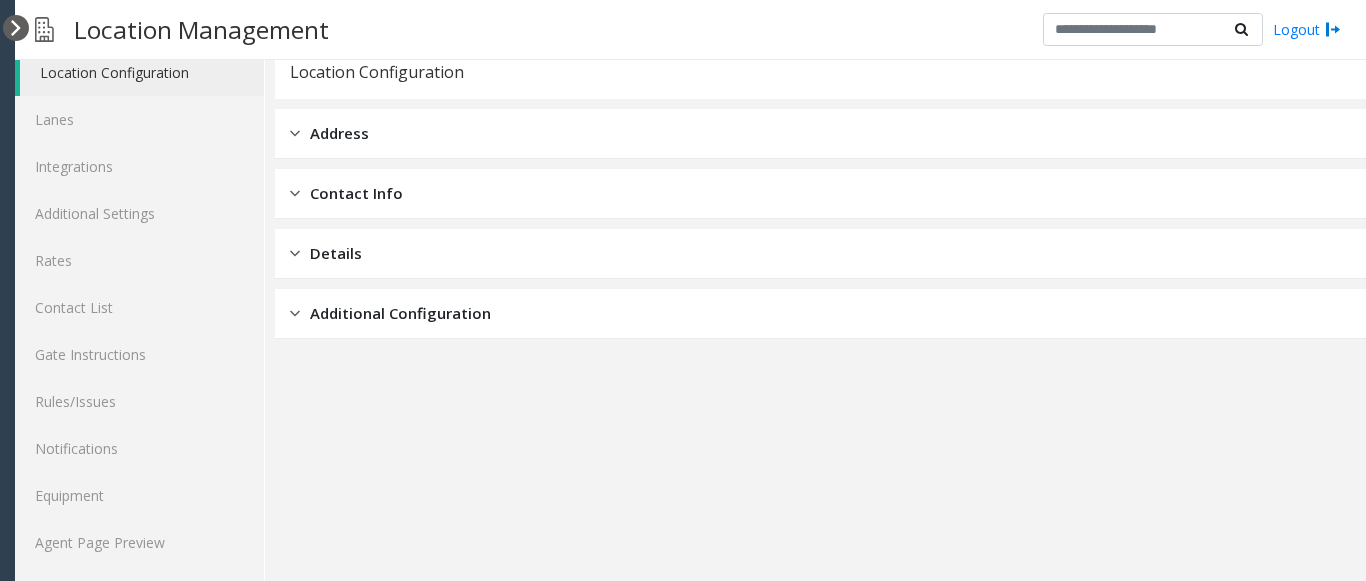 click at bounding box center (16, 28) 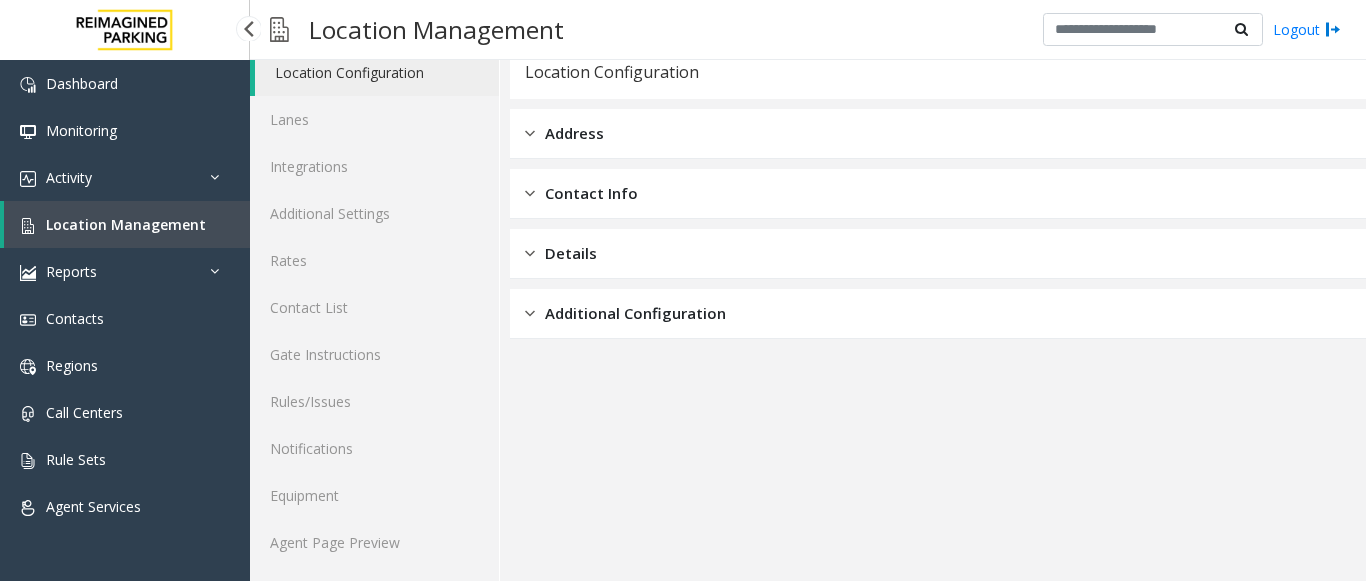 click on "Location Management" at bounding box center [126, 224] 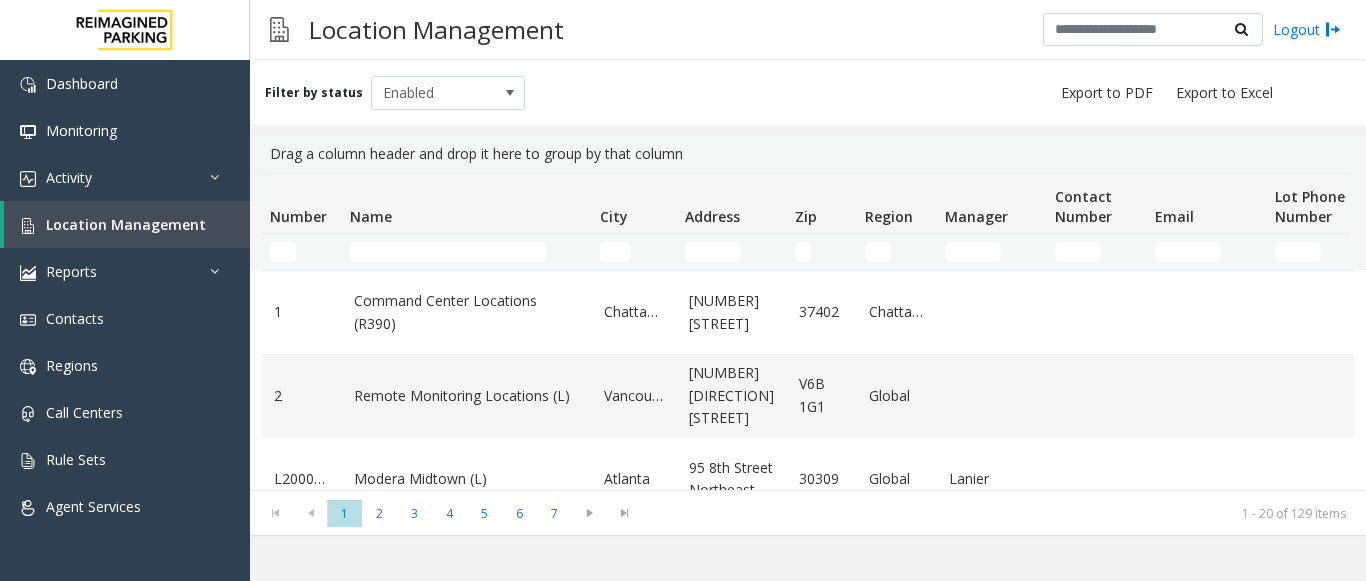 click 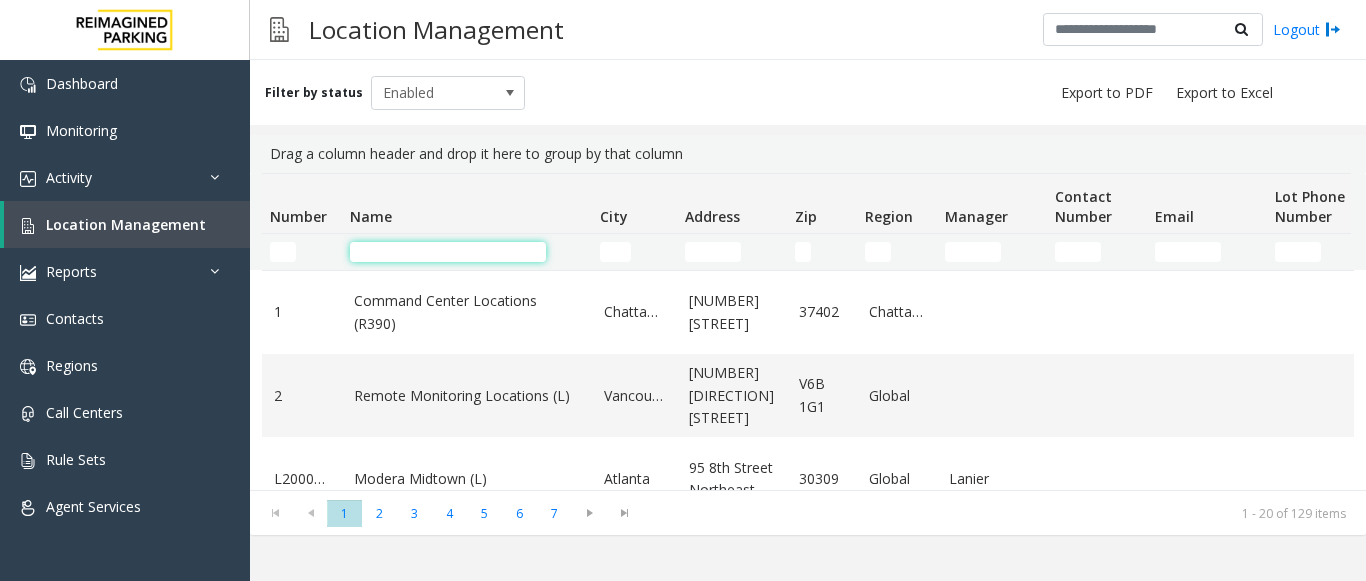 click 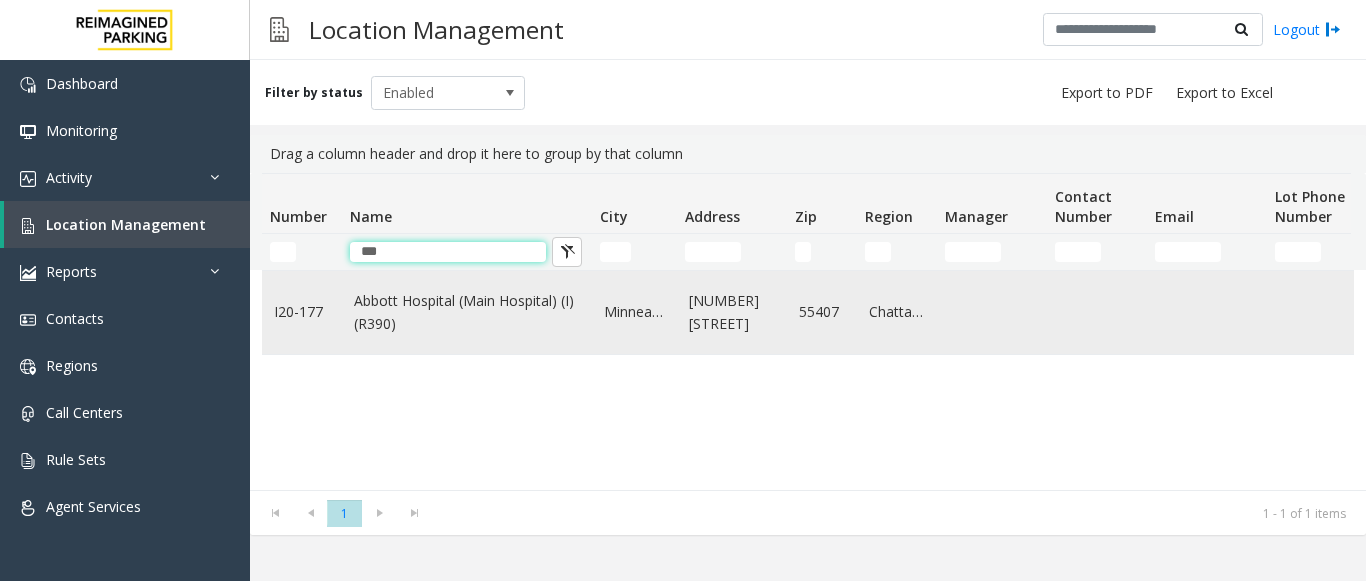 type on "***" 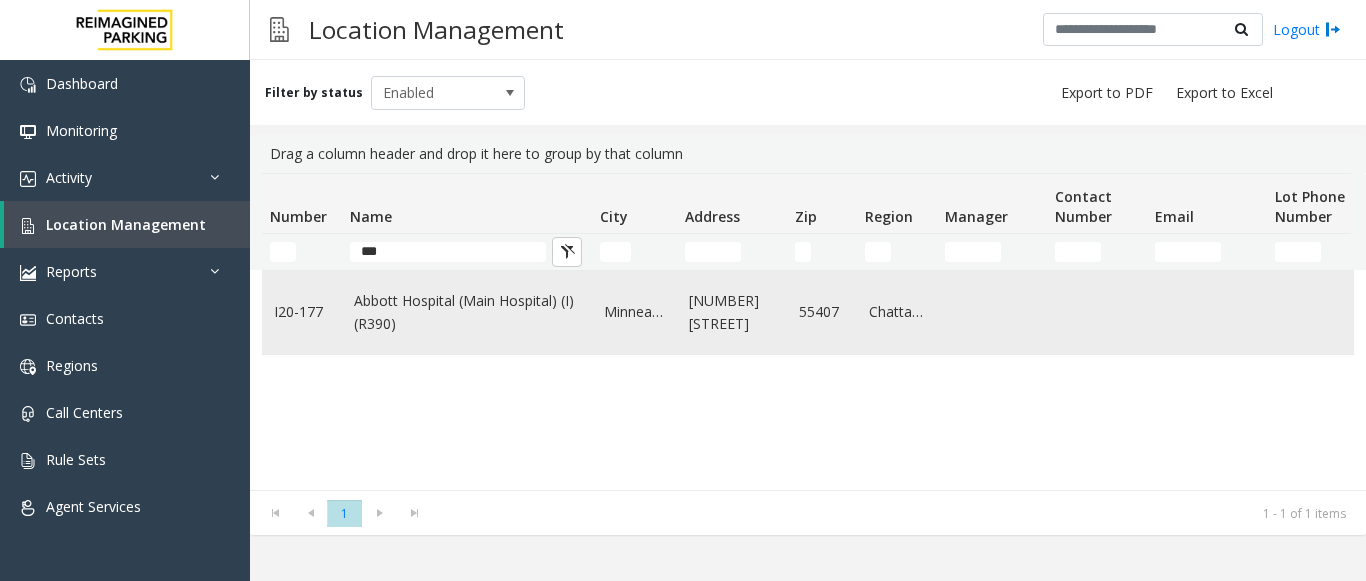 click on "Abbott Hospital (Main Hospital) (I) (R390)" 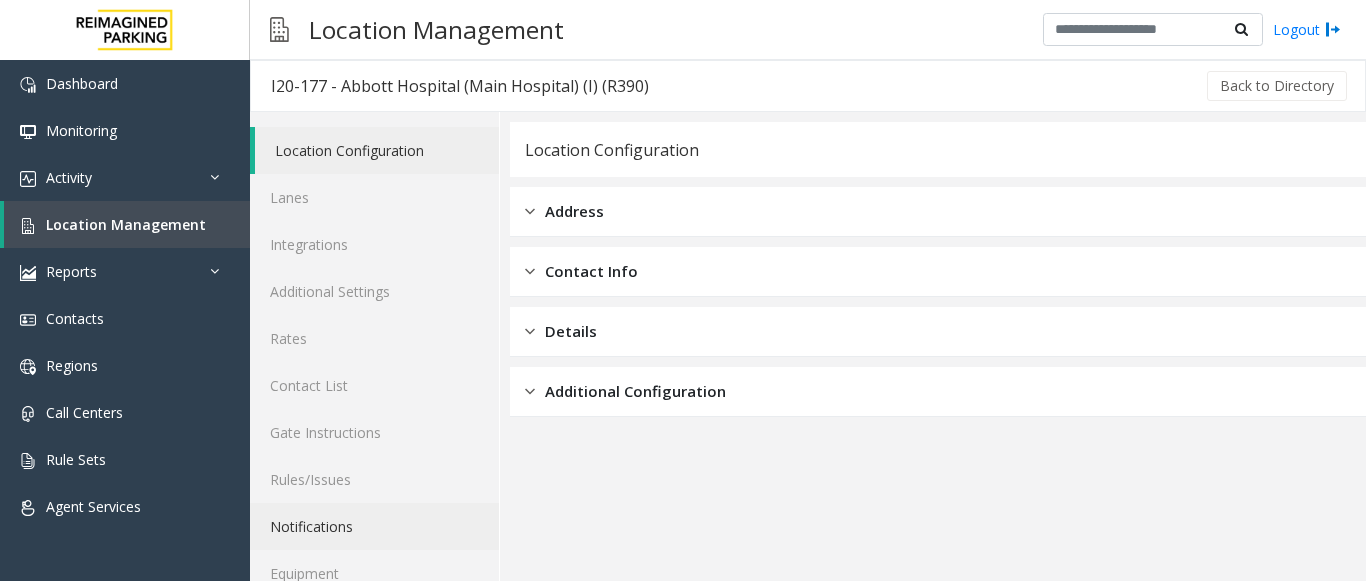 scroll, scrollTop: 78, scrollLeft: 0, axis: vertical 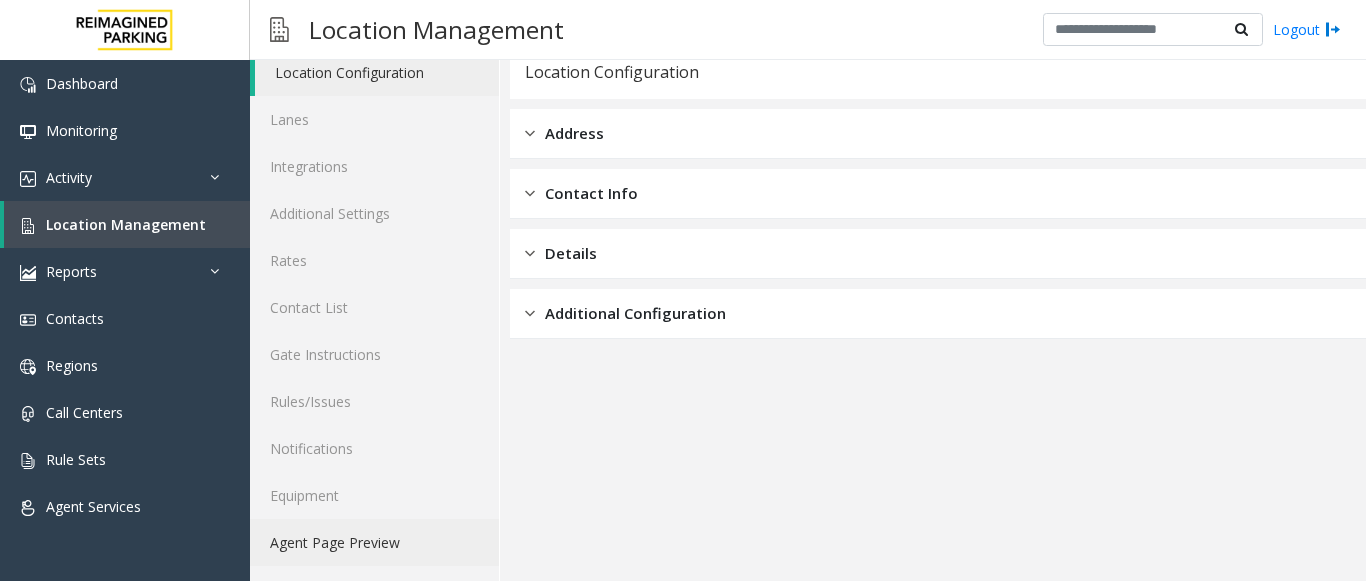 click on "Agent Page Preview" 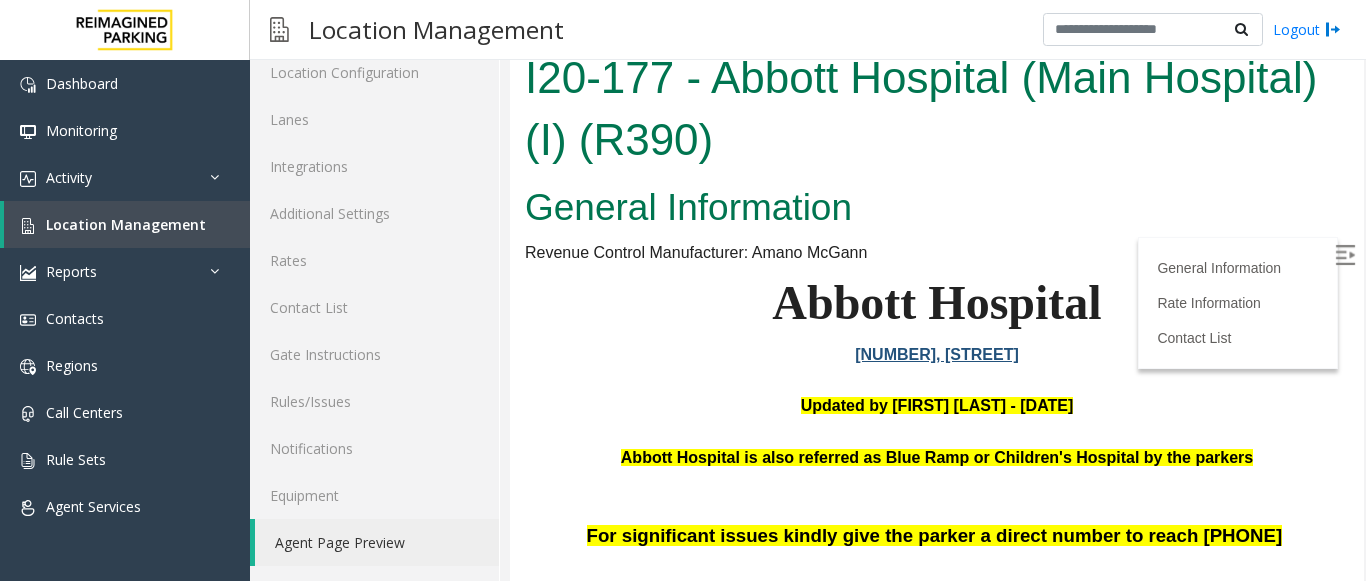 scroll, scrollTop: 200, scrollLeft: 0, axis: vertical 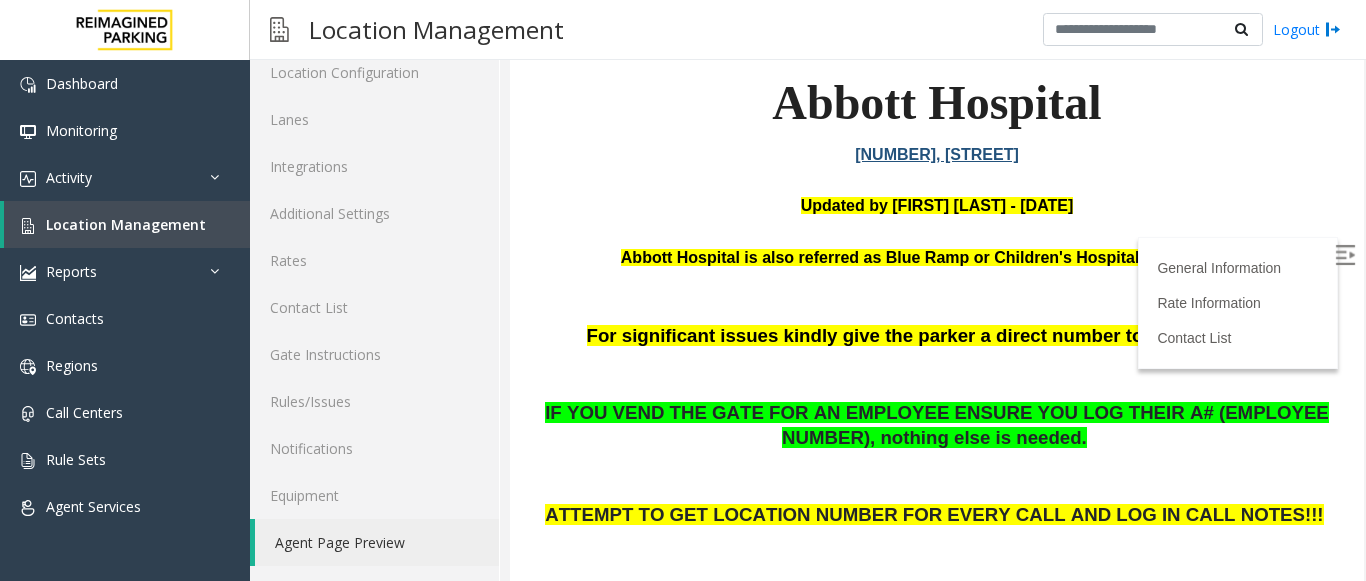 click at bounding box center [1345, 255] 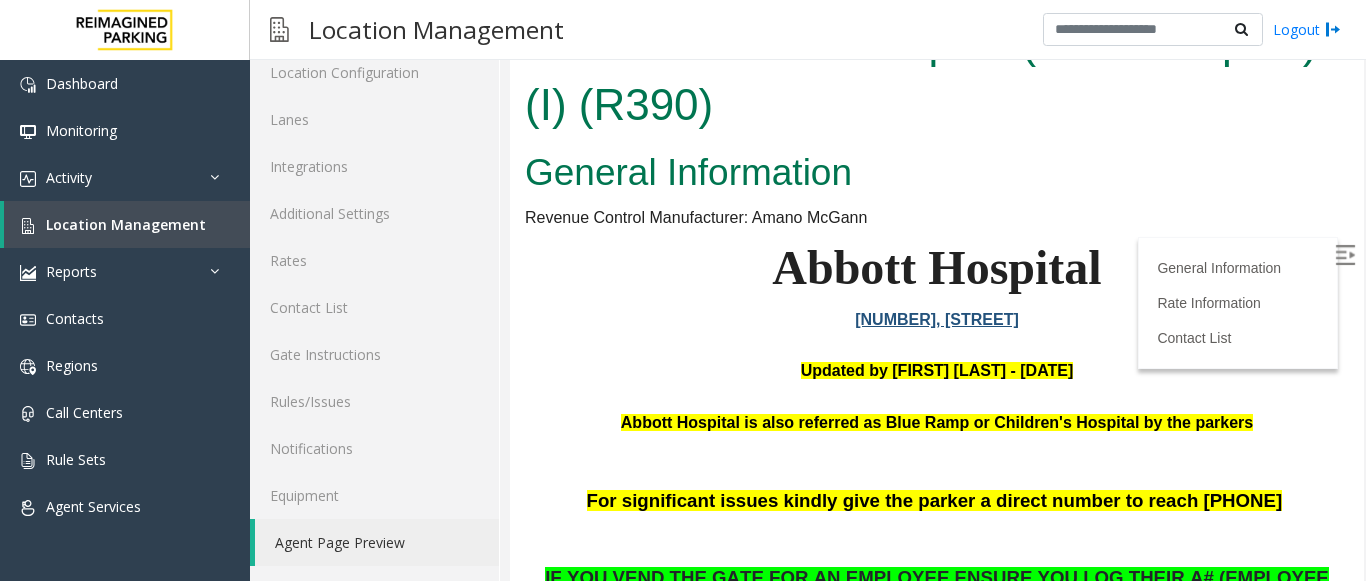 scroll, scrollTop: 0, scrollLeft: 0, axis: both 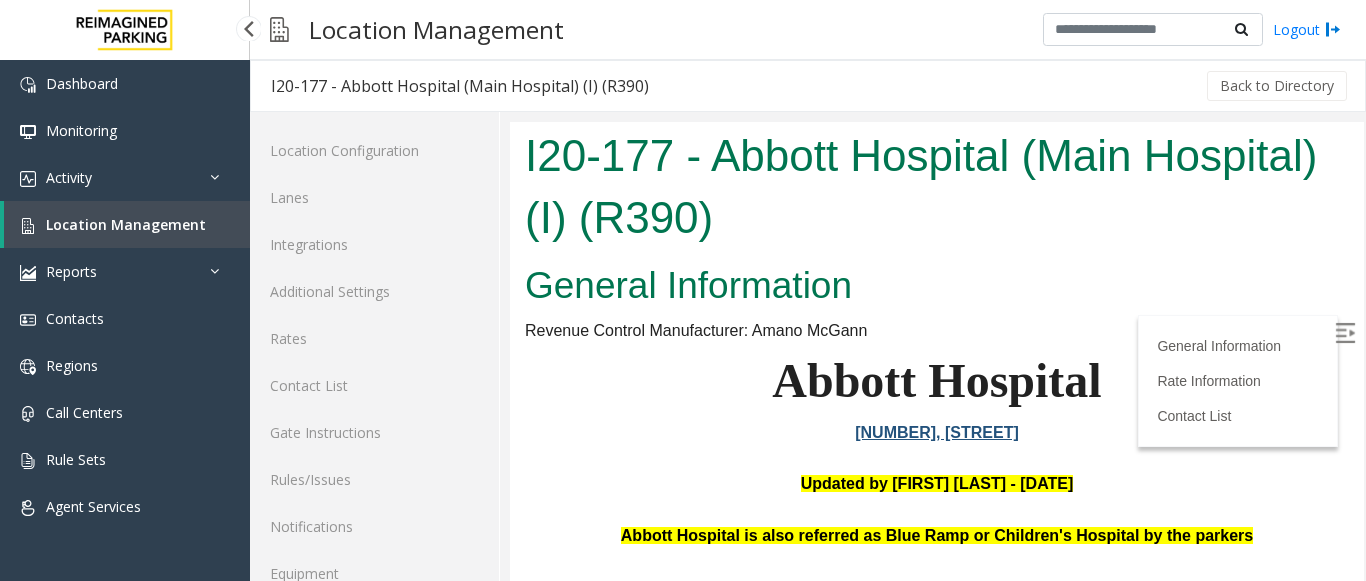 click on "Location Management" at bounding box center (126, 224) 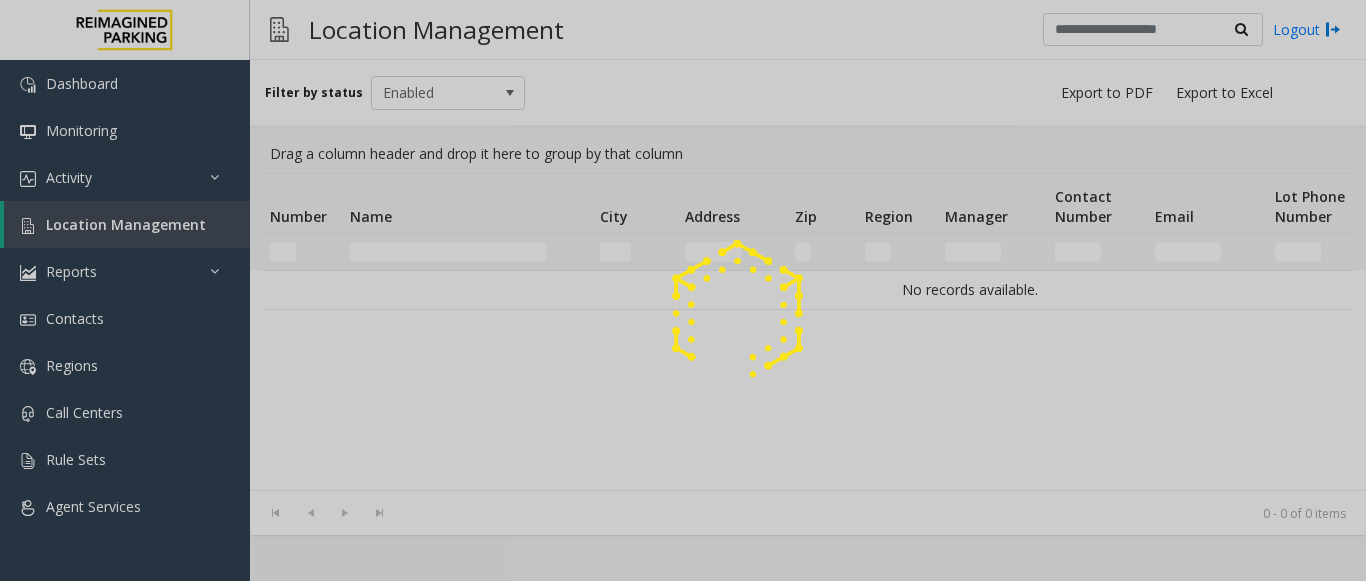 click 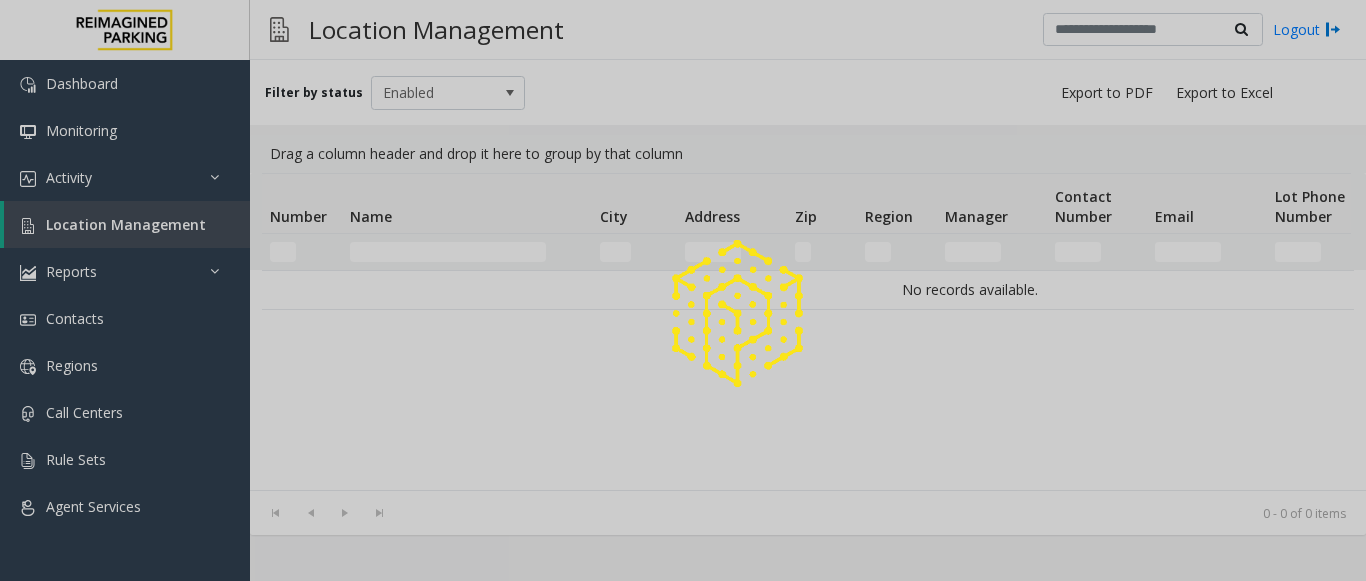 click 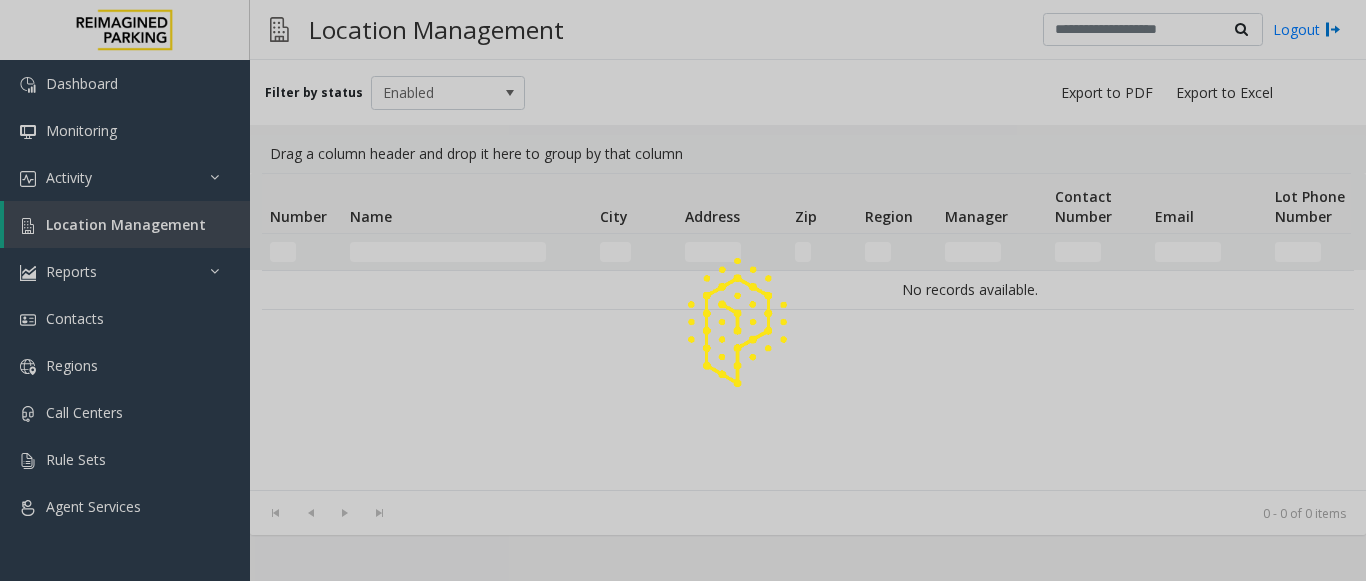 click 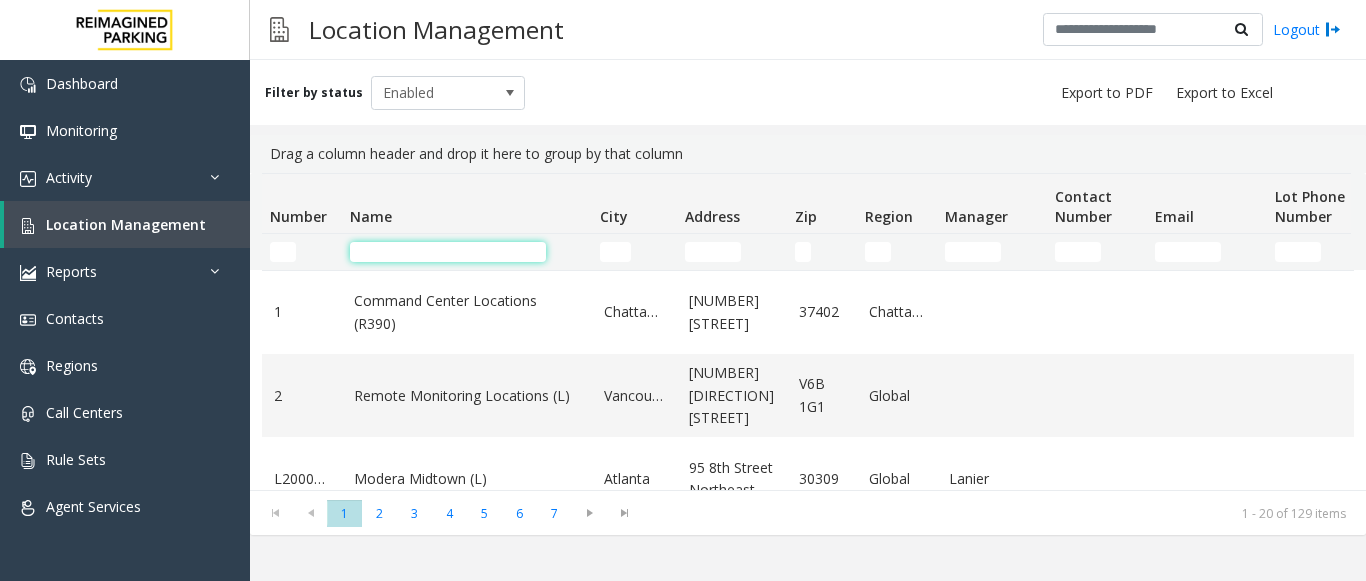 click 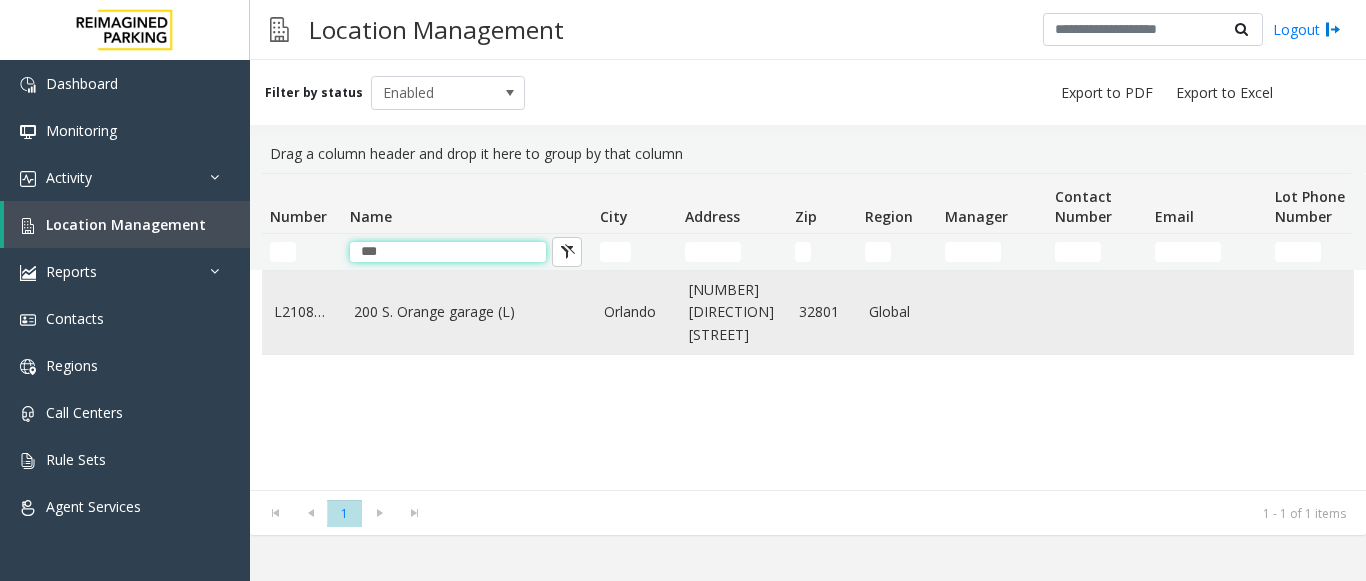 type on "***" 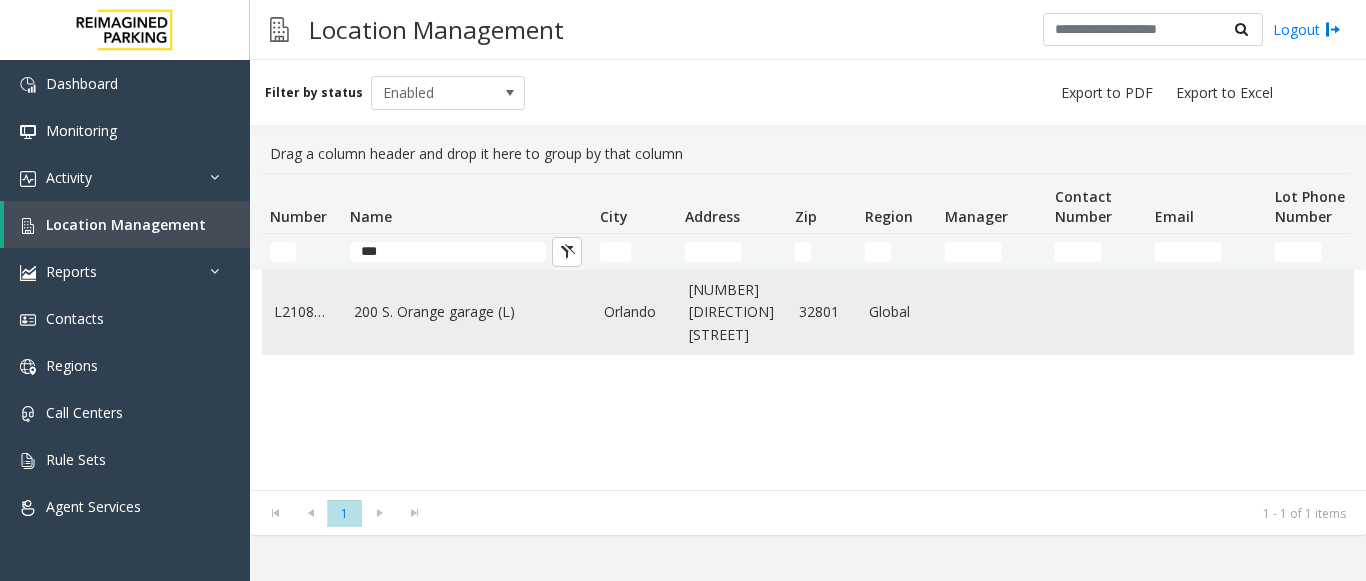 click on "200 S. Orange garage (L)" 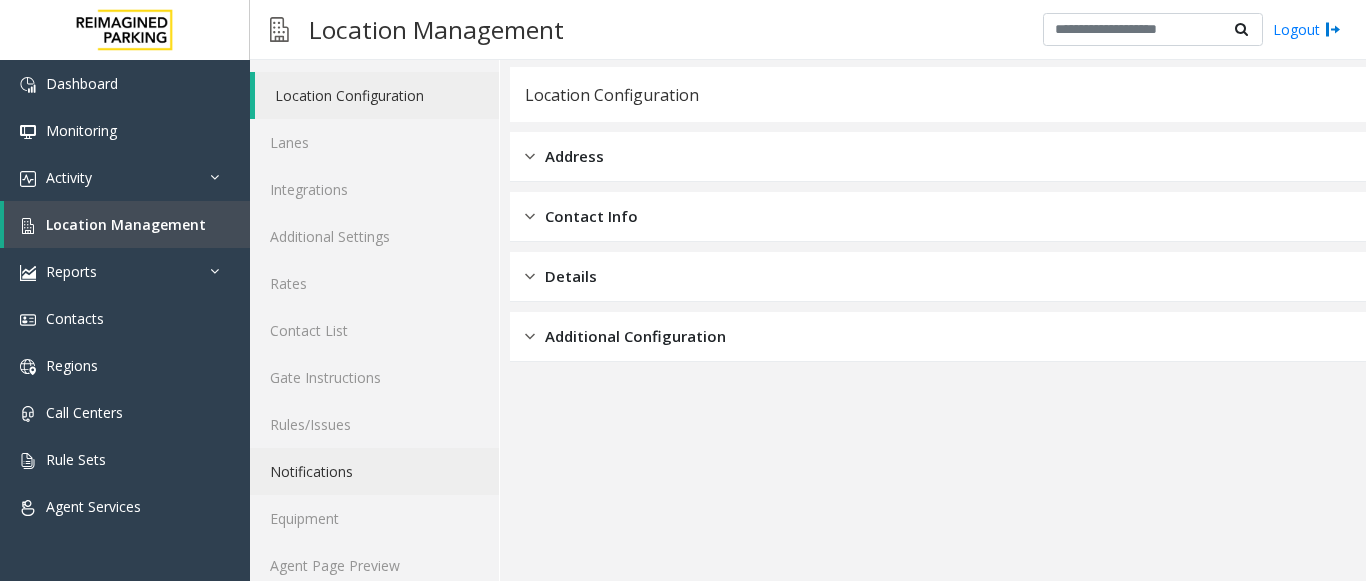 scroll, scrollTop: 78, scrollLeft: 0, axis: vertical 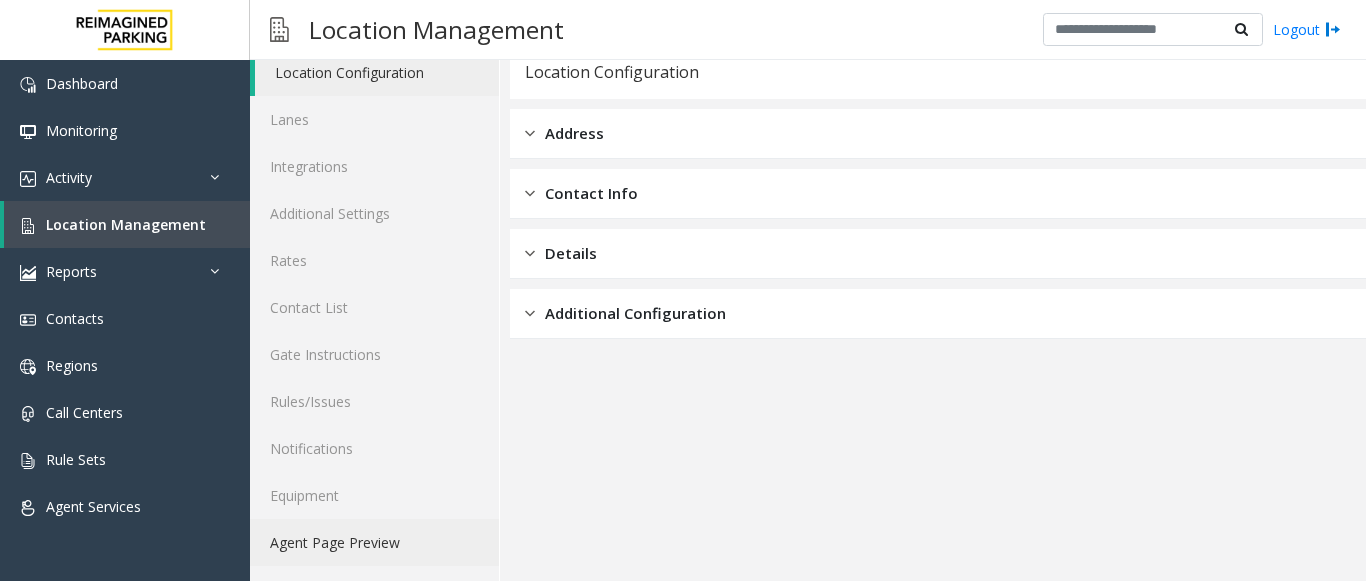 click on "Agent Page Preview" 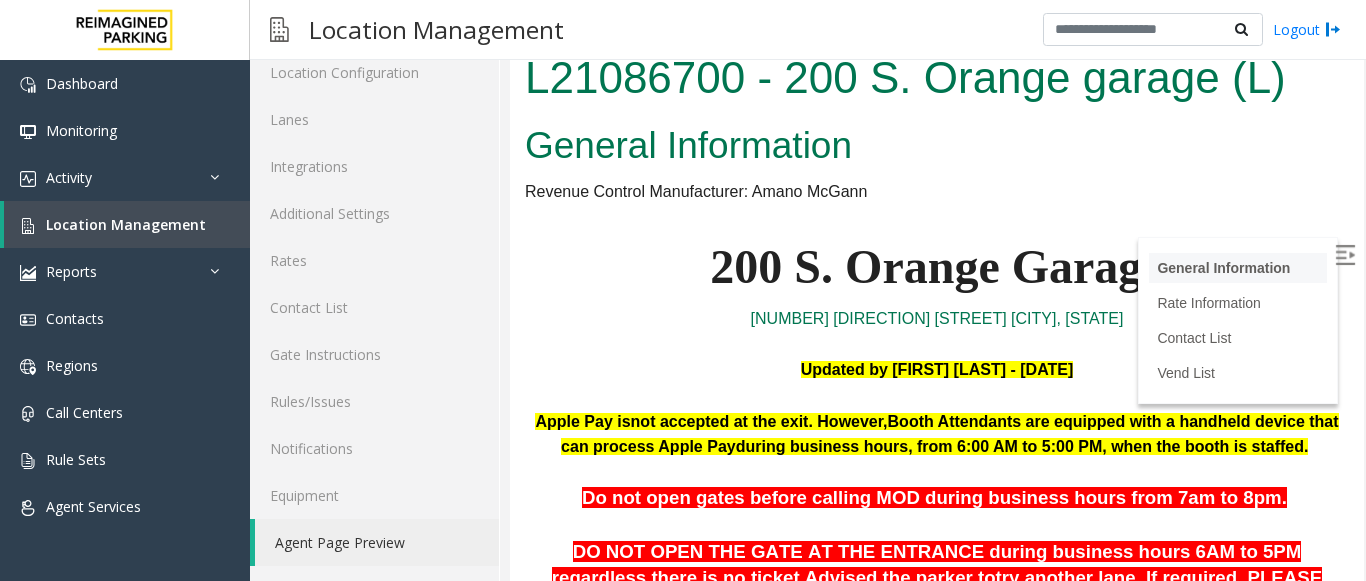 scroll, scrollTop: 850, scrollLeft: 0, axis: vertical 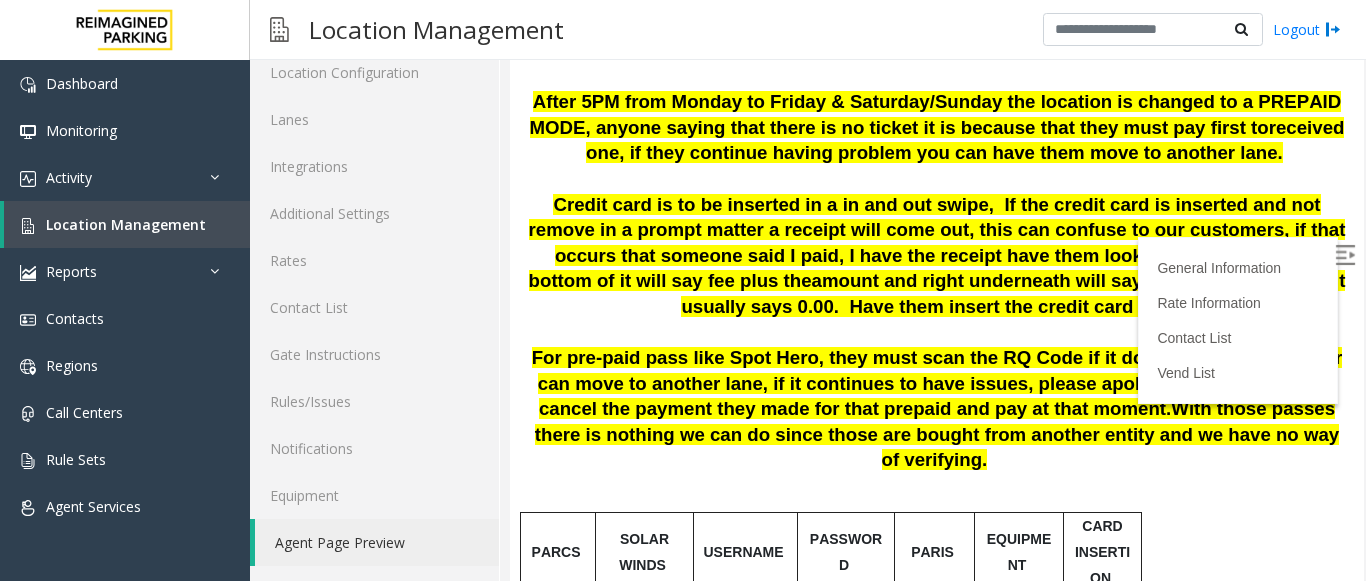 click at bounding box center (1345, 255) 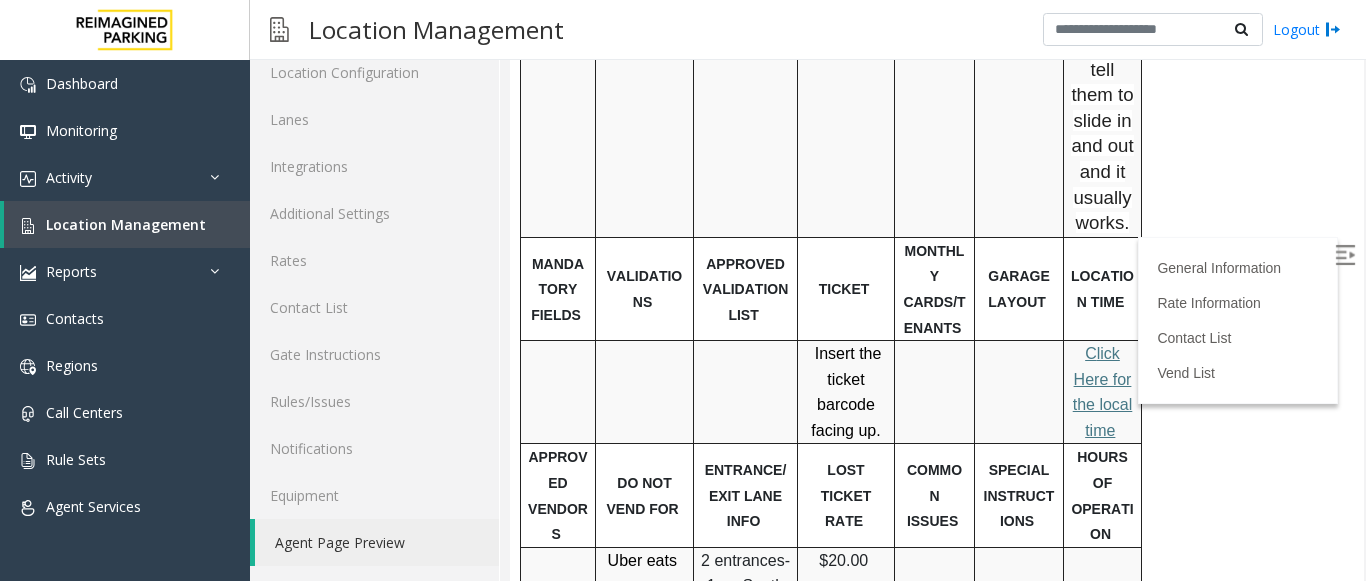 scroll, scrollTop: 2021, scrollLeft: 0, axis: vertical 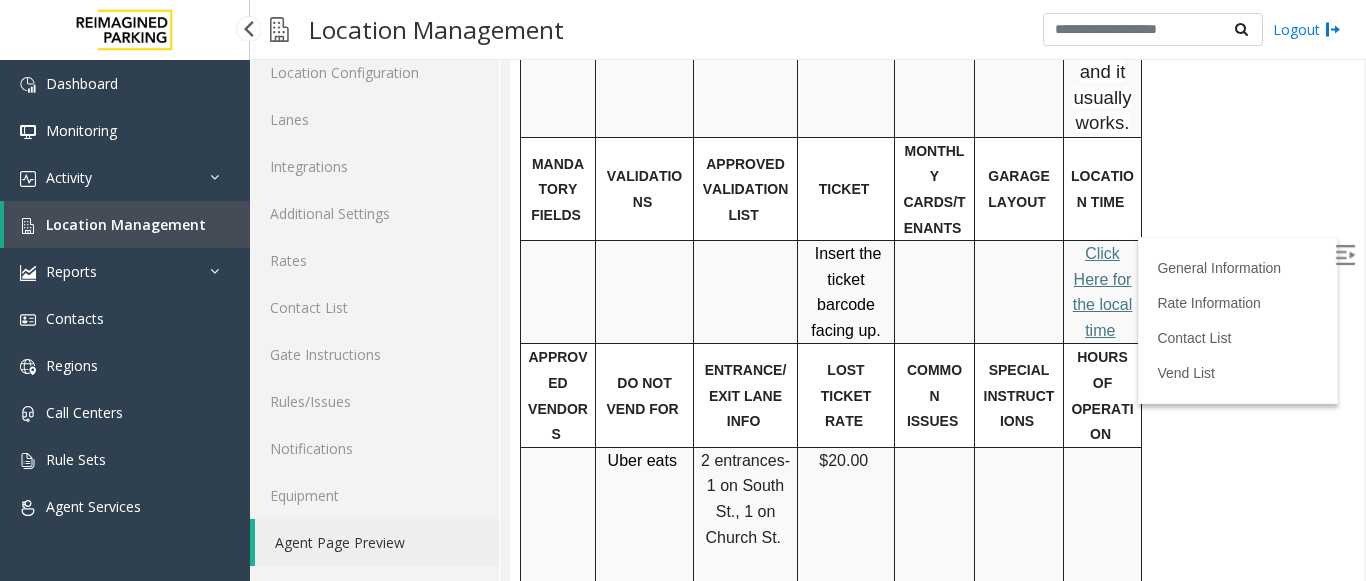 click on "Location Management" at bounding box center [127, 224] 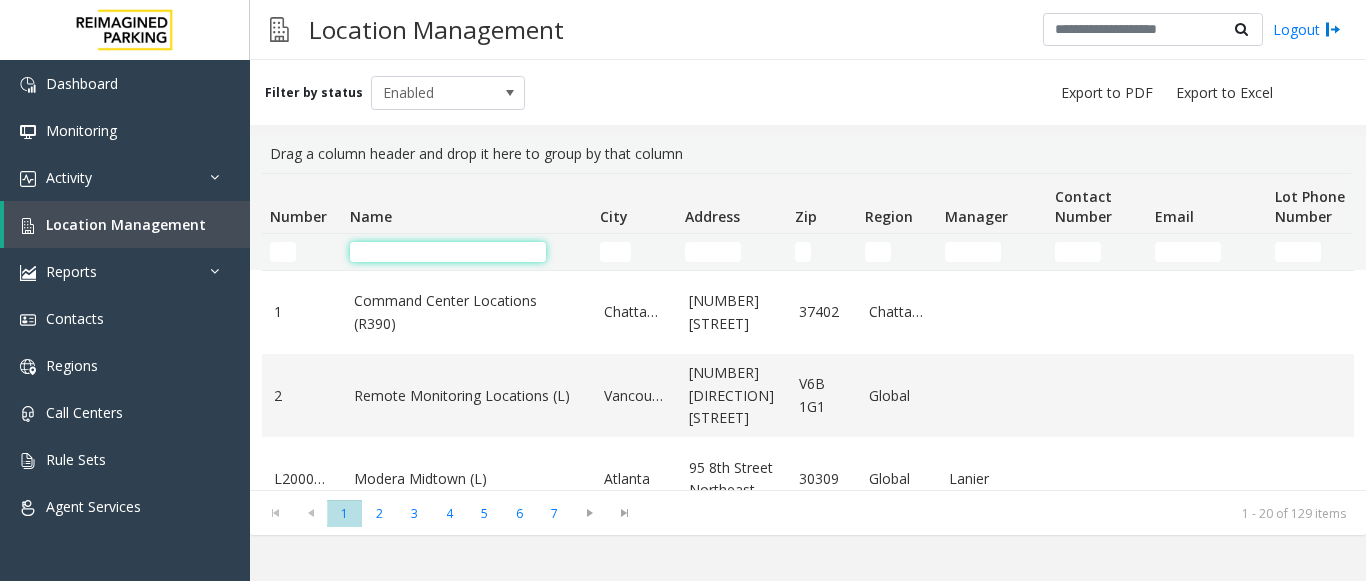 click 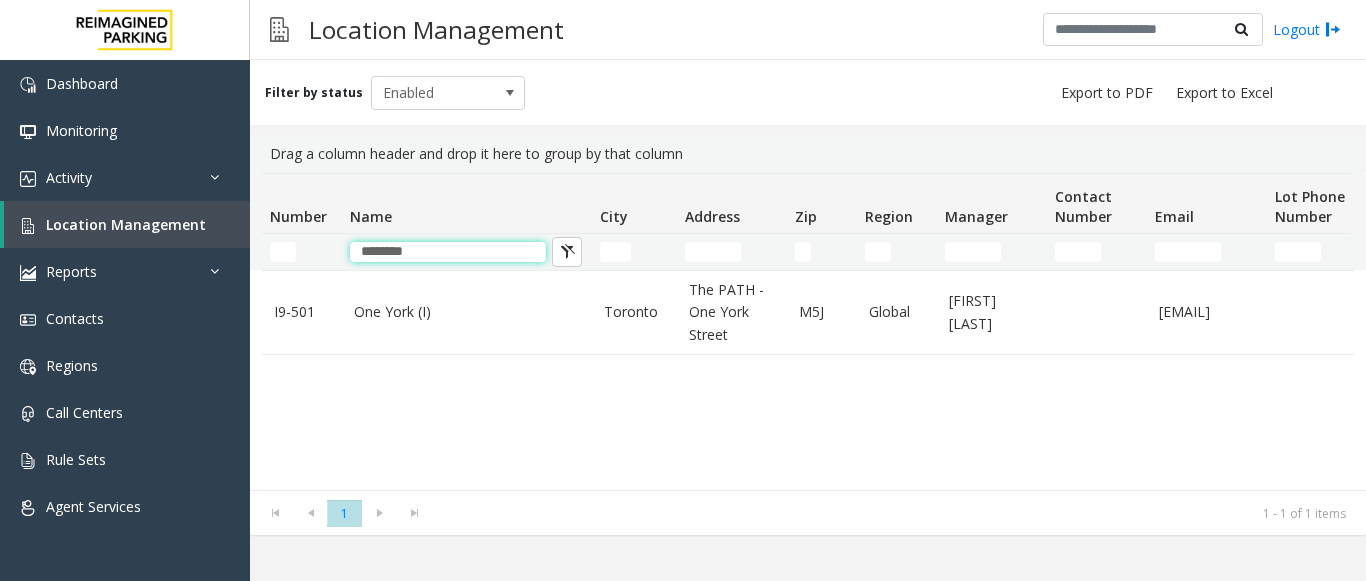 type on "********" 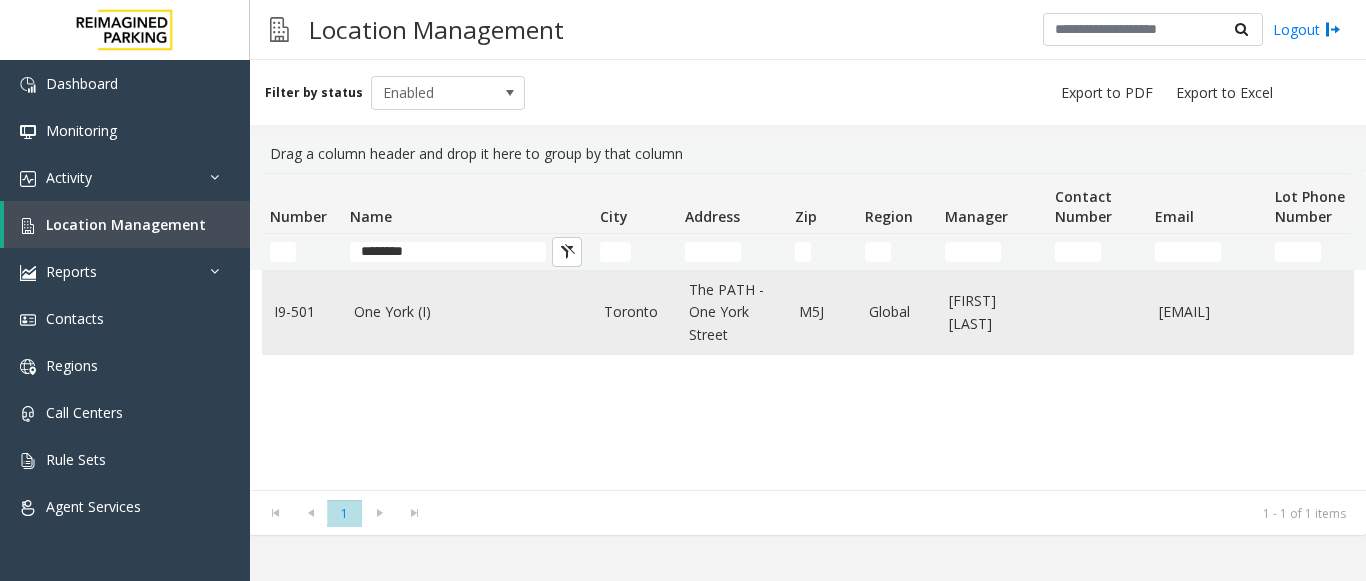 click on "One York (I)" 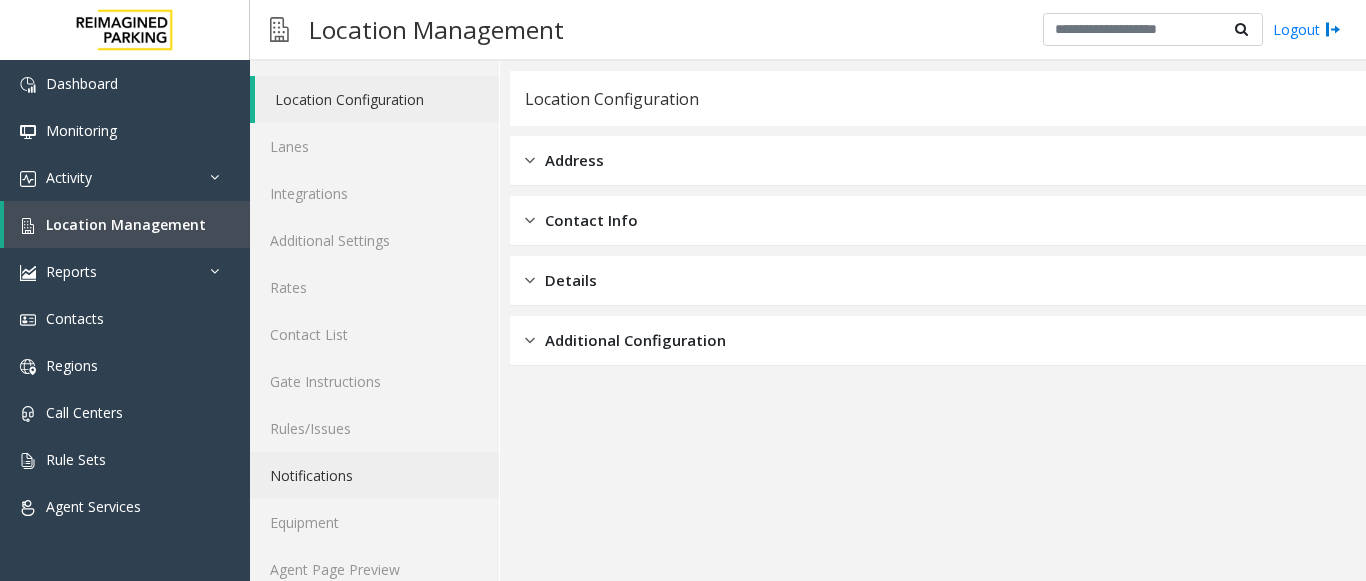 scroll, scrollTop: 78, scrollLeft: 0, axis: vertical 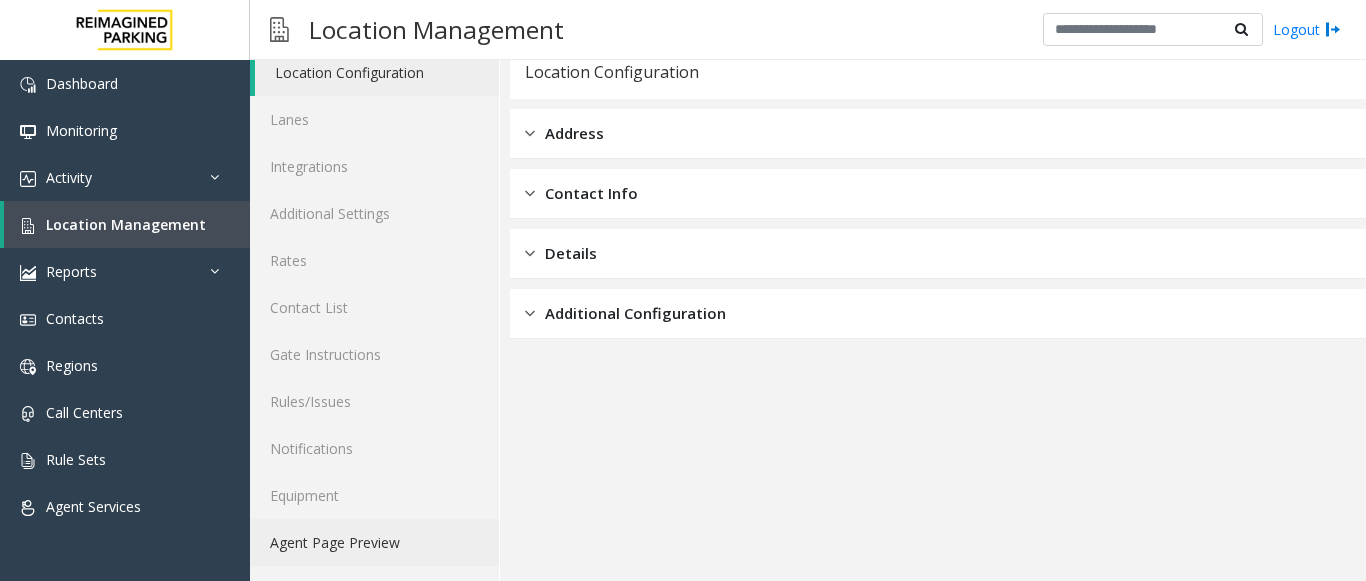 click on "Agent Page Preview" 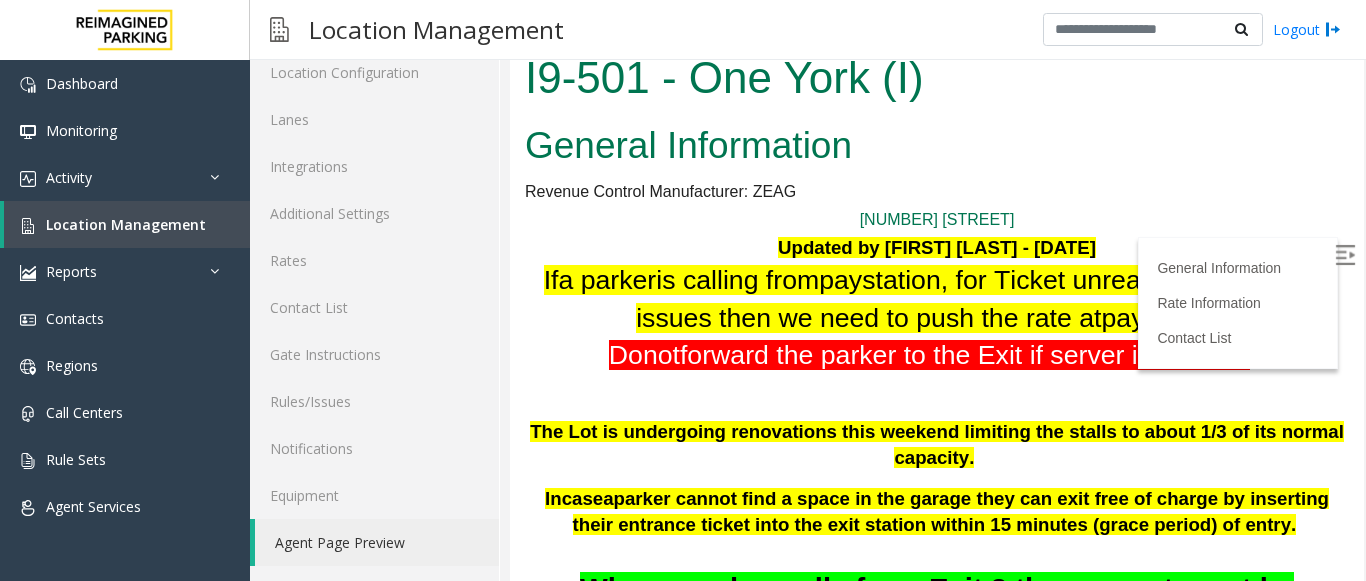 scroll, scrollTop: 200, scrollLeft: 0, axis: vertical 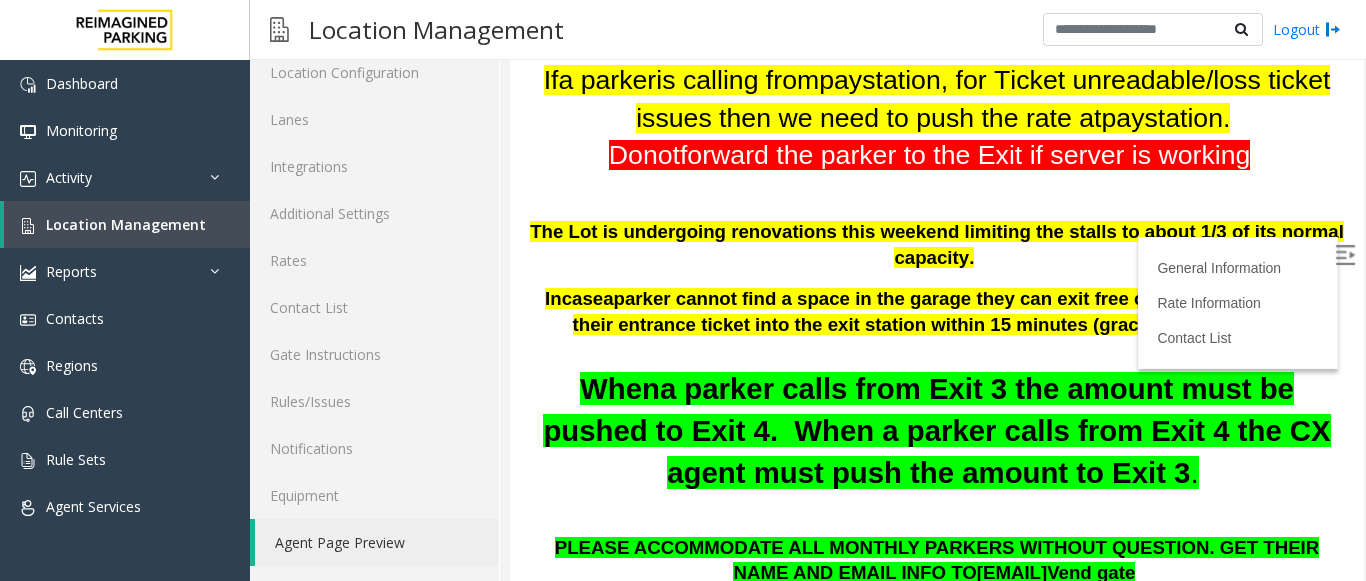 click at bounding box center (1345, 255) 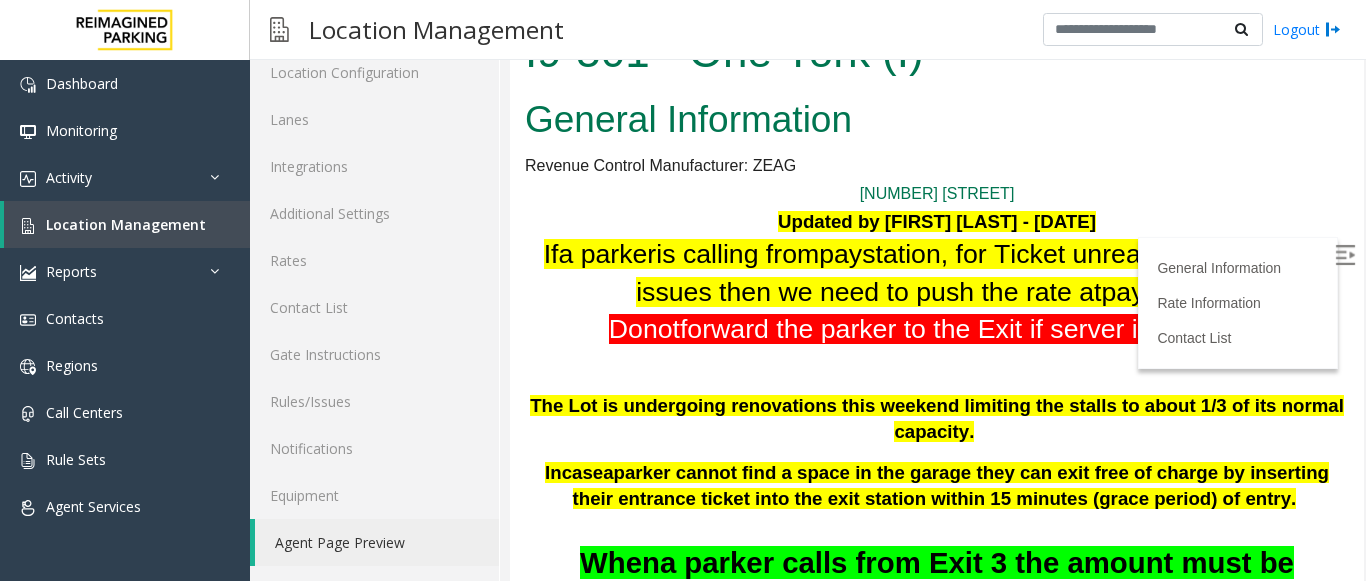 scroll, scrollTop: 0, scrollLeft: 0, axis: both 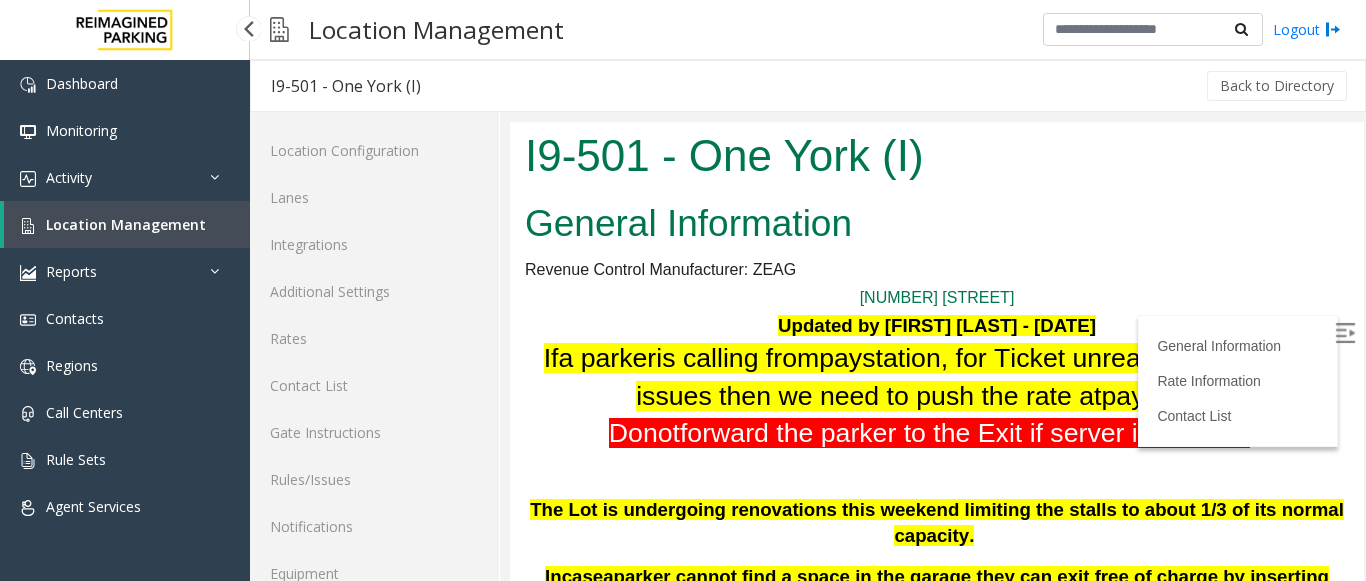 click on "Location Management" at bounding box center (126, 224) 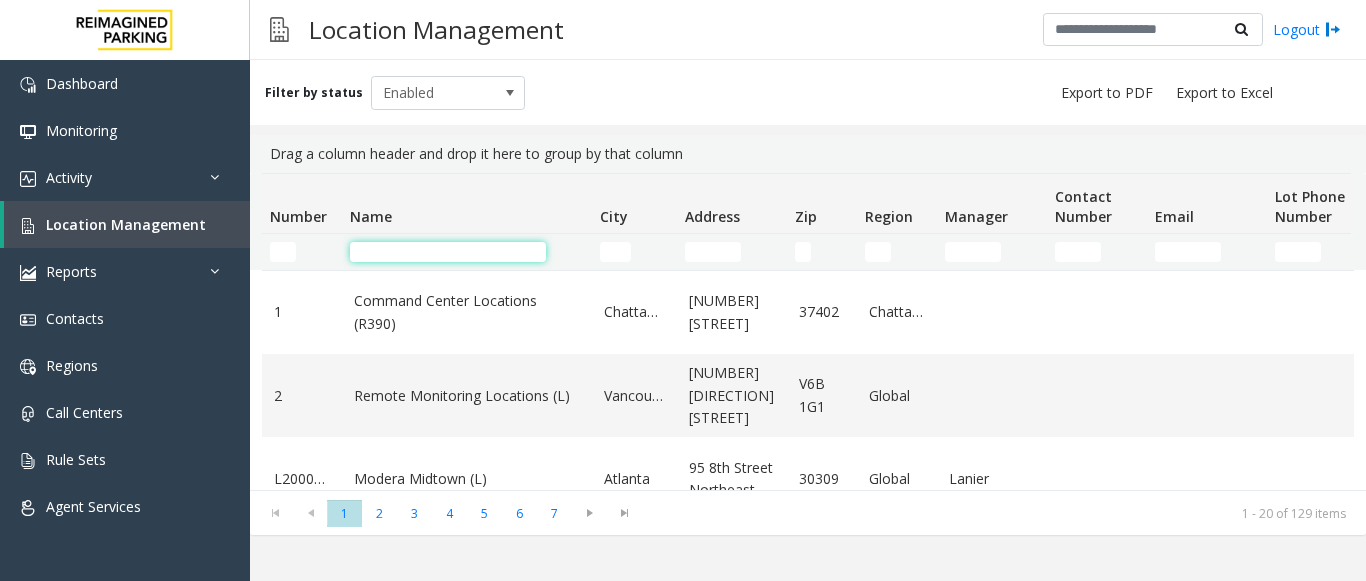 click 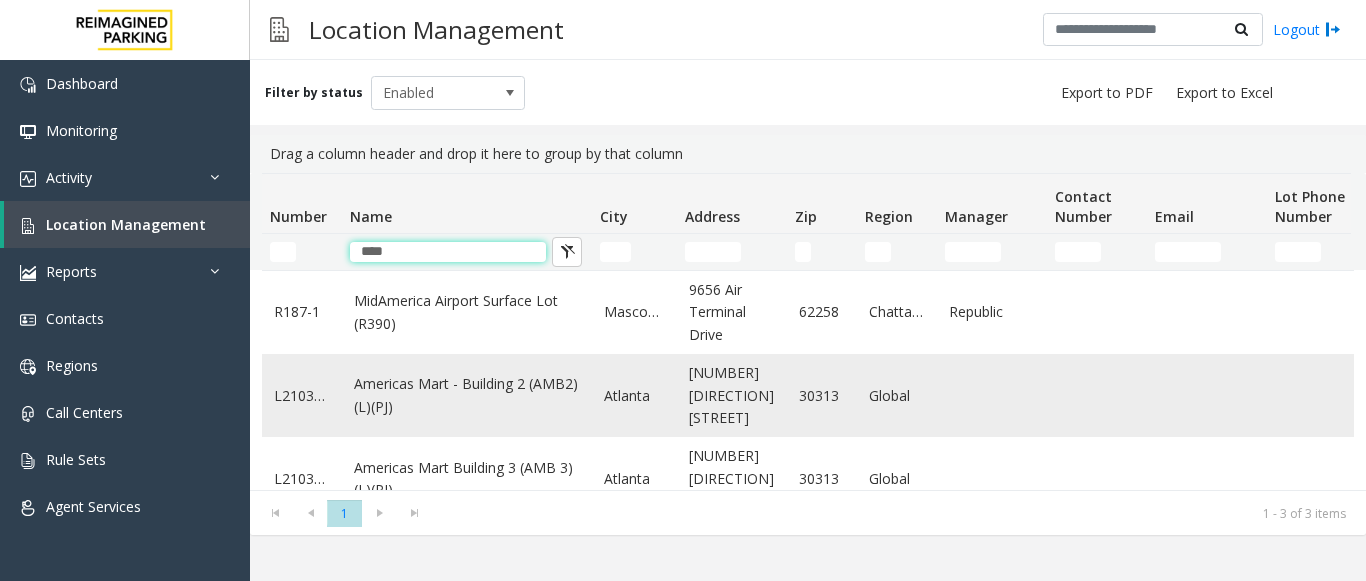 type on "****" 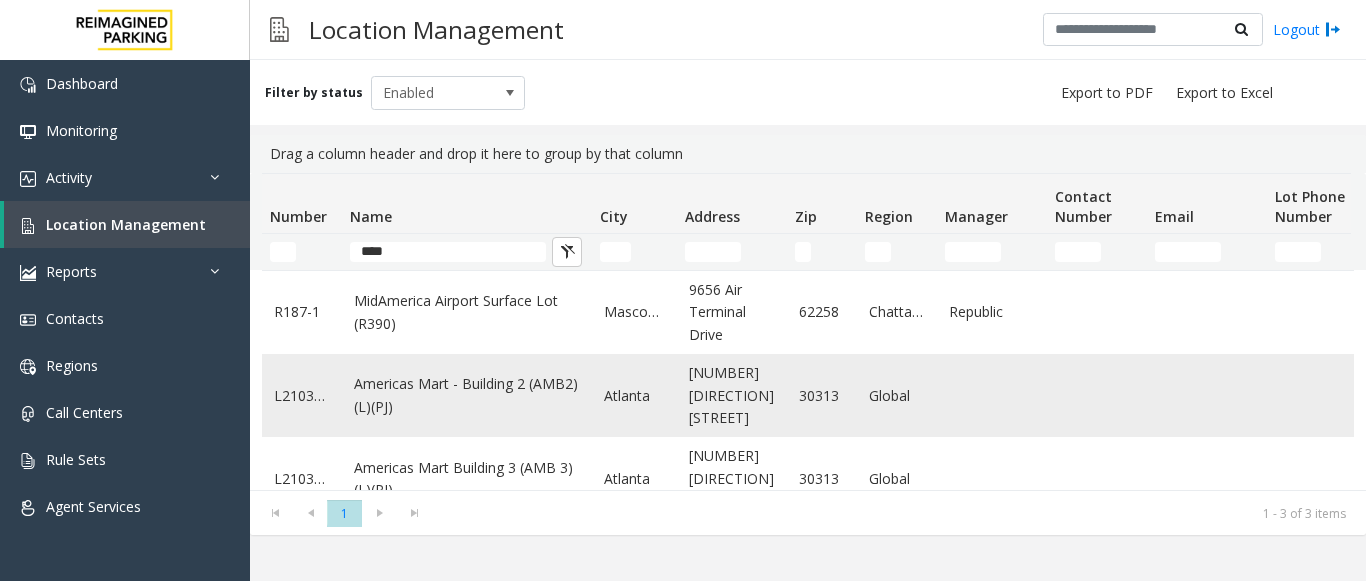 click on "Americas Mart - Building 2 (AMB2) (L)(PJ)" 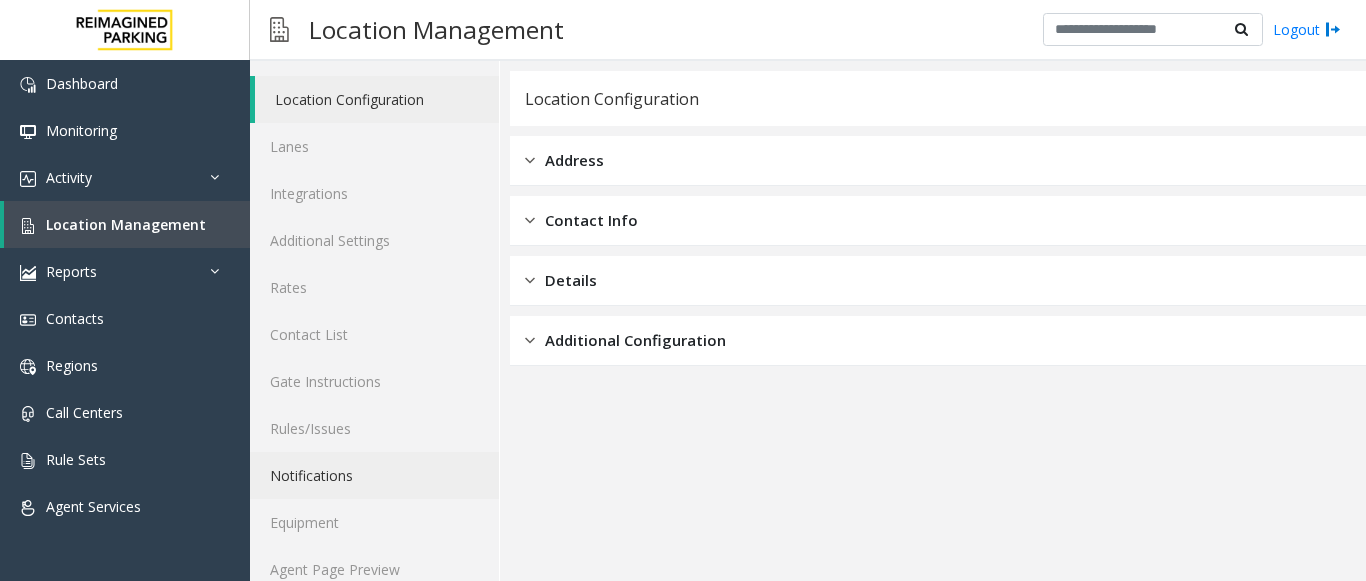 scroll, scrollTop: 78, scrollLeft: 0, axis: vertical 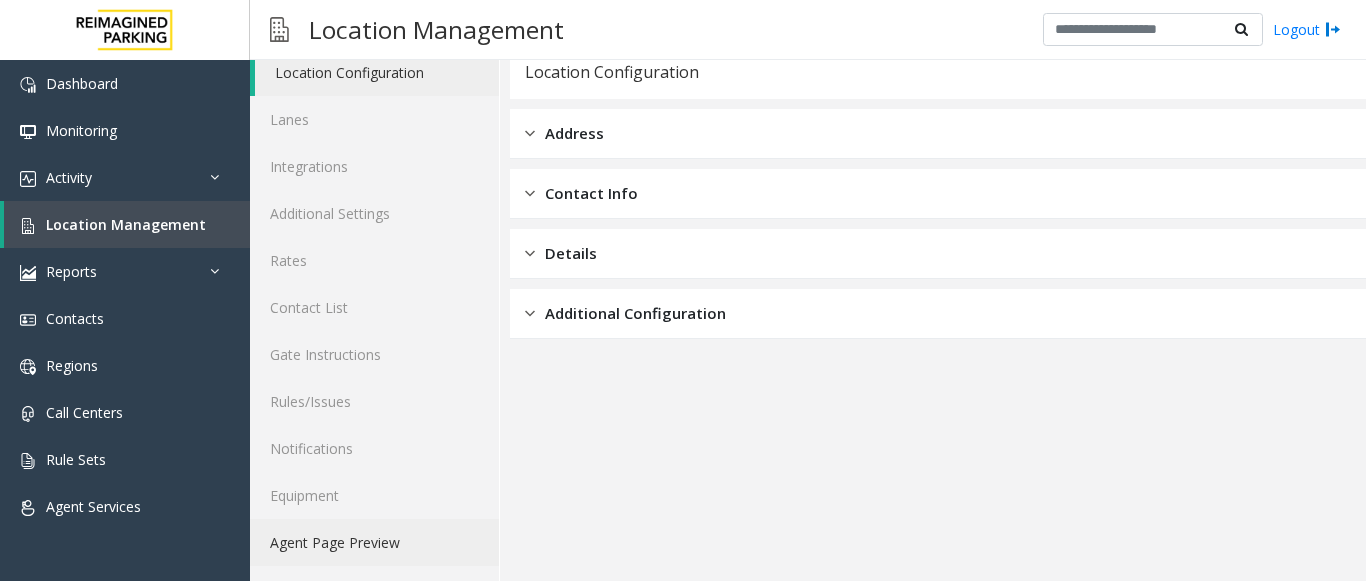 click on "Agent Page Preview" 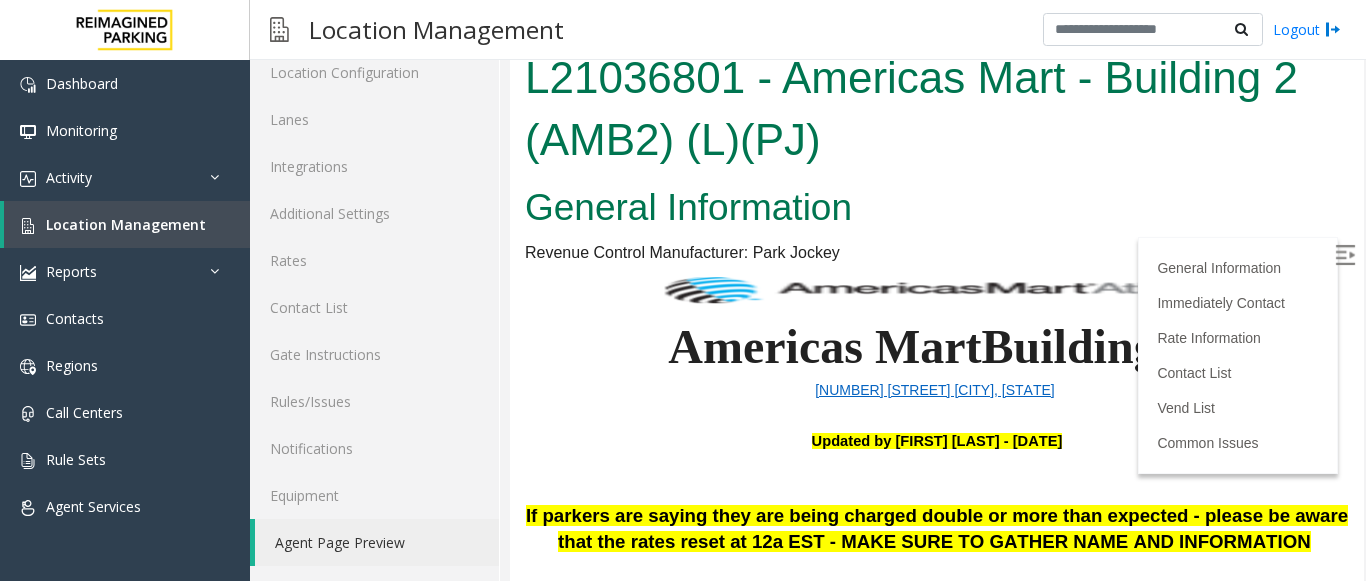 scroll, scrollTop: 0, scrollLeft: 0, axis: both 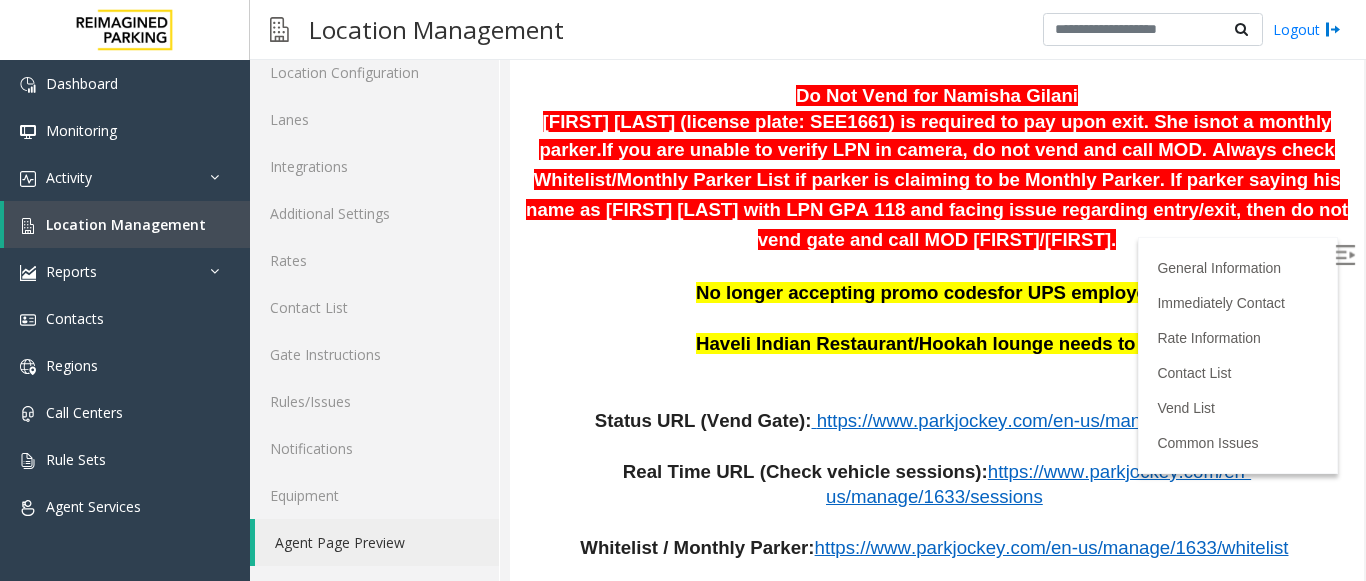 drag, startPoint x: 1346, startPoint y: 156, endPoint x: 1861, endPoint y: 229, distance: 520.1481 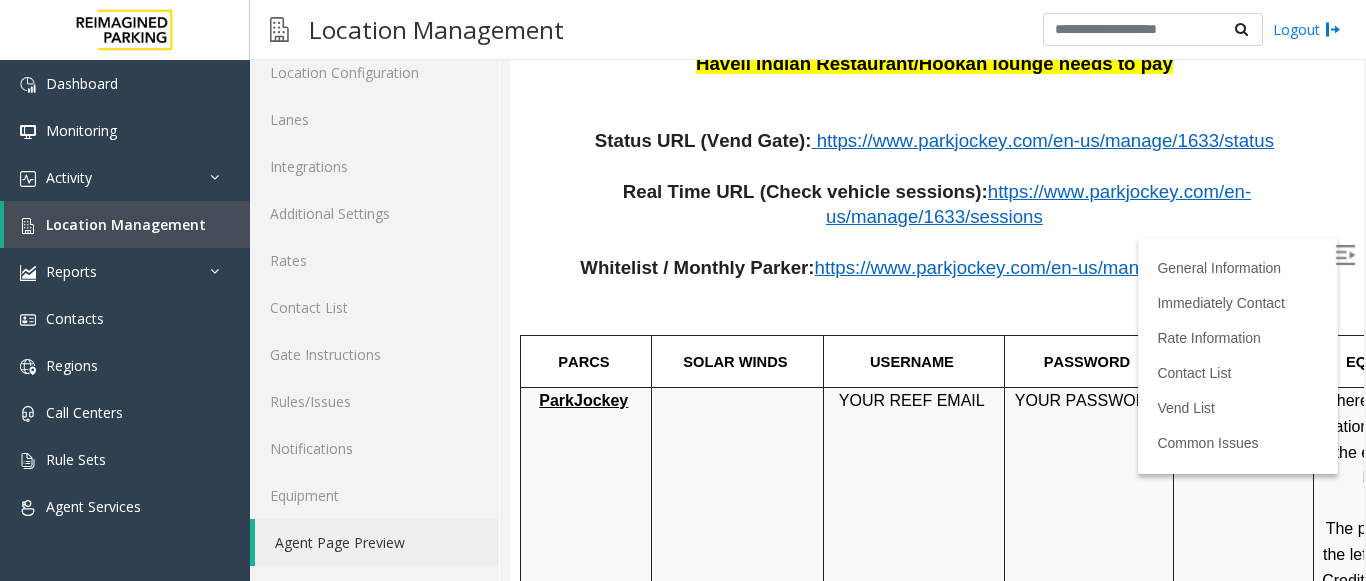 scroll, scrollTop: 597, scrollLeft: 0, axis: vertical 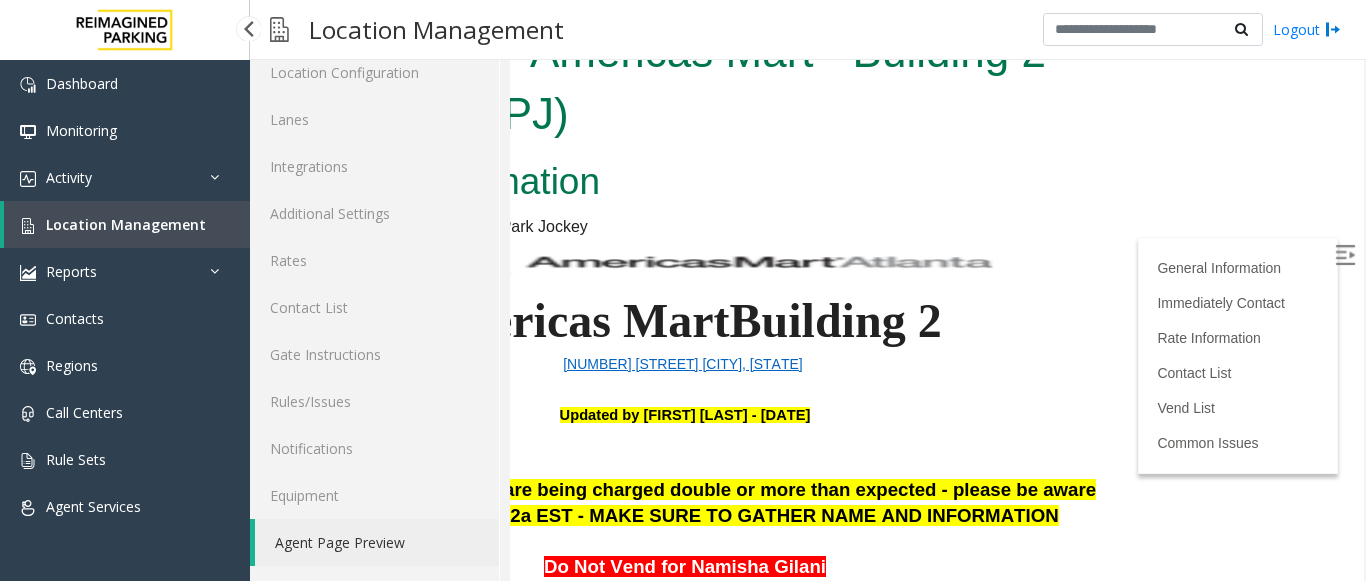 click at bounding box center (248, 28) 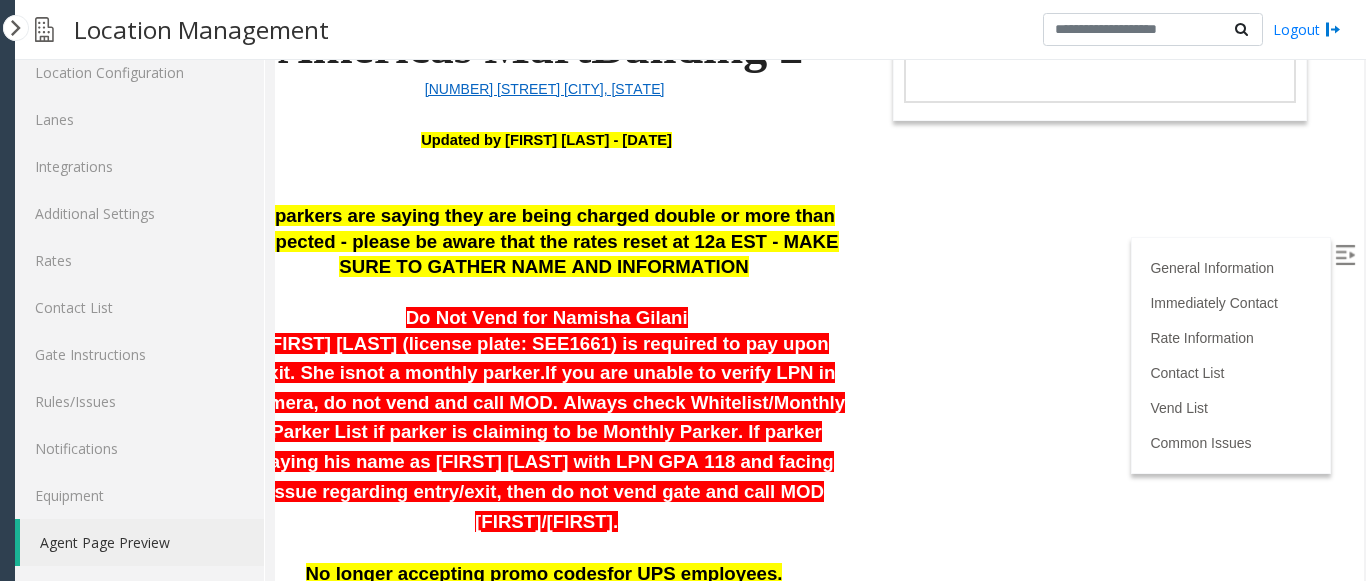 scroll, scrollTop: 426, scrollLeft: 101, axis: both 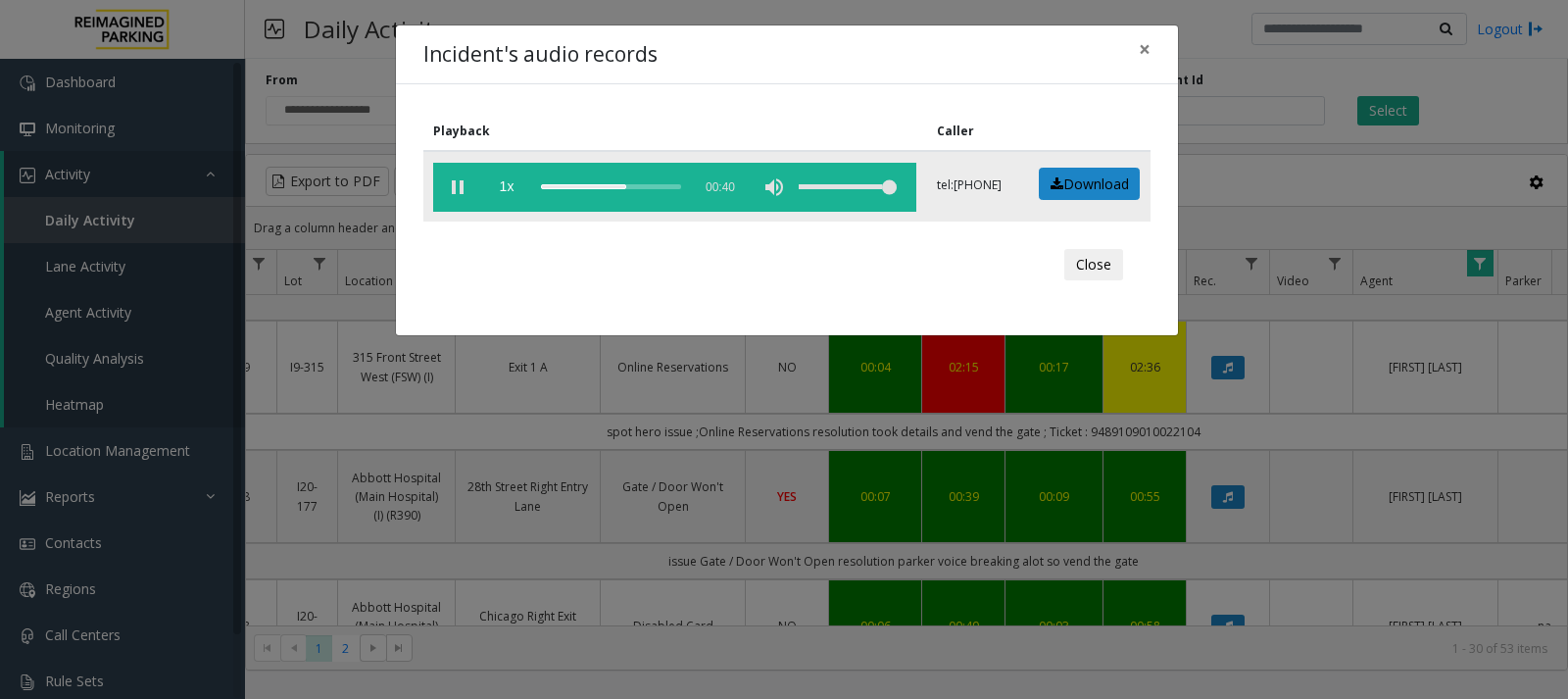 click 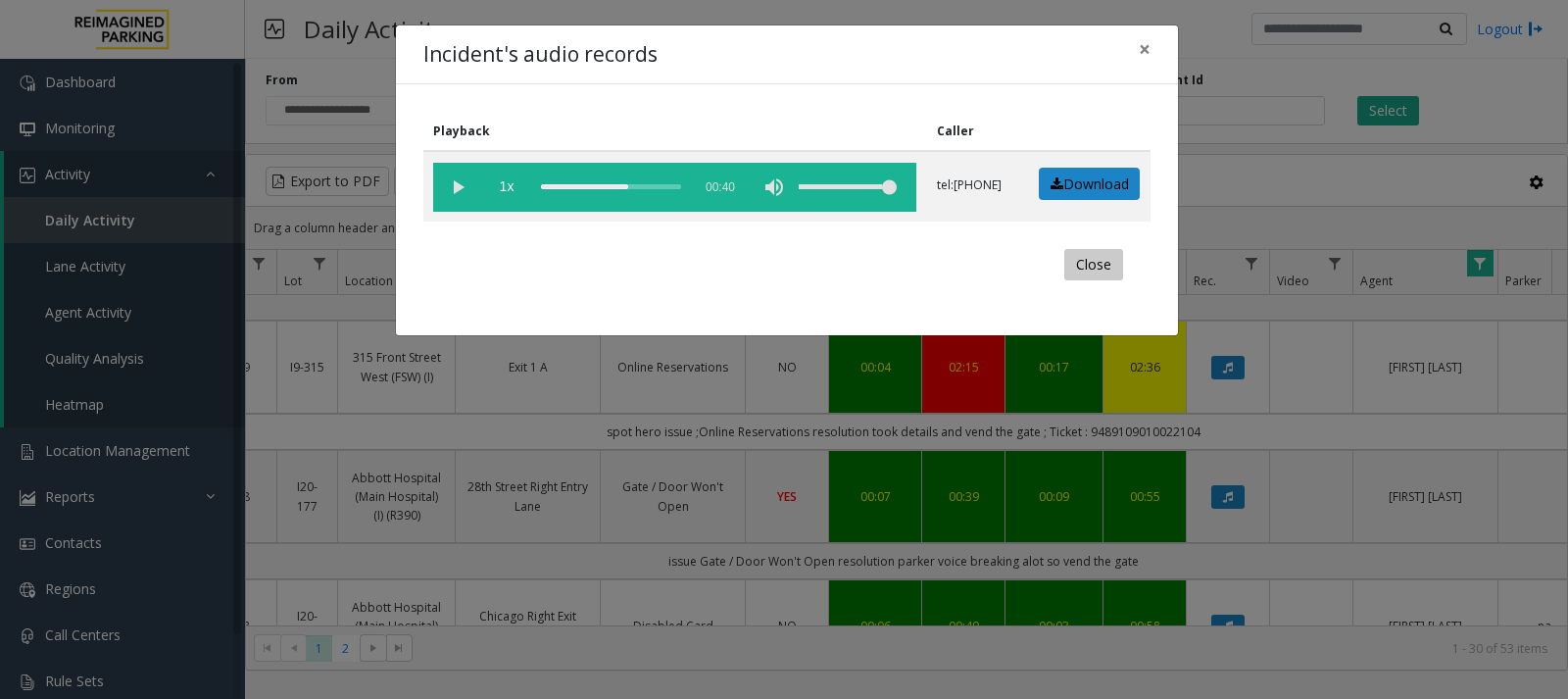click on "Close" 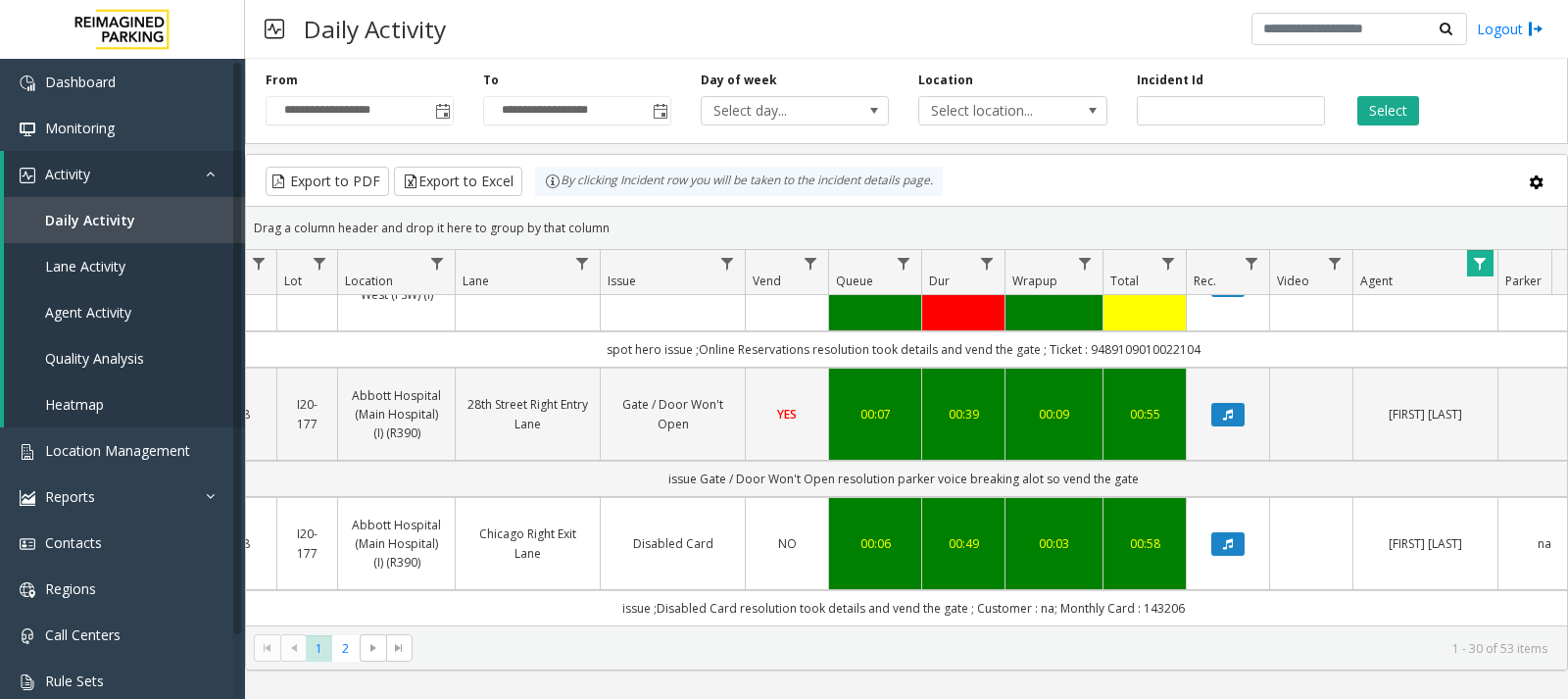 scroll, scrollTop: 428, scrollLeft: 258, axis: both 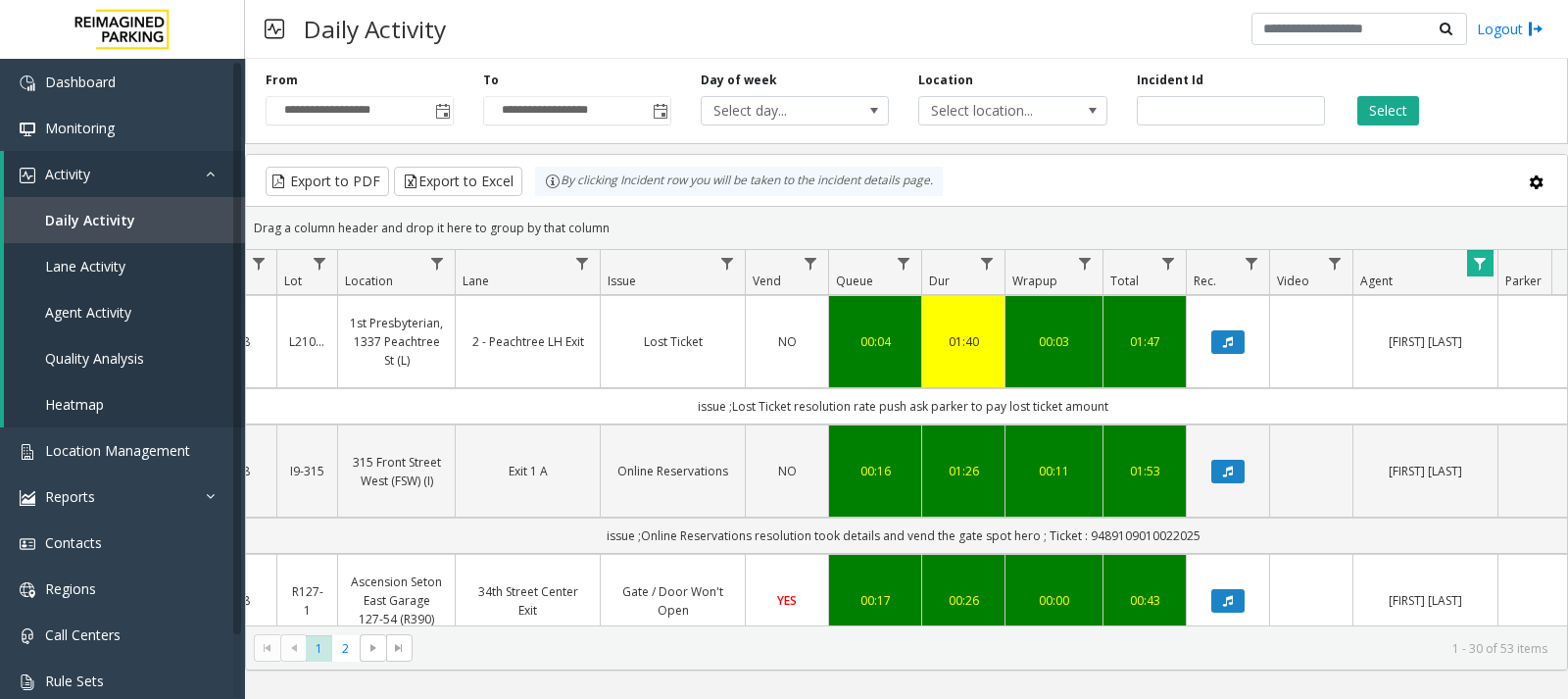 drag, startPoint x: 1567, startPoint y: 420, endPoint x: 1567, endPoint y: 399, distance: 21 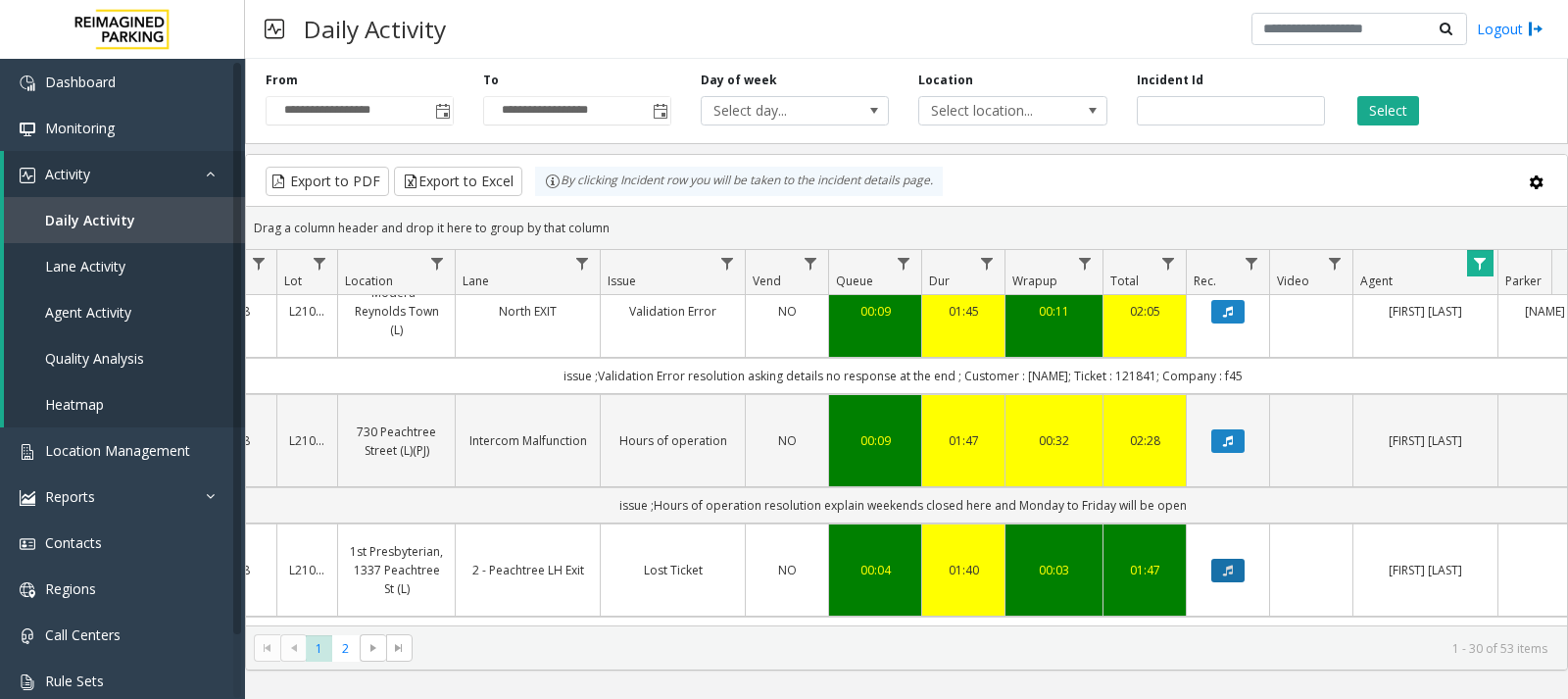 scroll, scrollTop: 837, scrollLeft: 258, axis: both 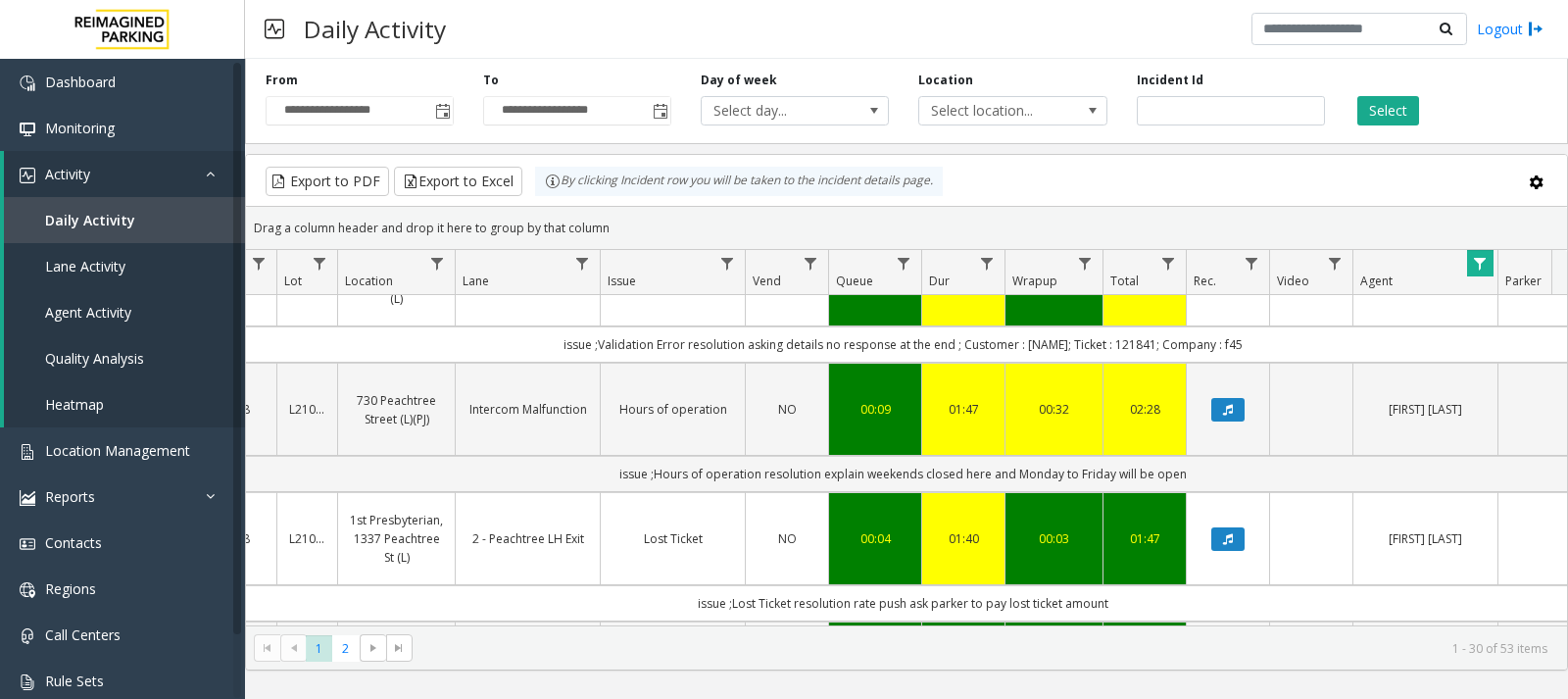 click 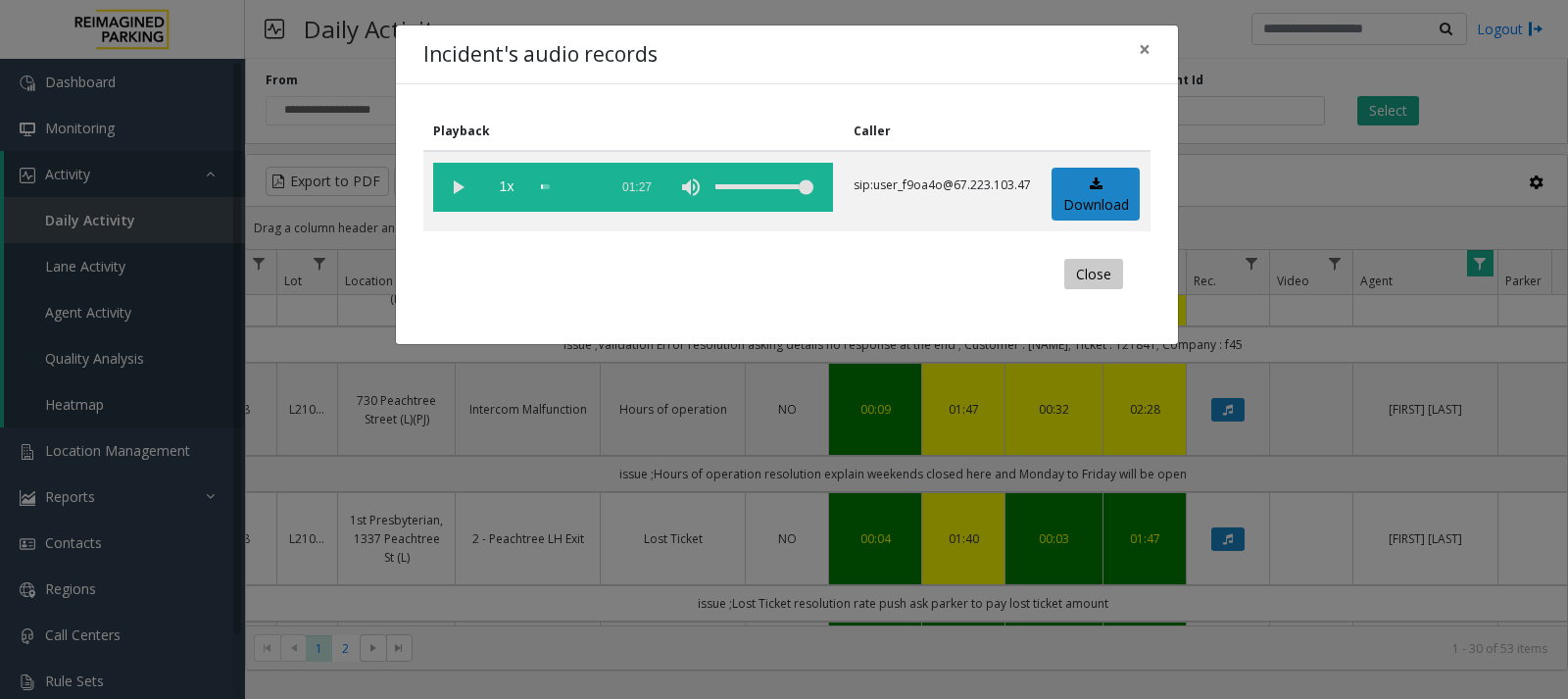 click on "Close" 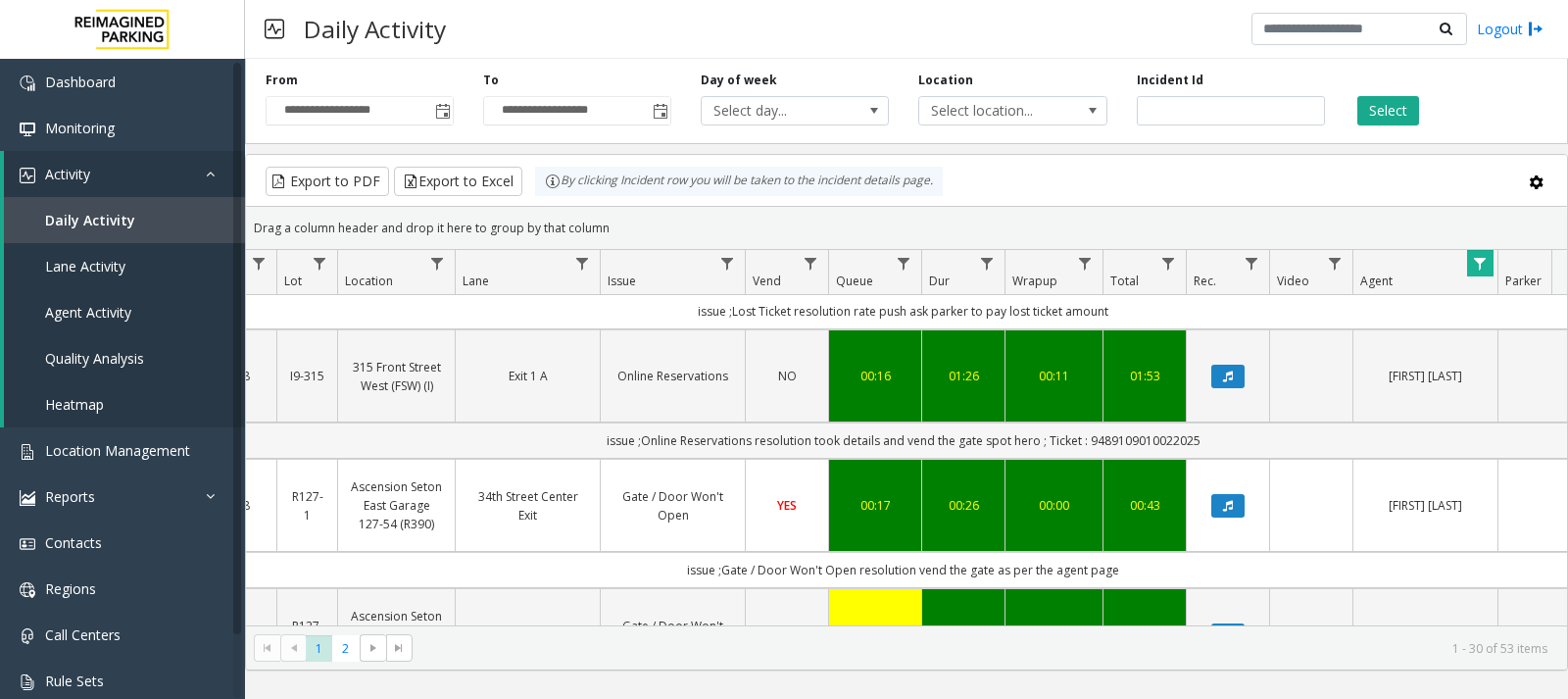 scroll, scrollTop: 1131, scrollLeft: 258, axis: both 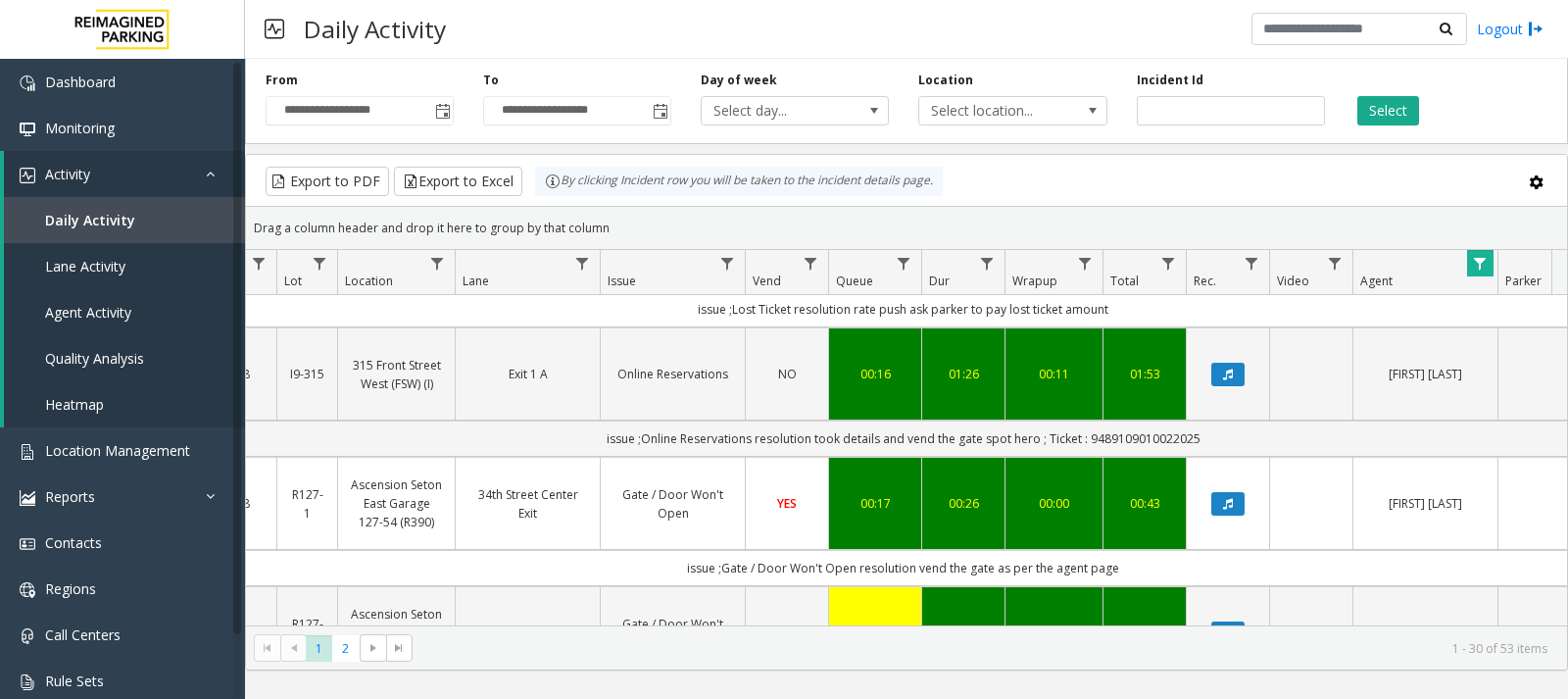 click 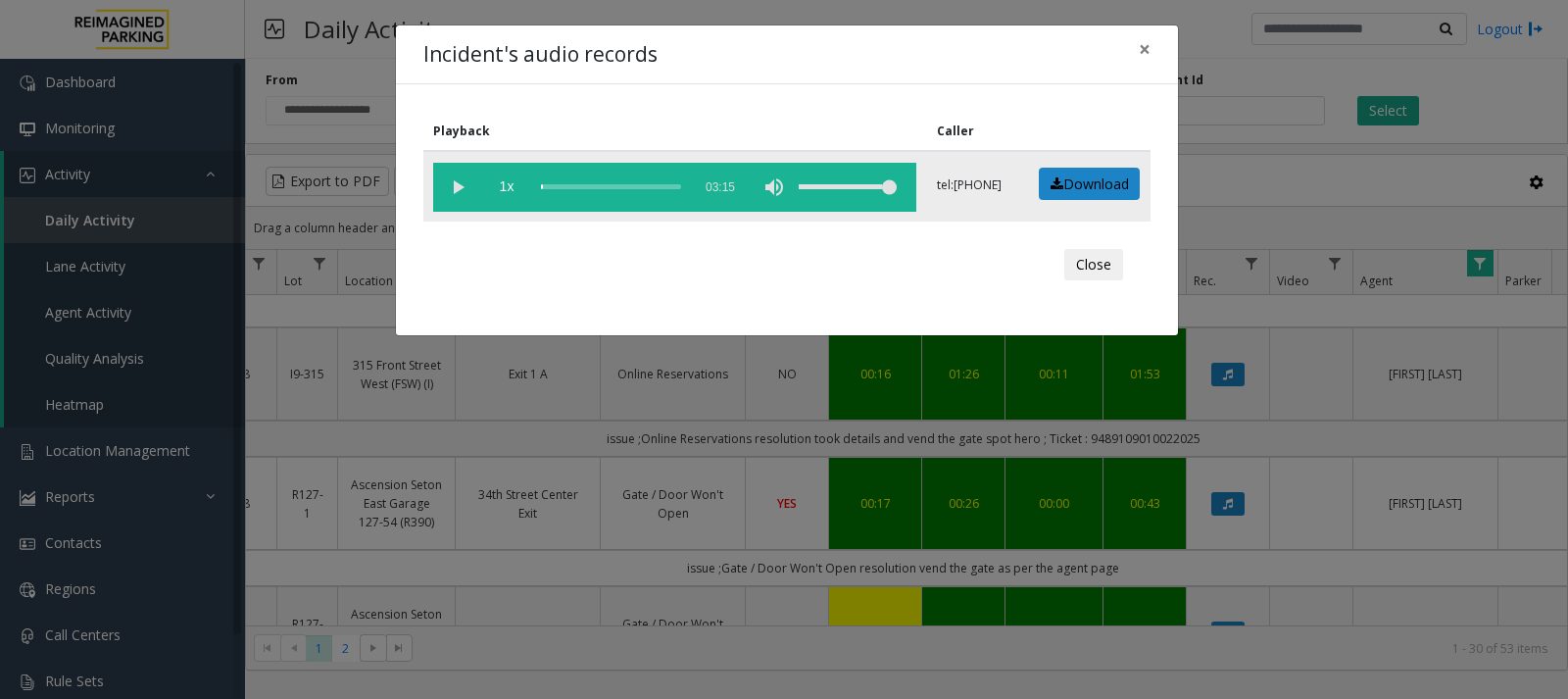 click 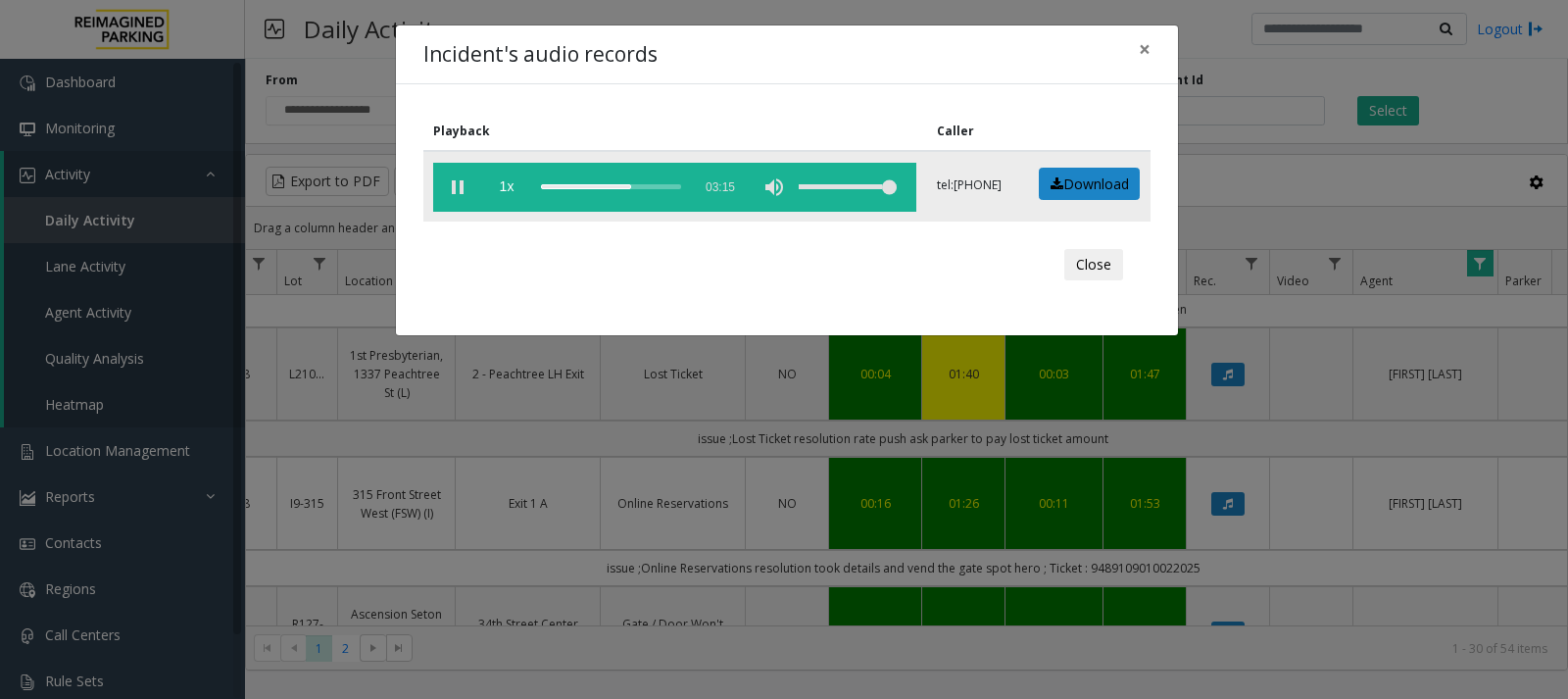 click 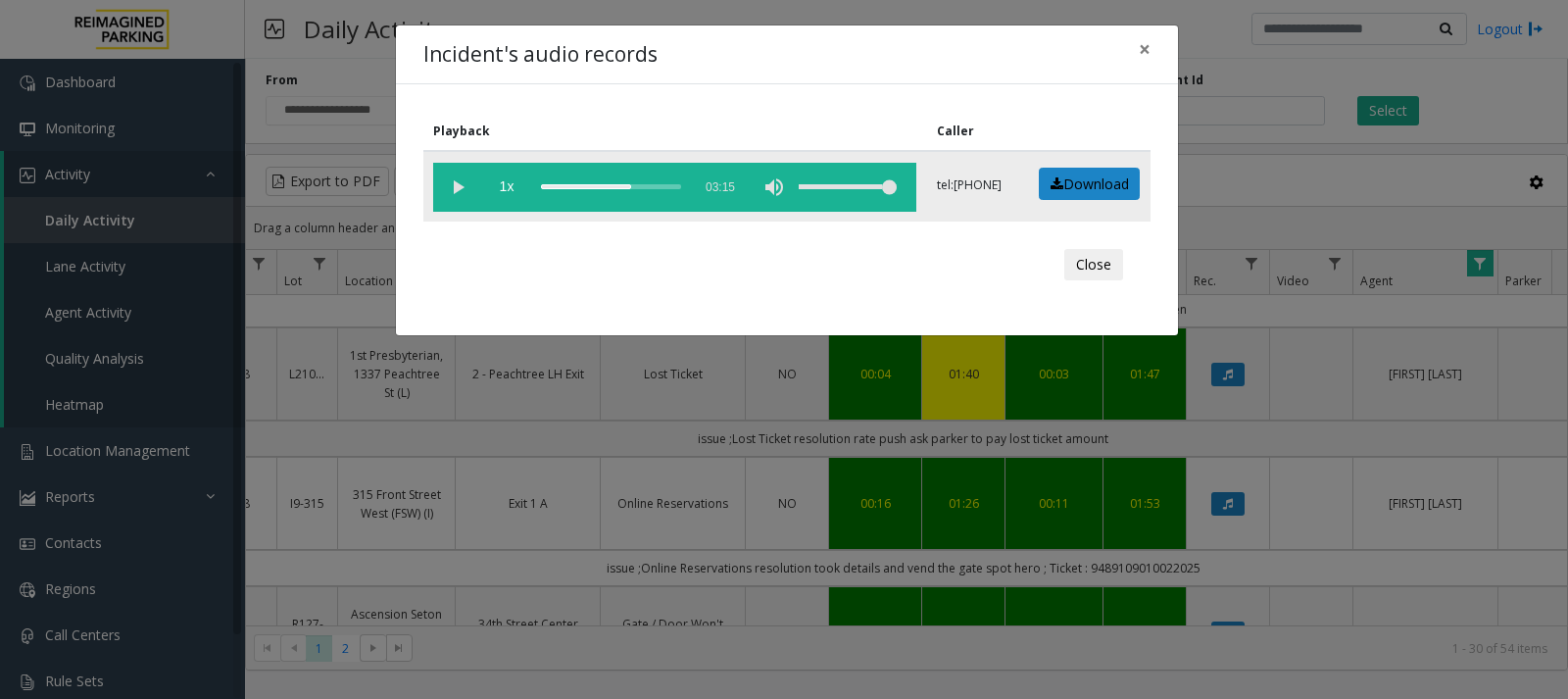 click 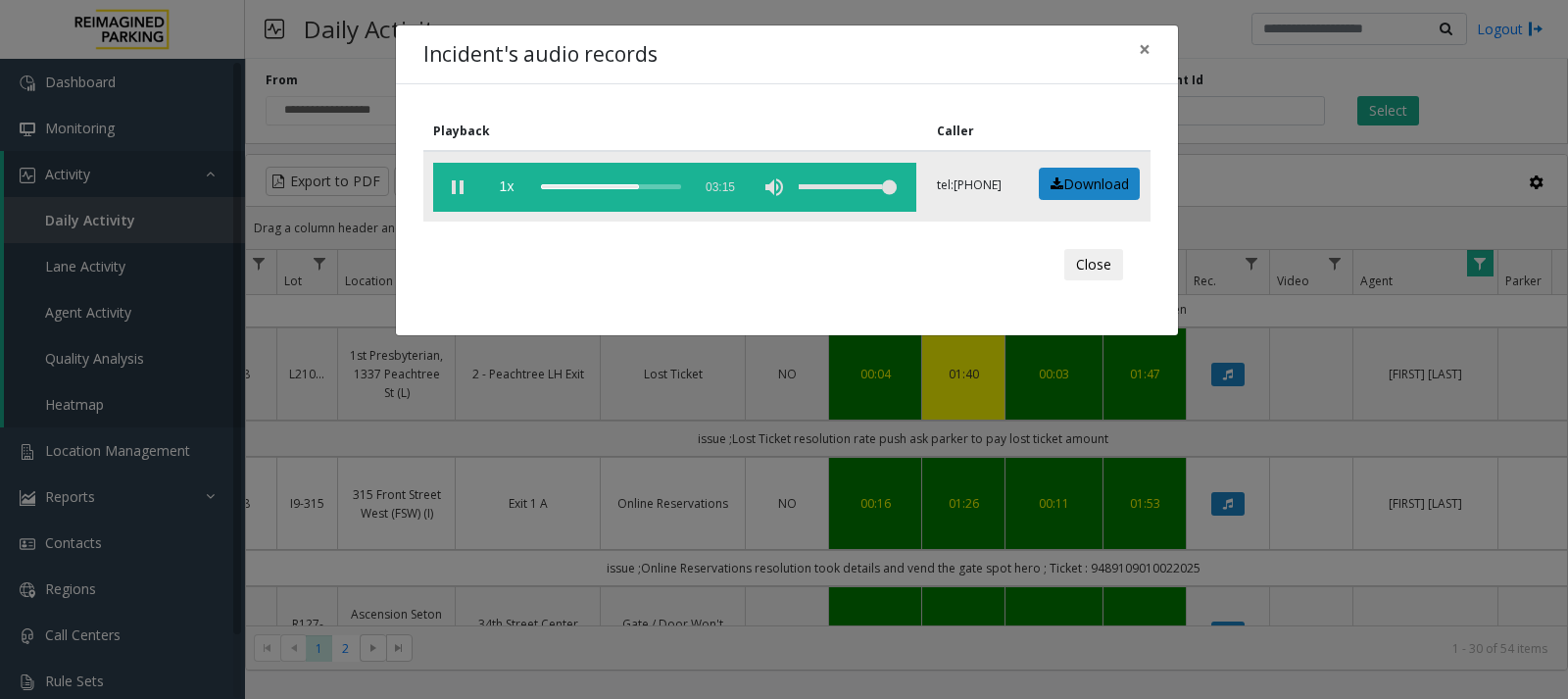 click 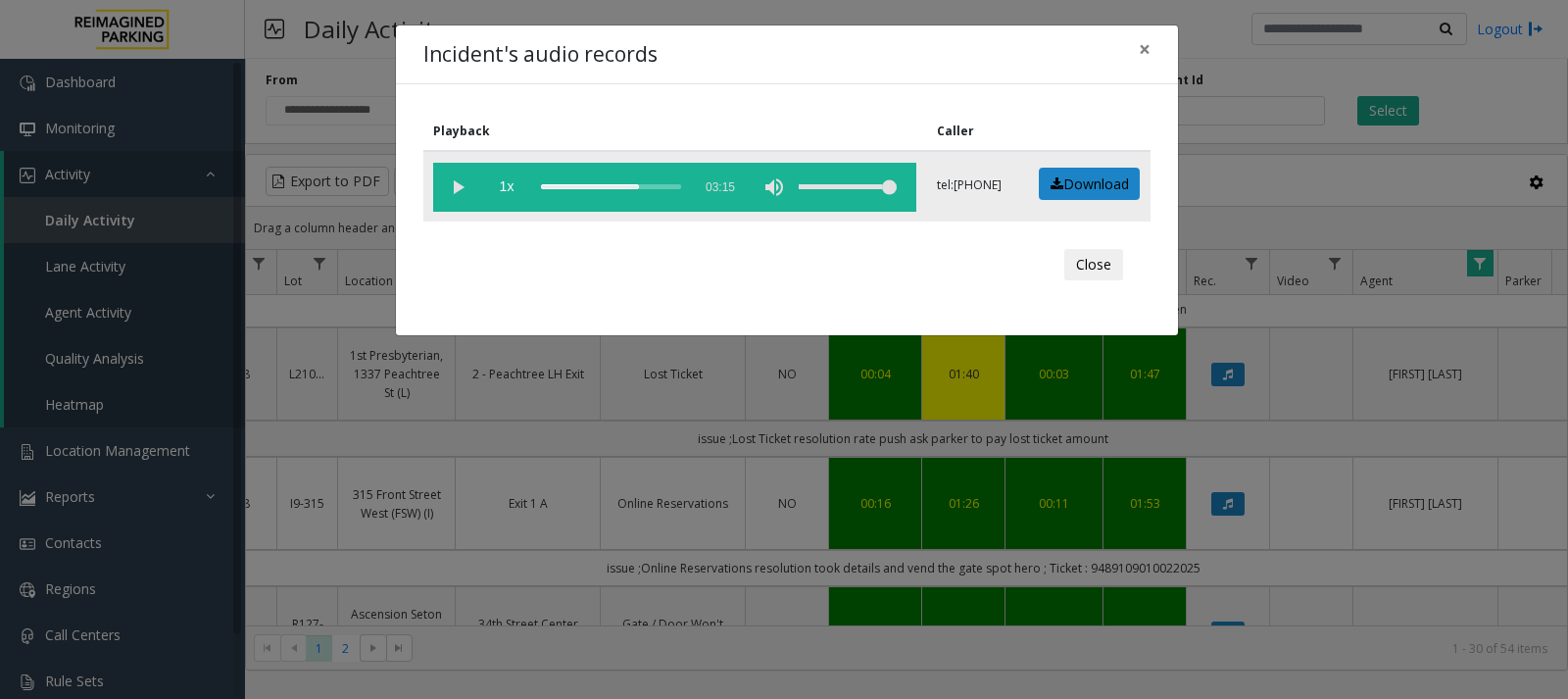 click 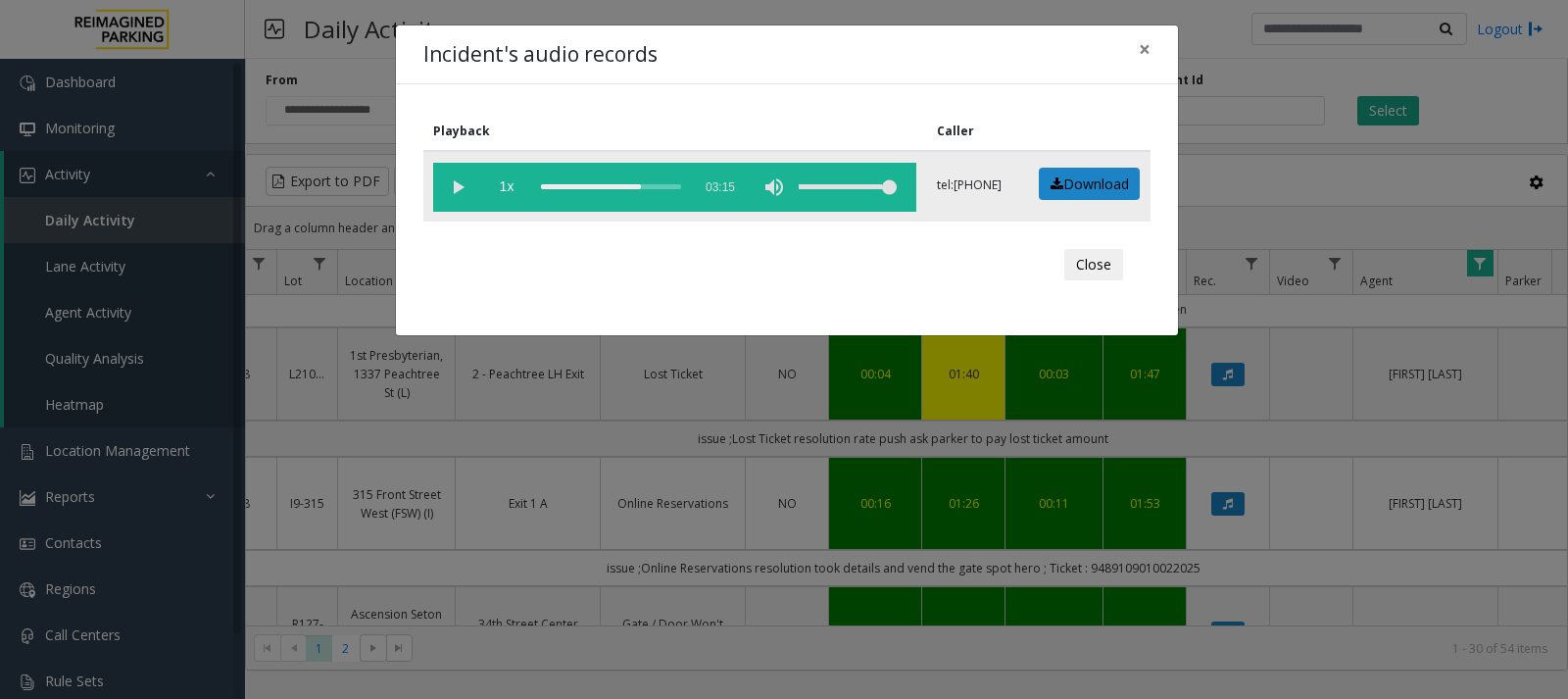 click 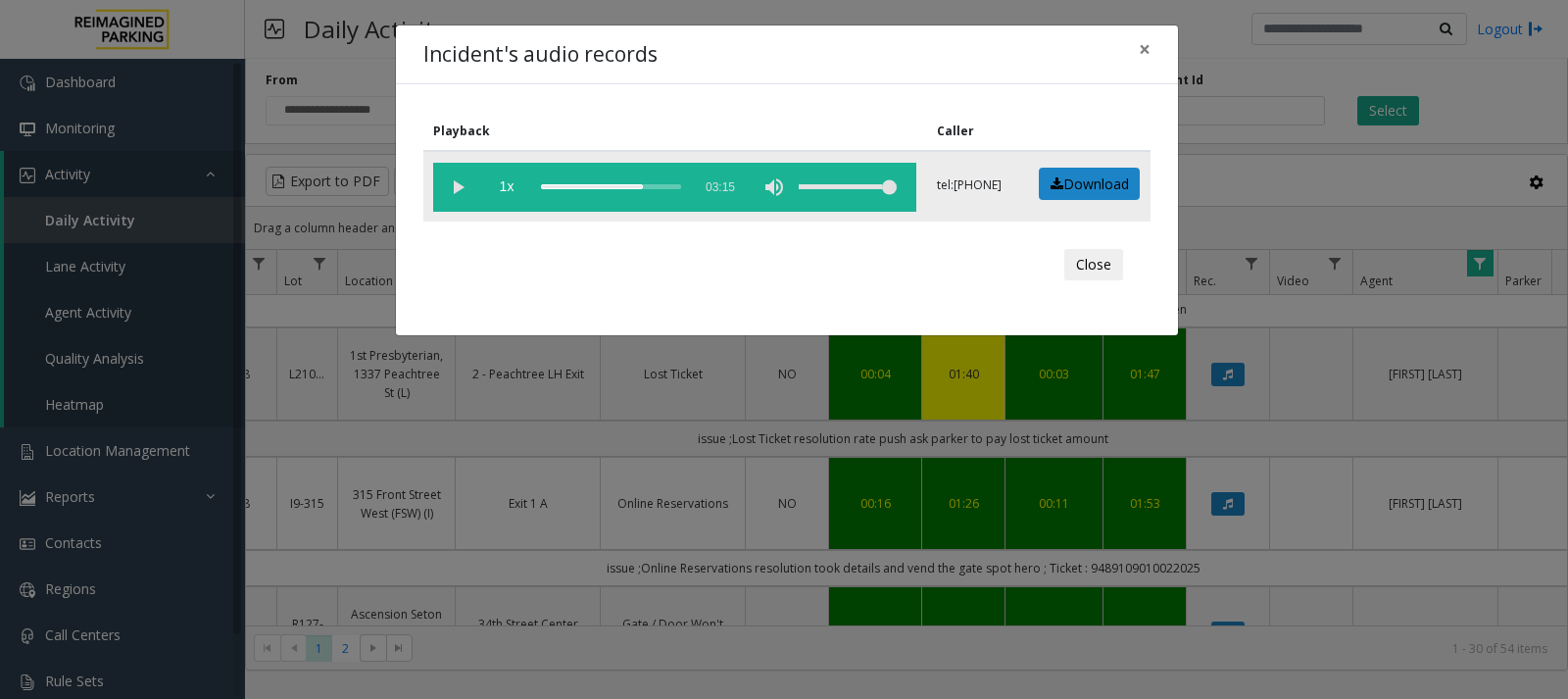 click 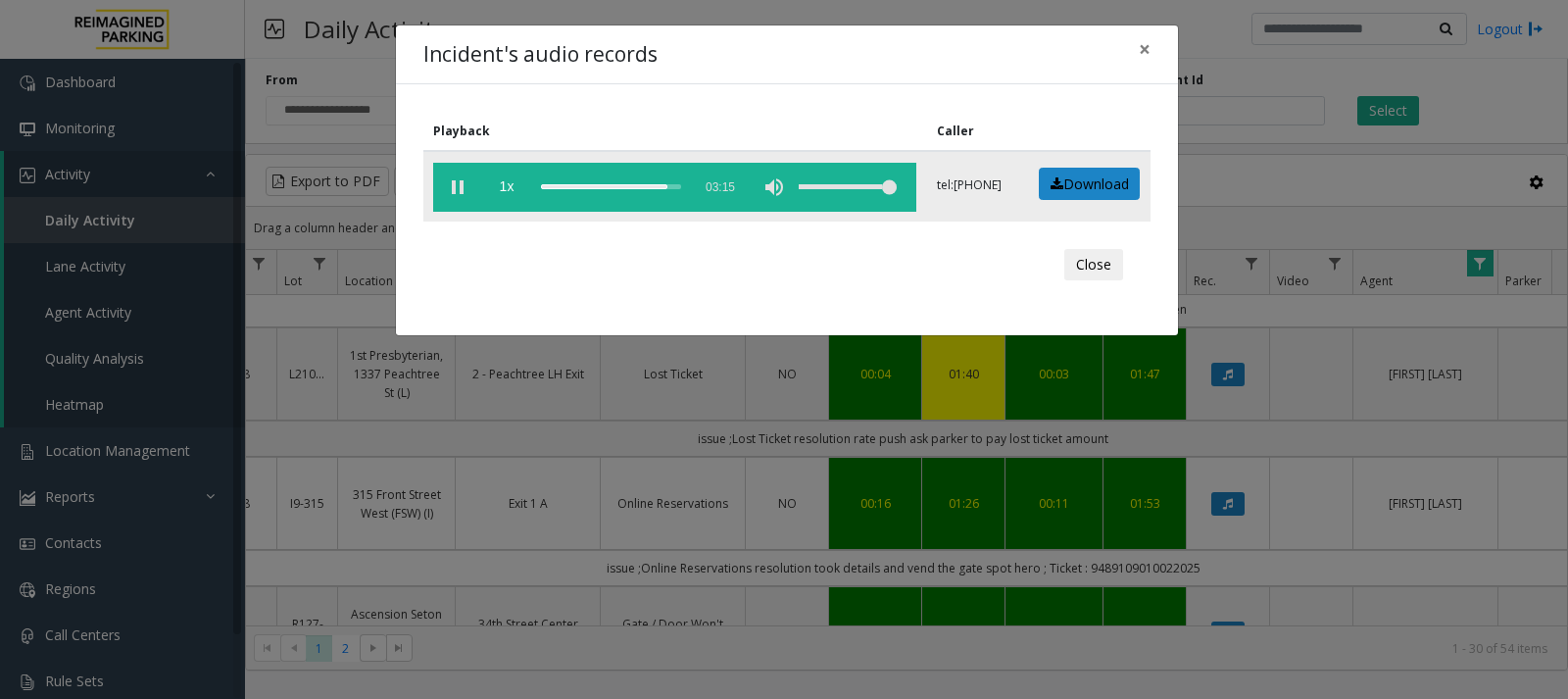 click 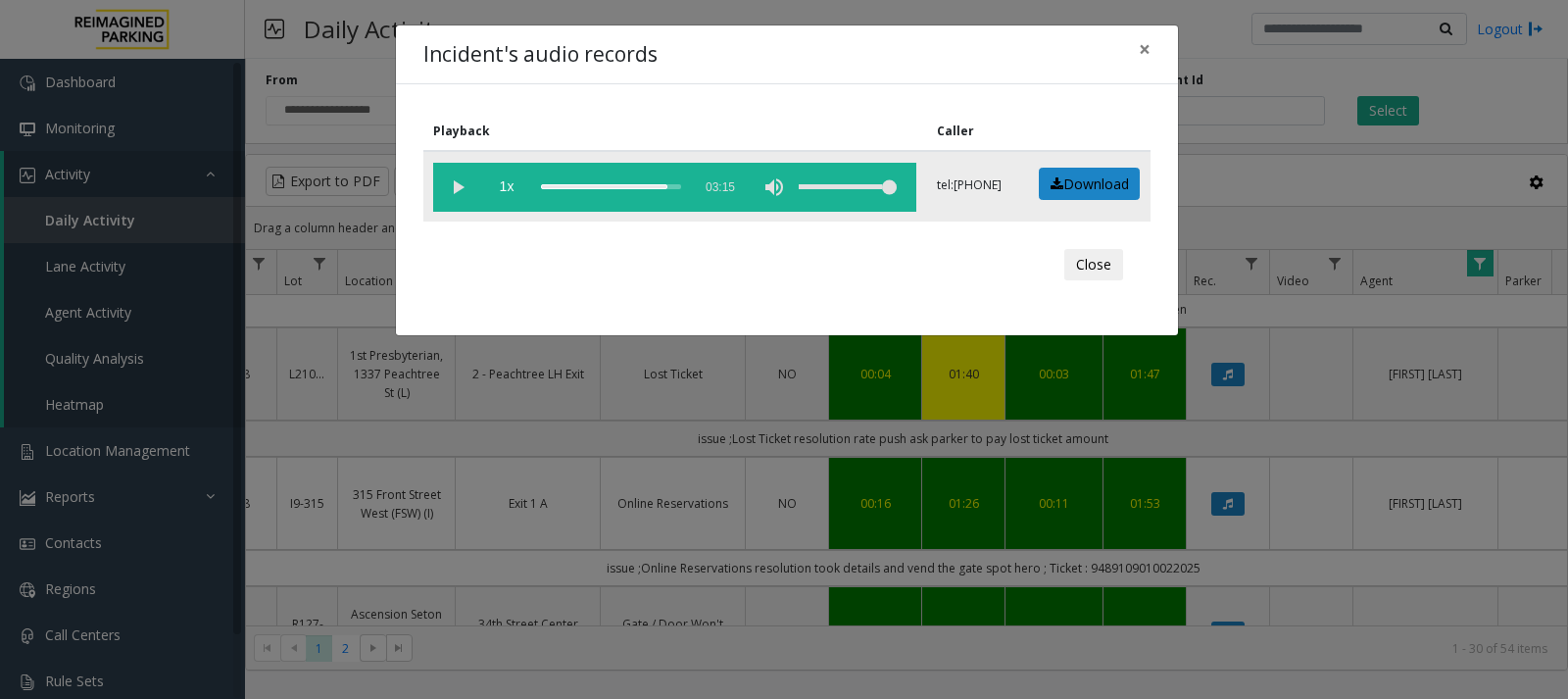 click 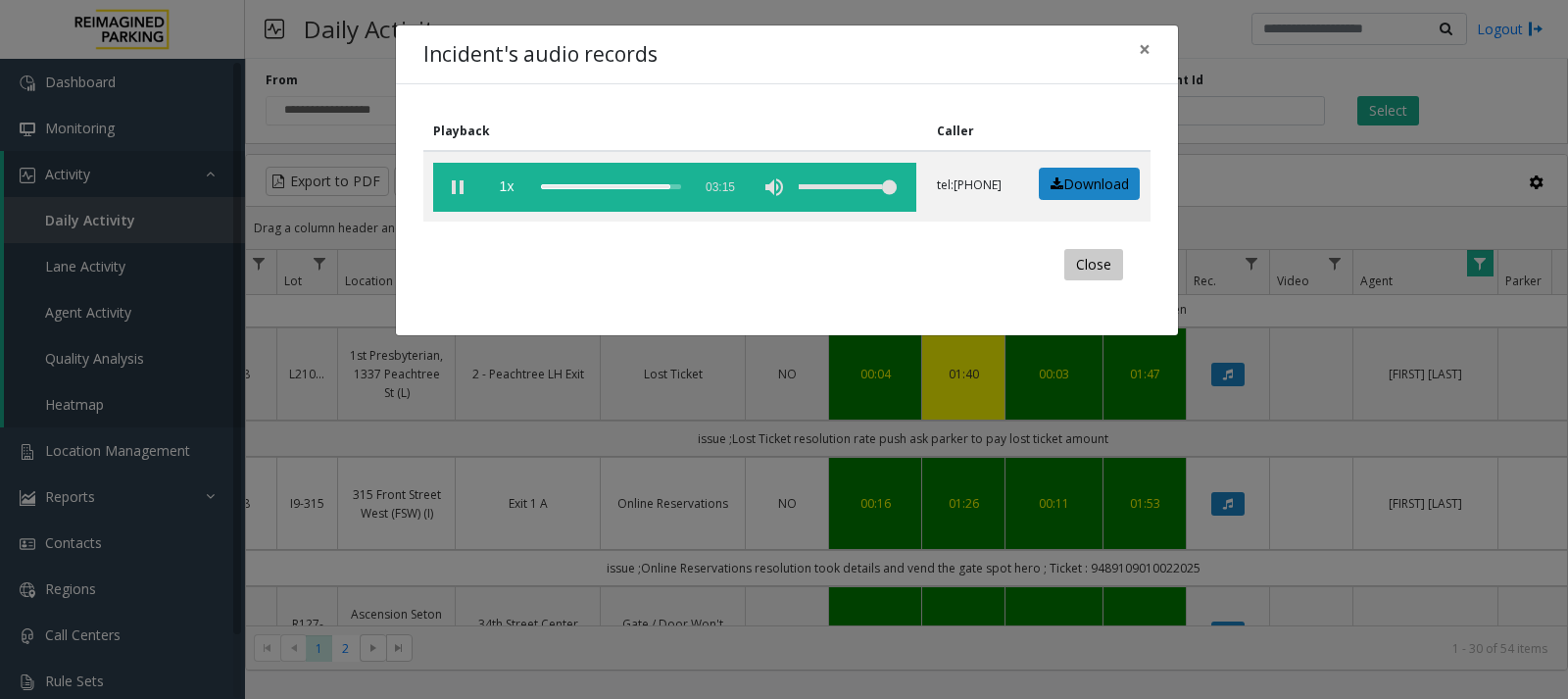 click on "Close" 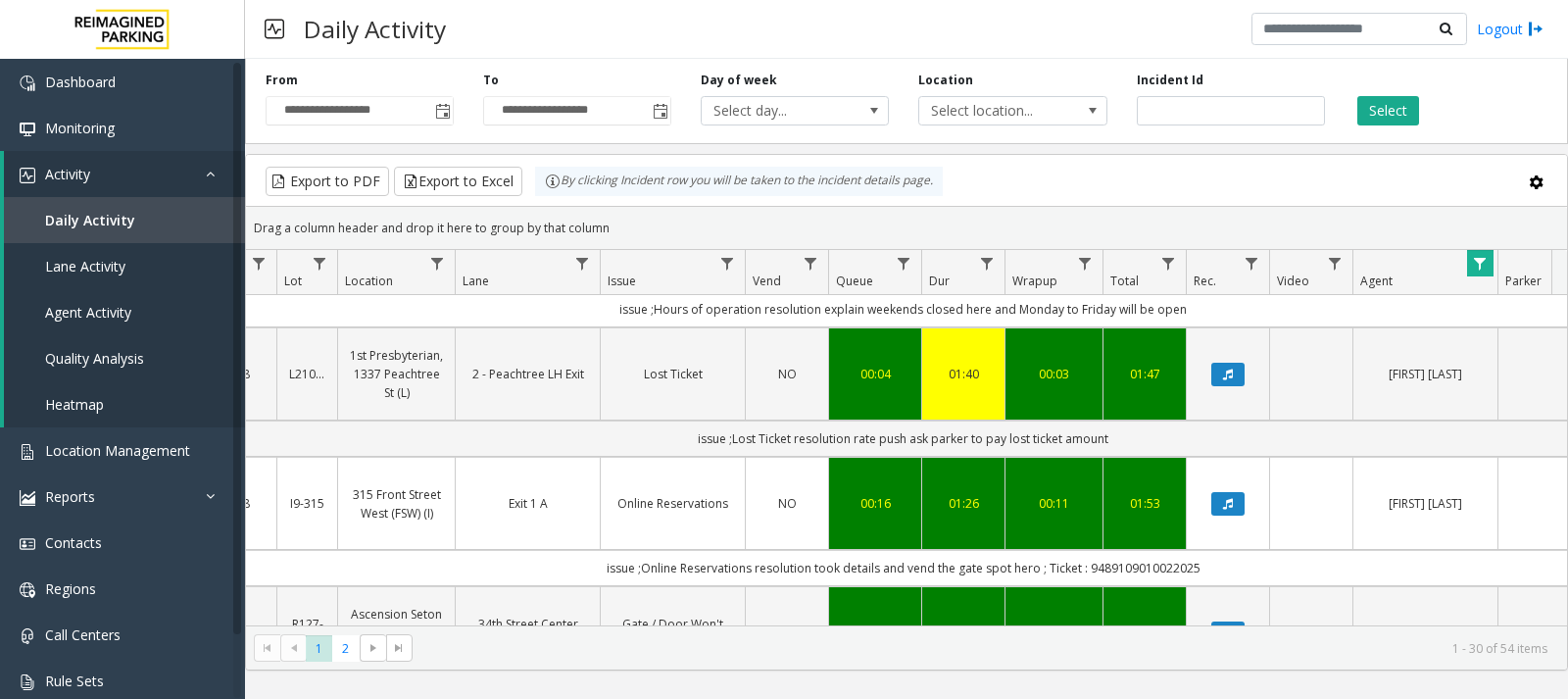 scroll, scrollTop: 1229, scrollLeft: 258, axis: both 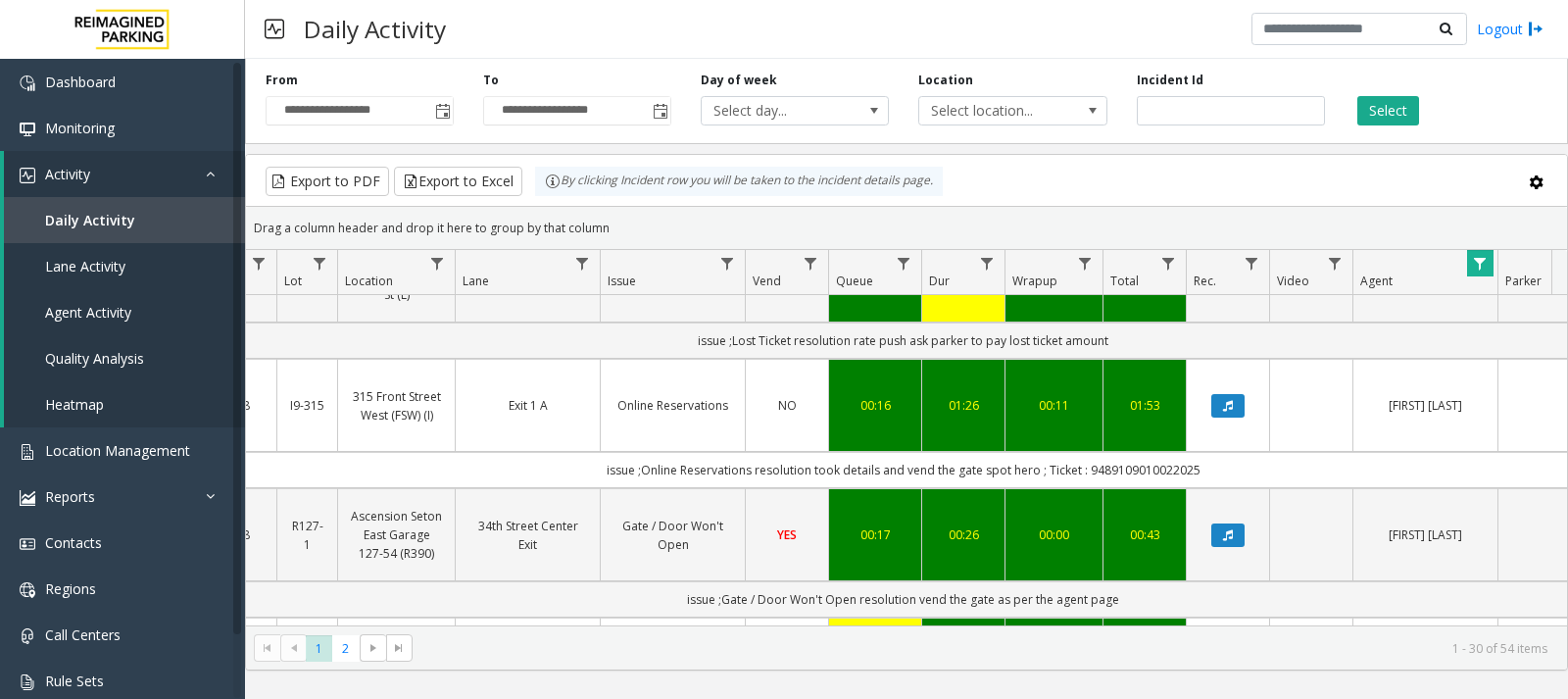 click 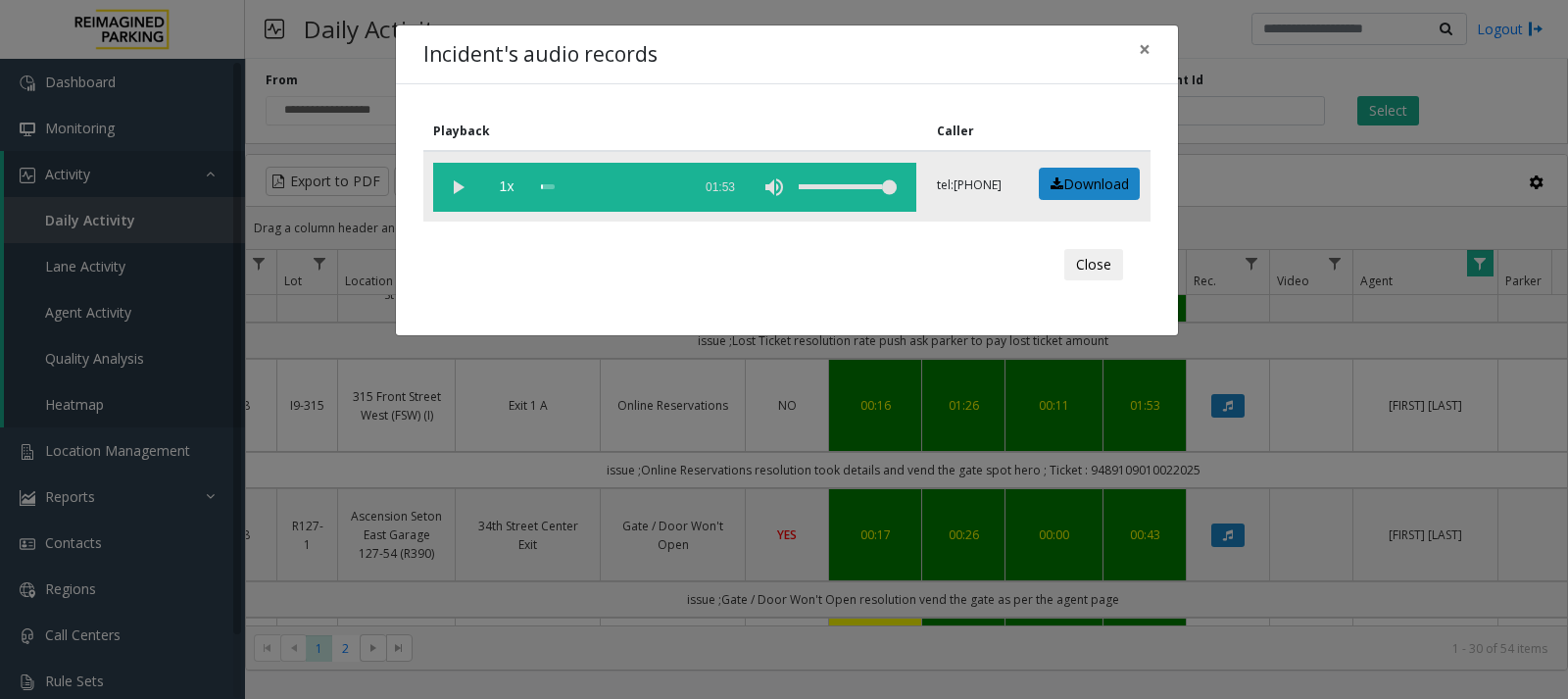 click 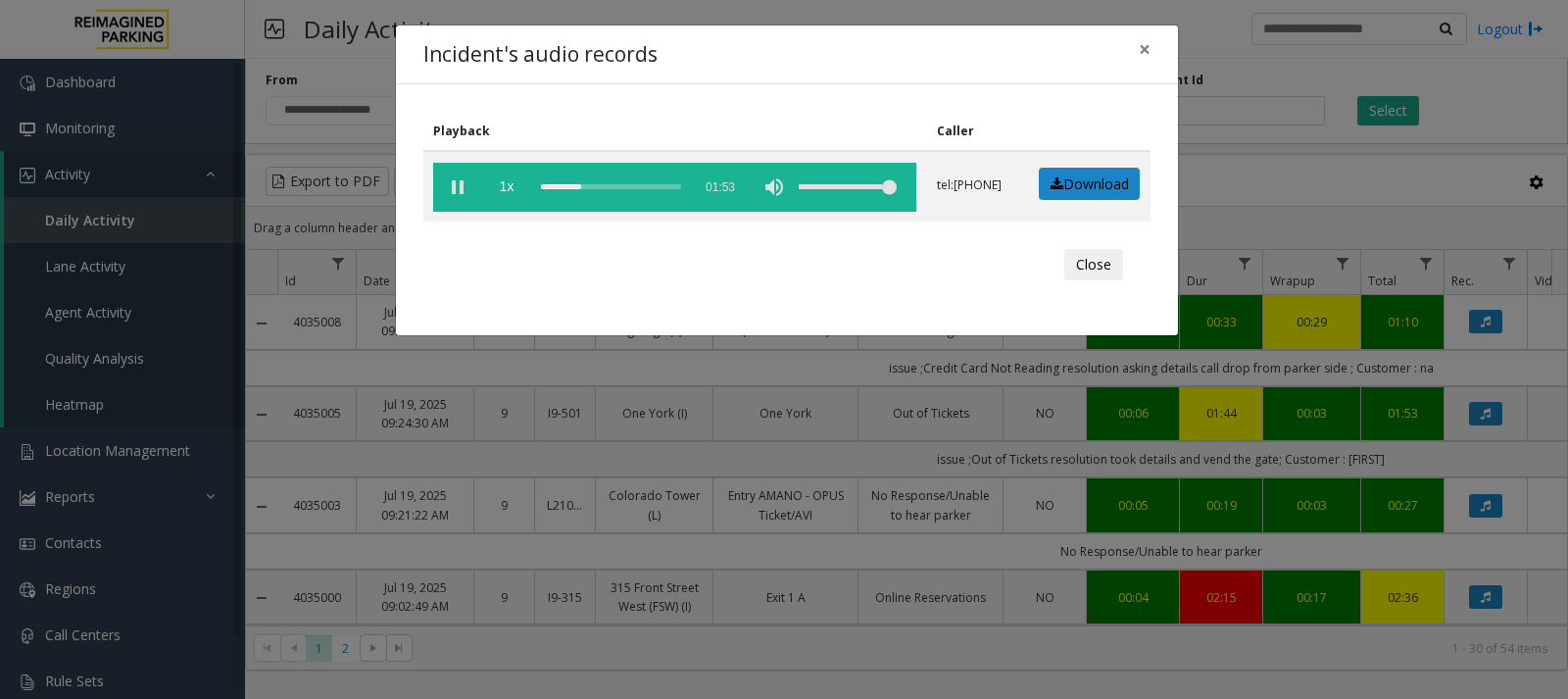 scroll, scrollTop: 0, scrollLeft: 0, axis: both 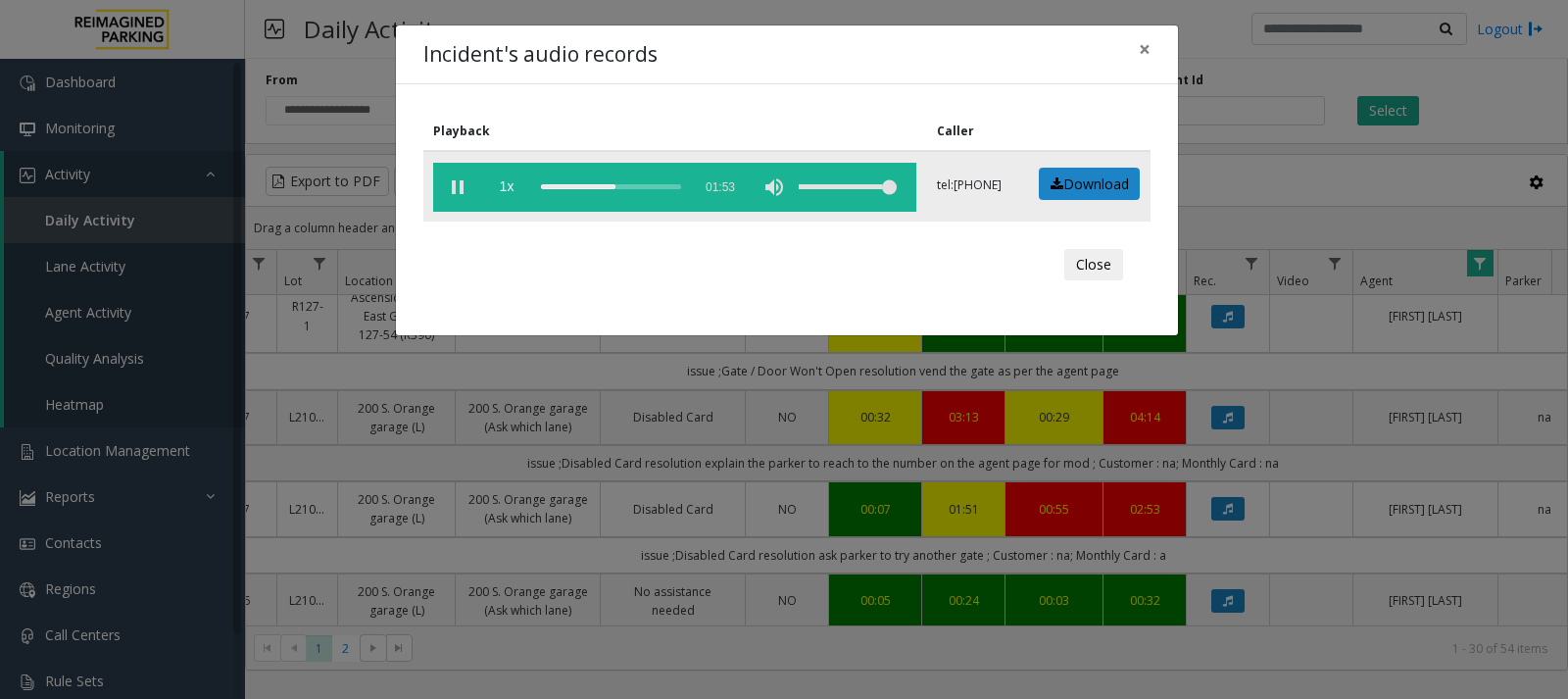 click 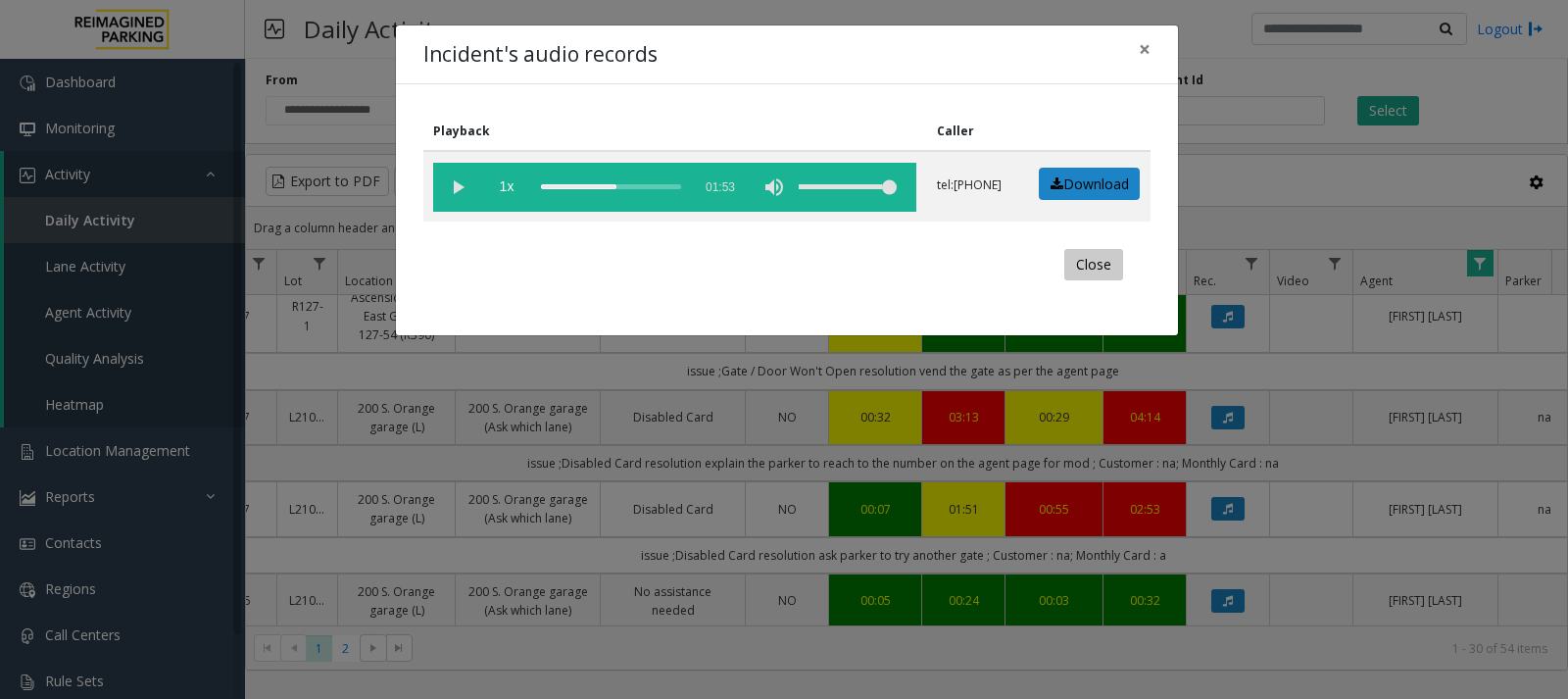 click on "Close" 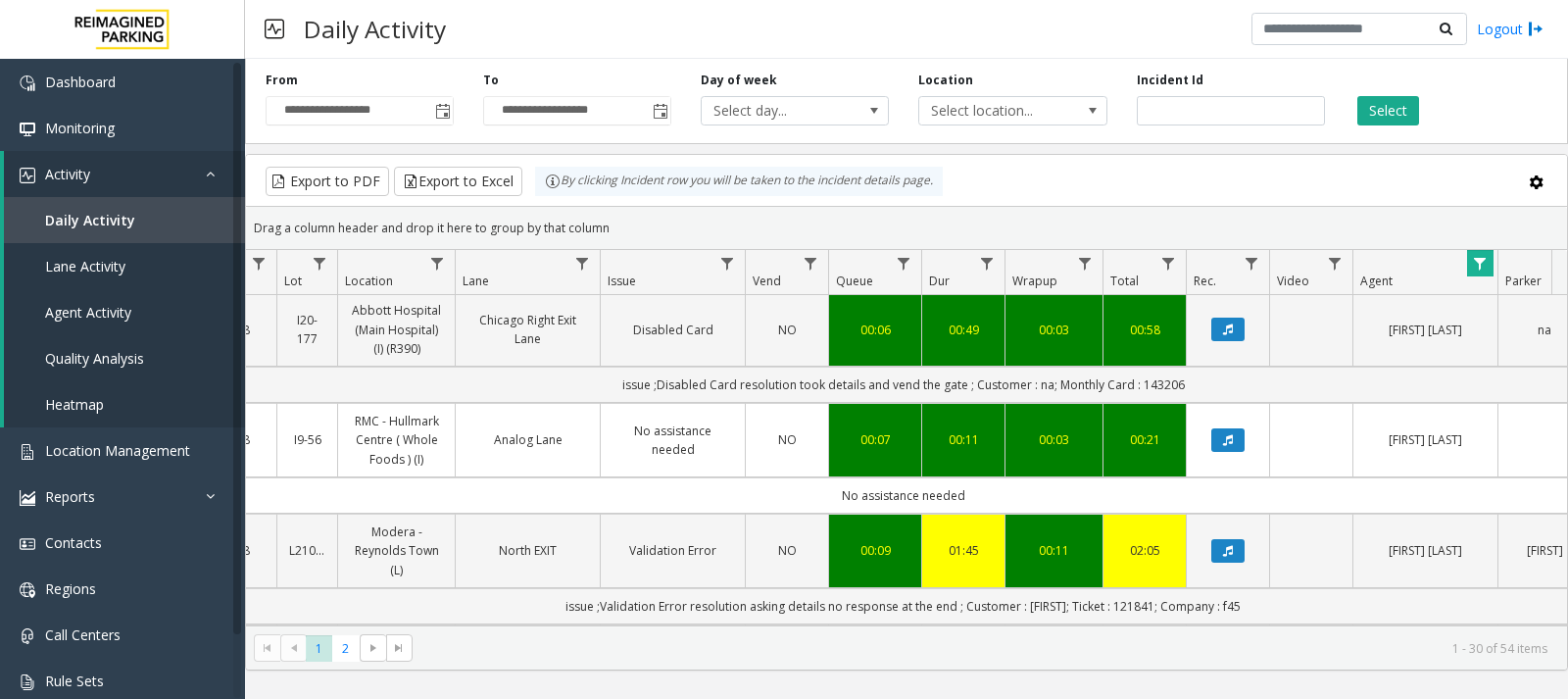 scroll, scrollTop: 490, scrollLeft: 258, axis: both 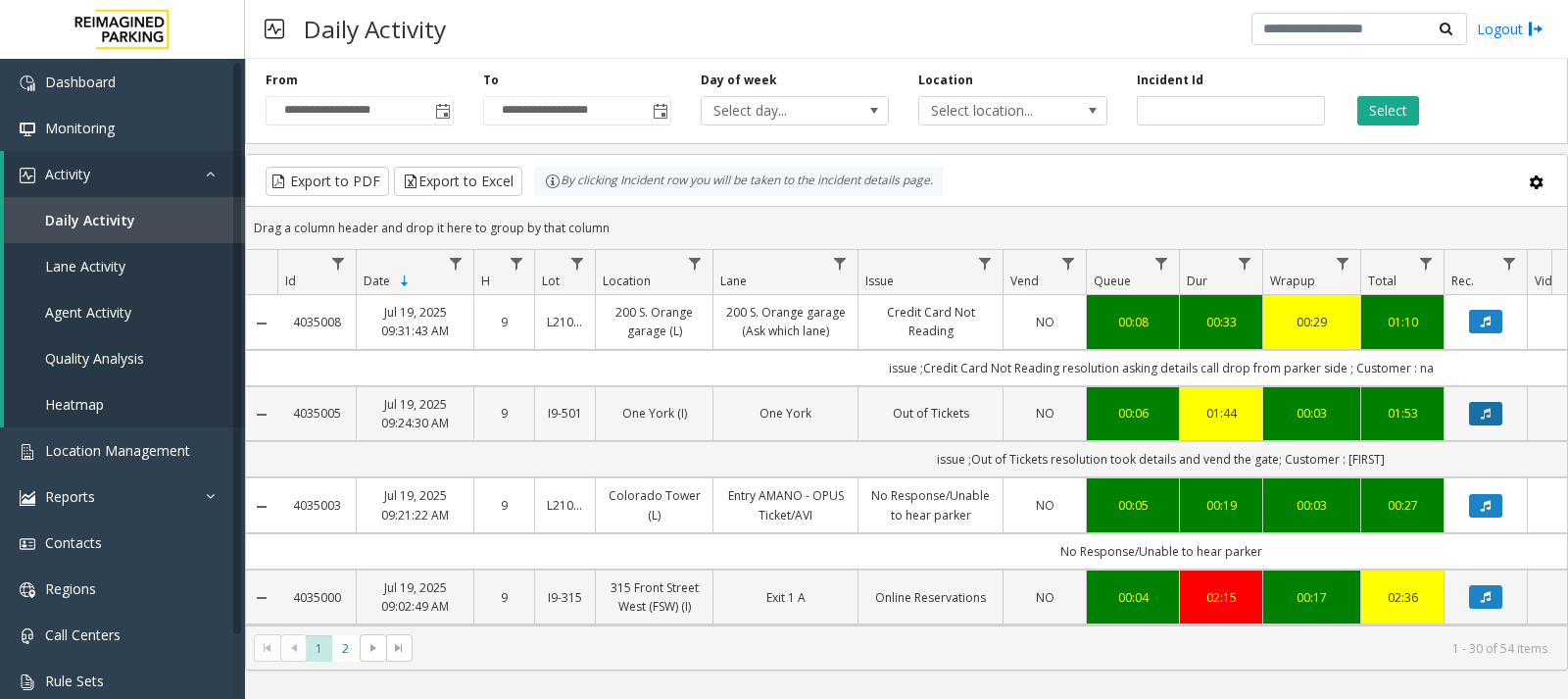 click 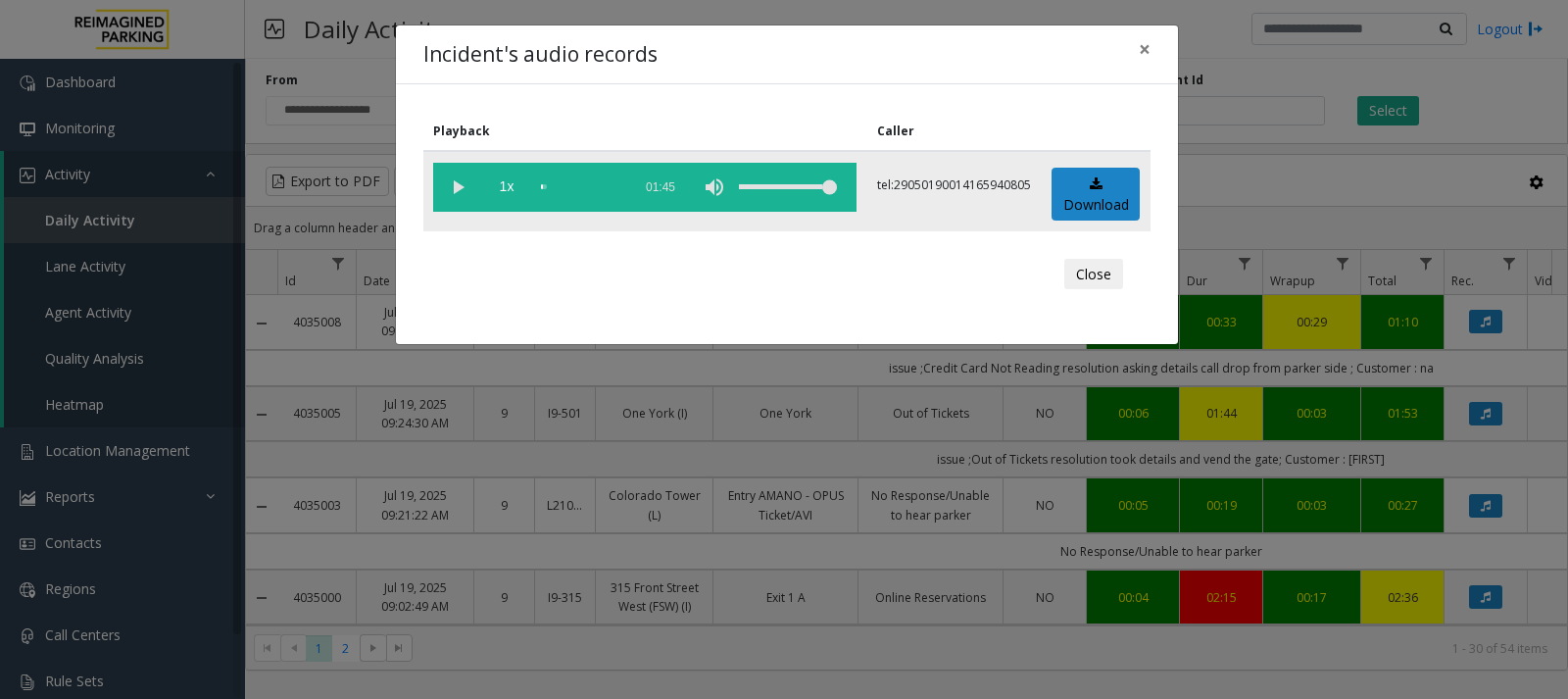 click 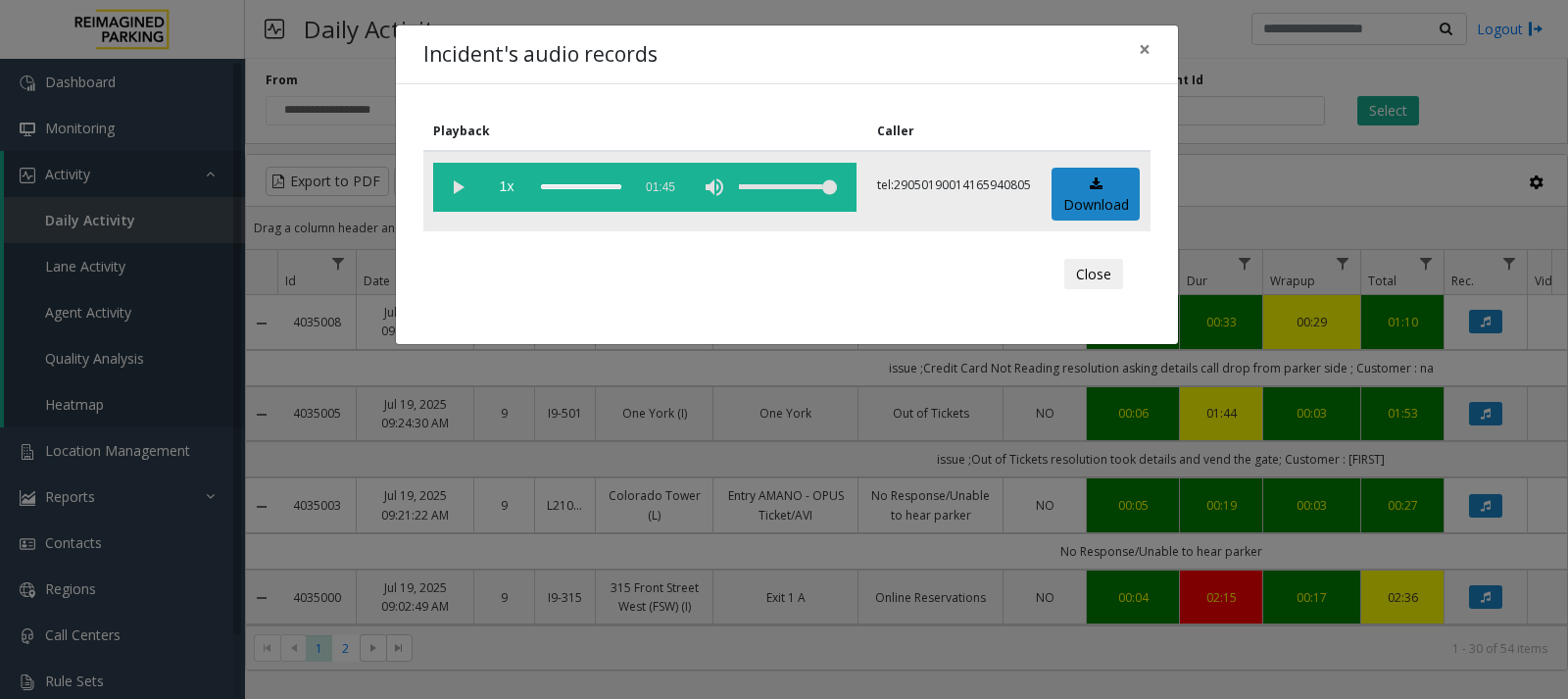 click 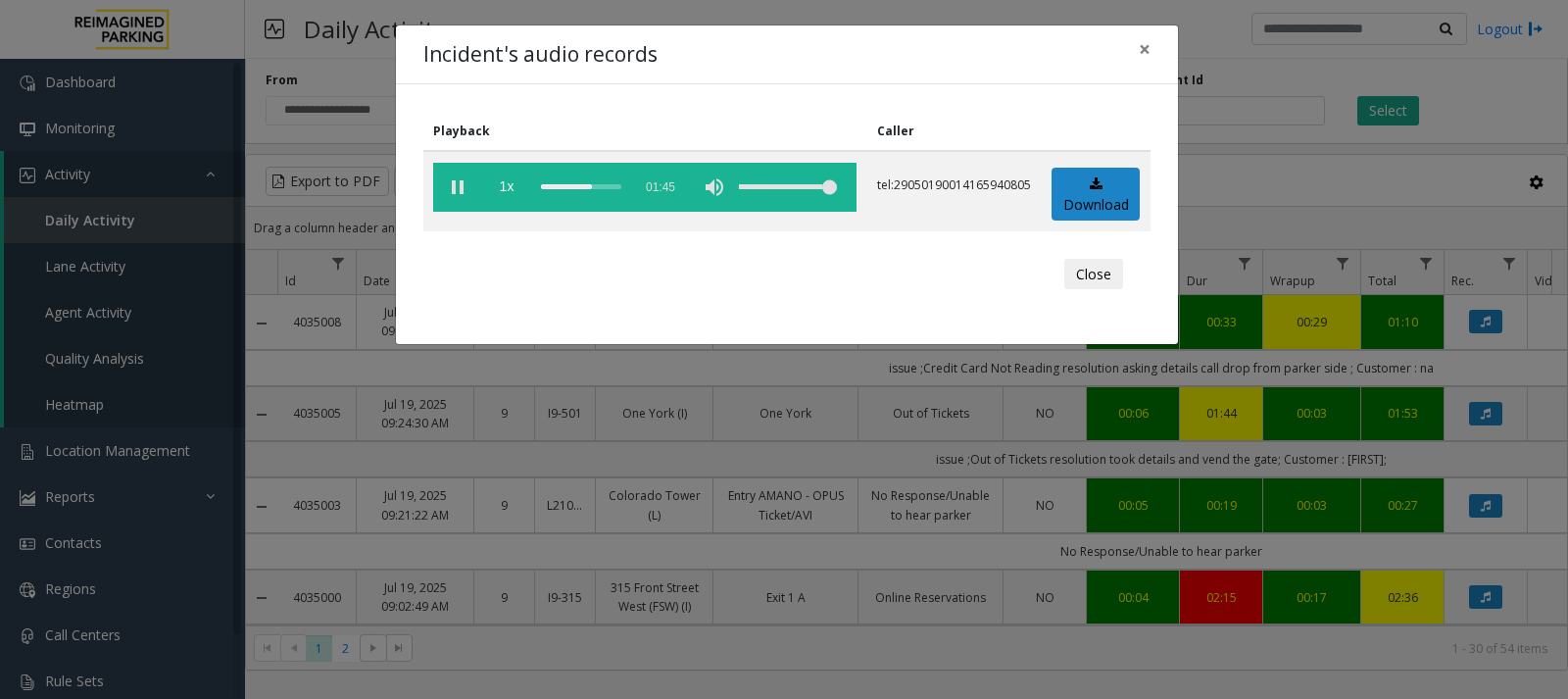 scroll, scrollTop: 0, scrollLeft: 0, axis: both 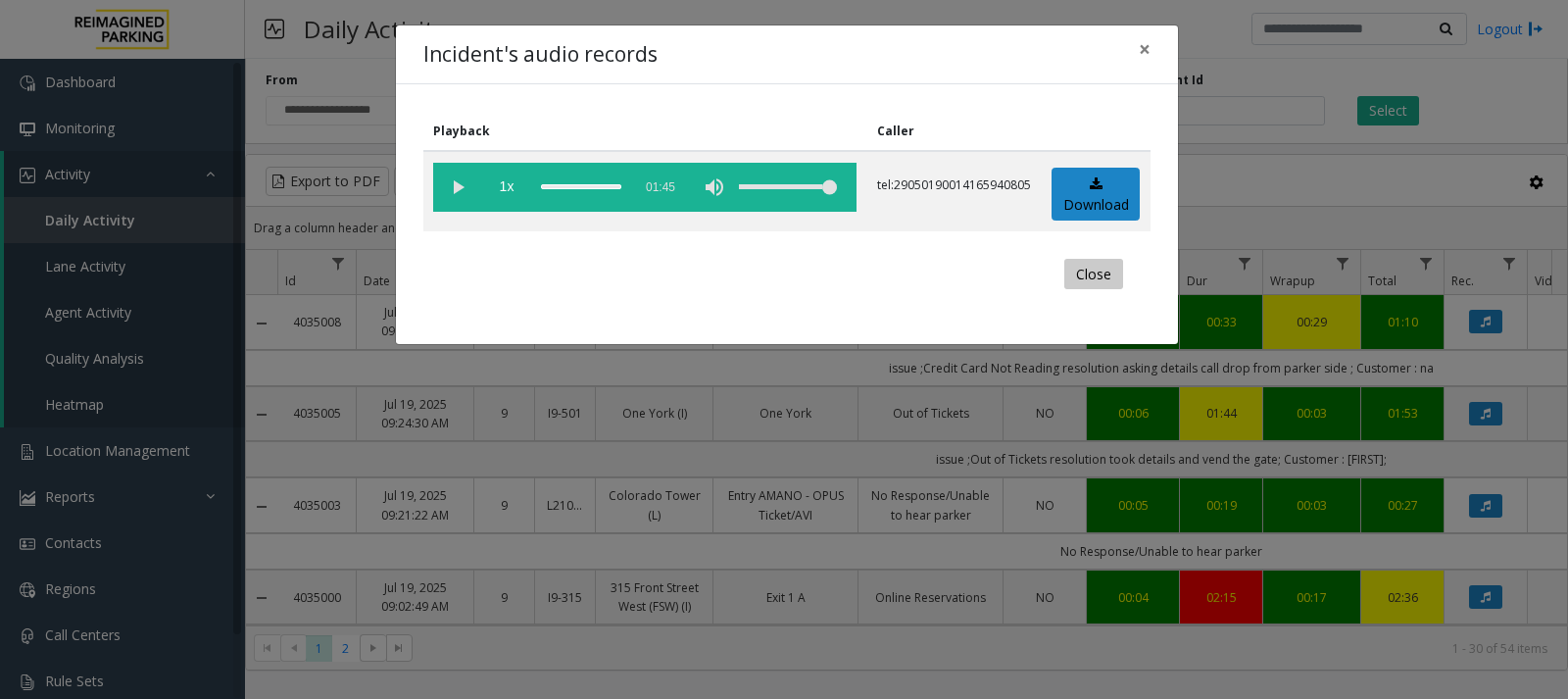 click on "Close" 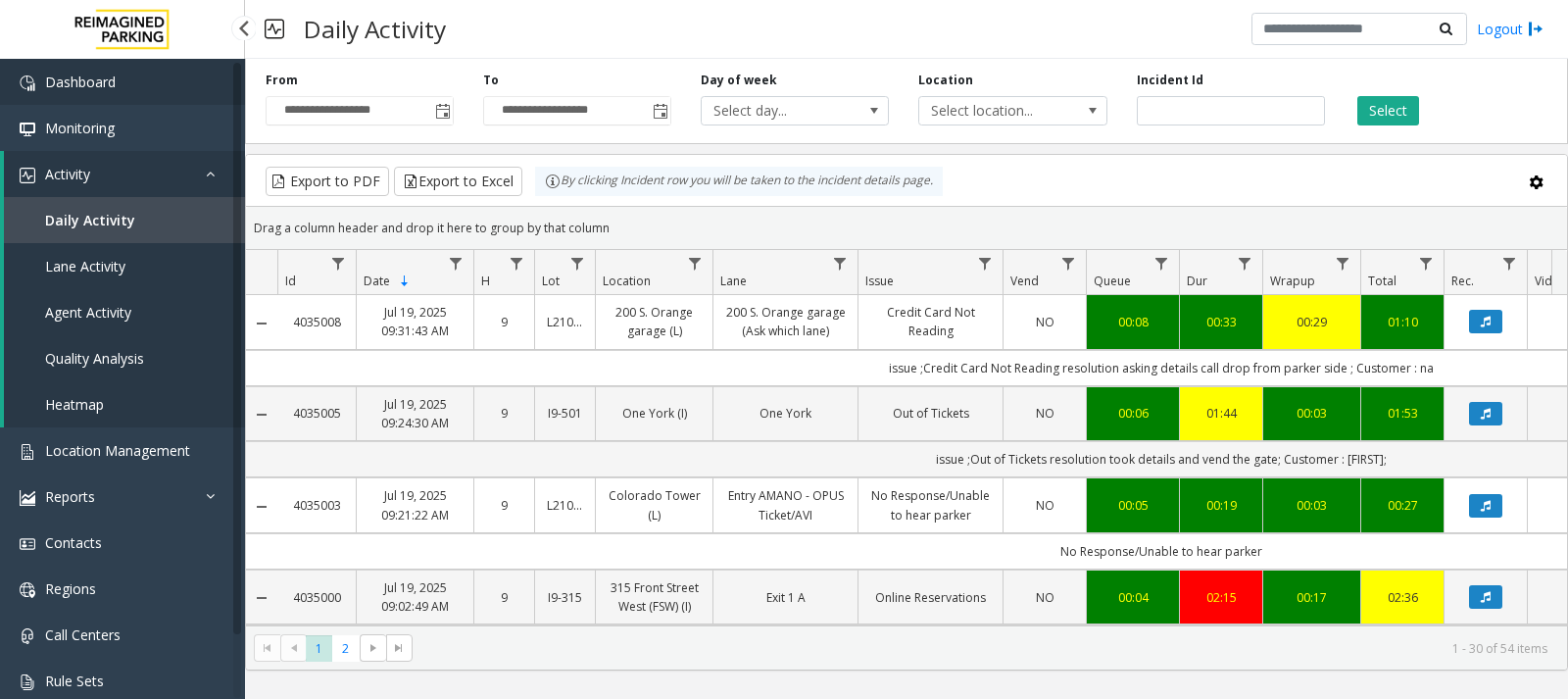 click on "Dashboard" at bounding box center (80, 81) 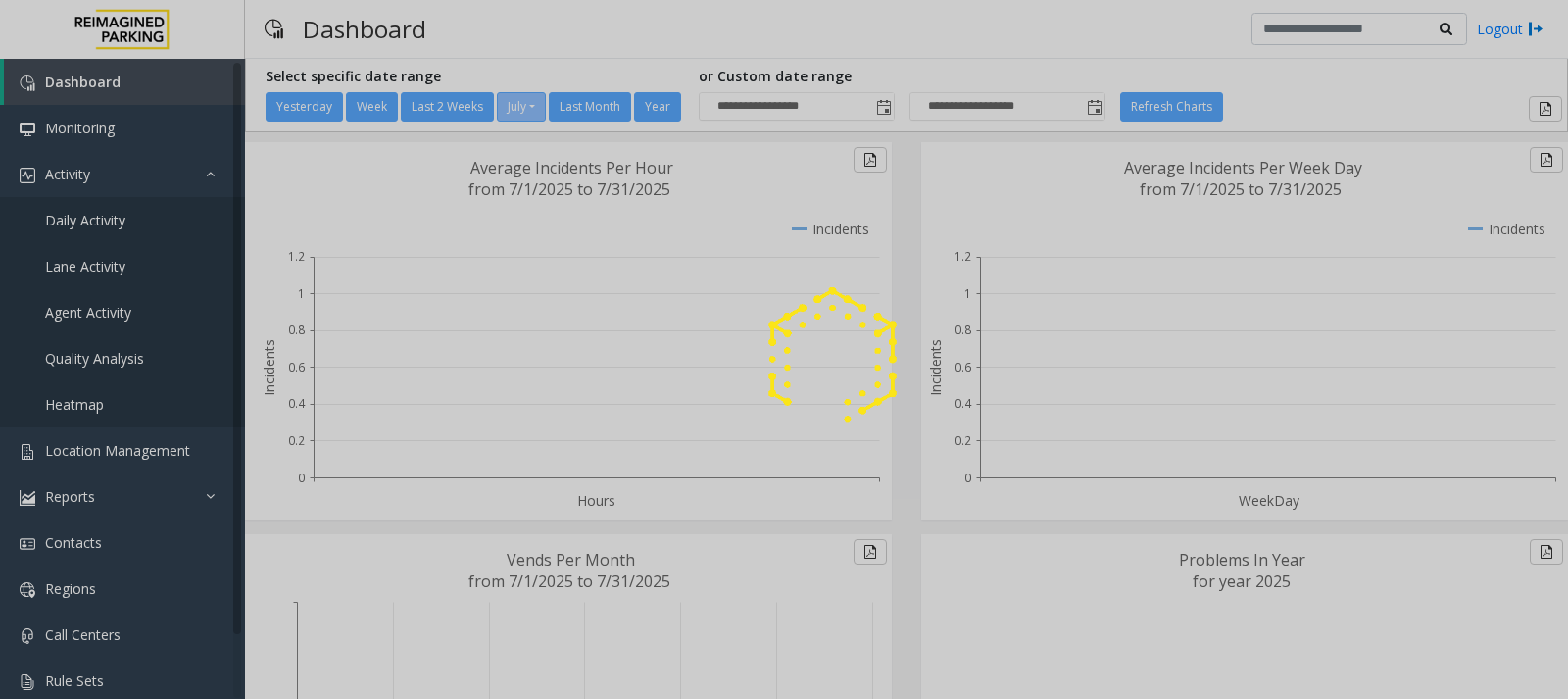 click 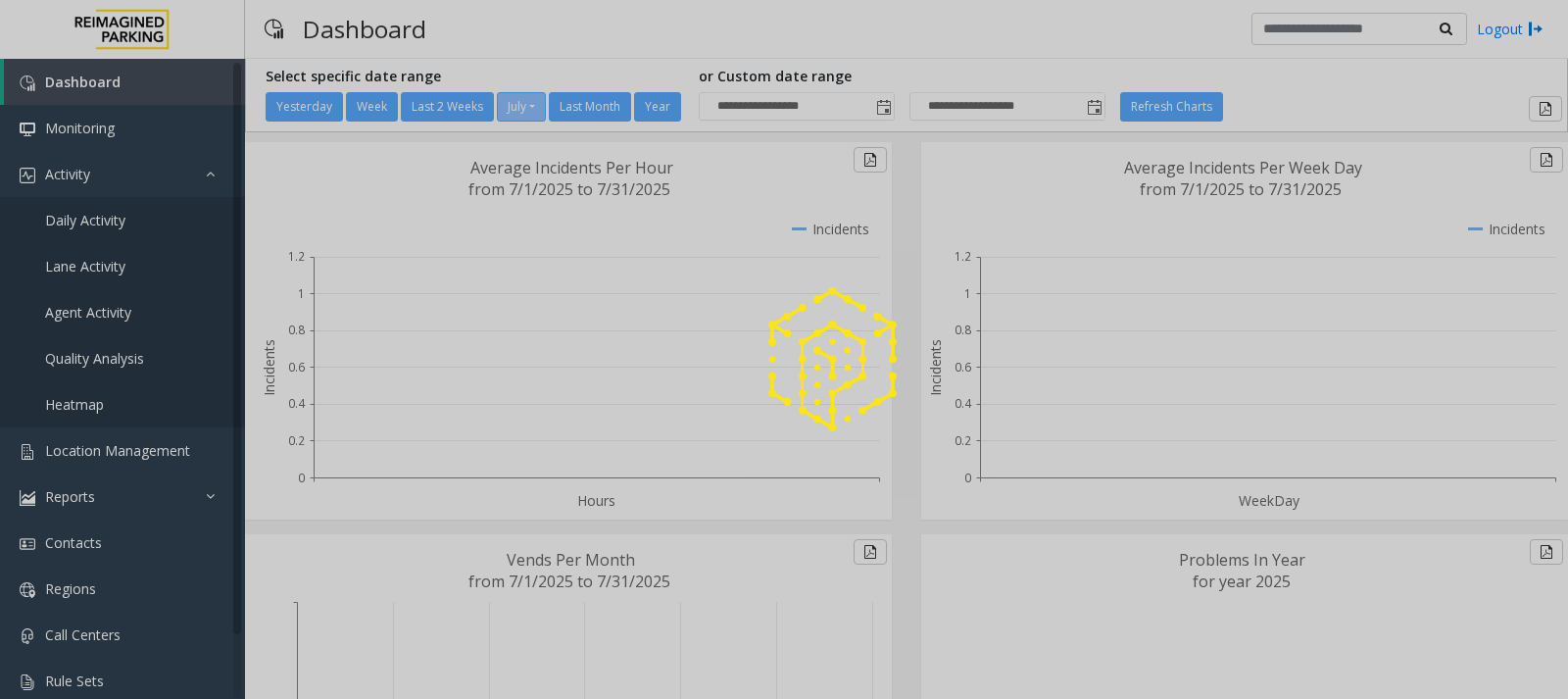 click 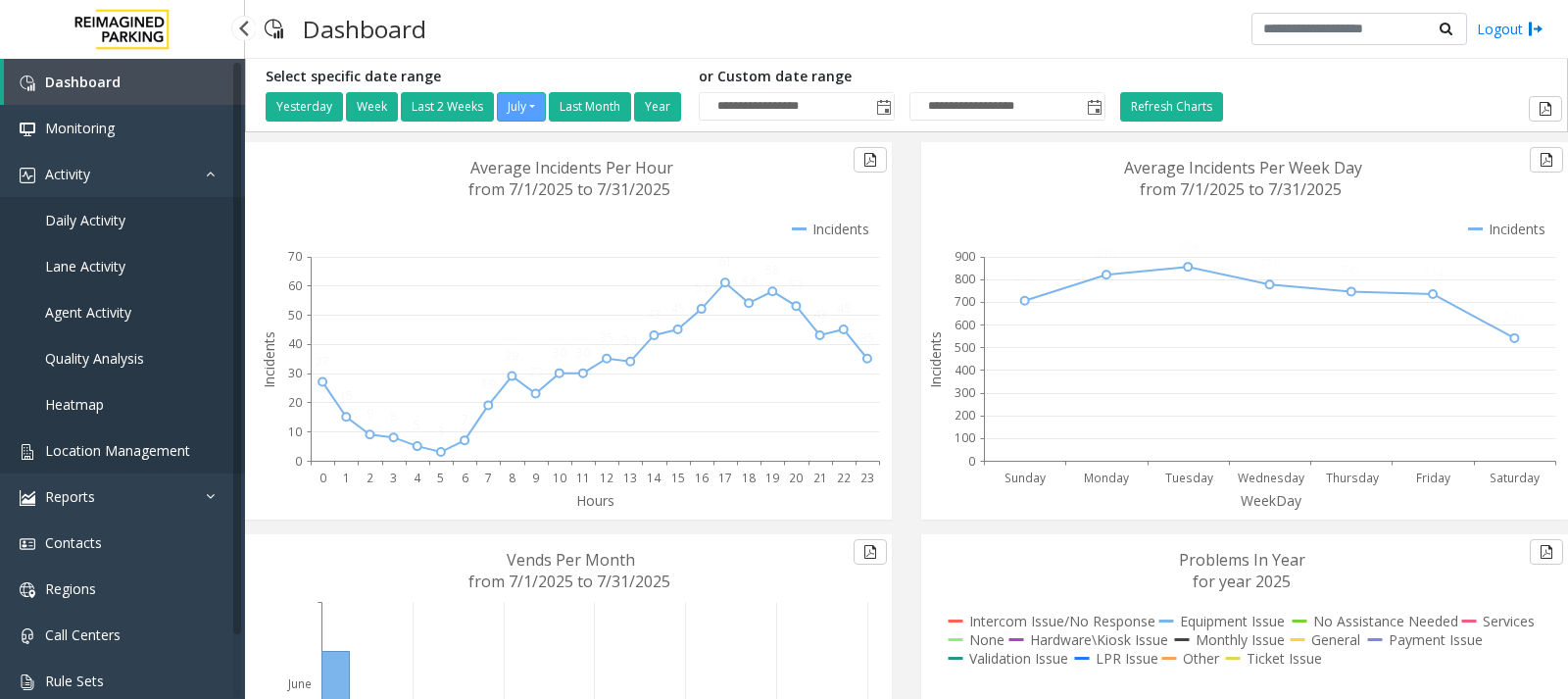 click on "Location Management" at bounding box center (118, 450) 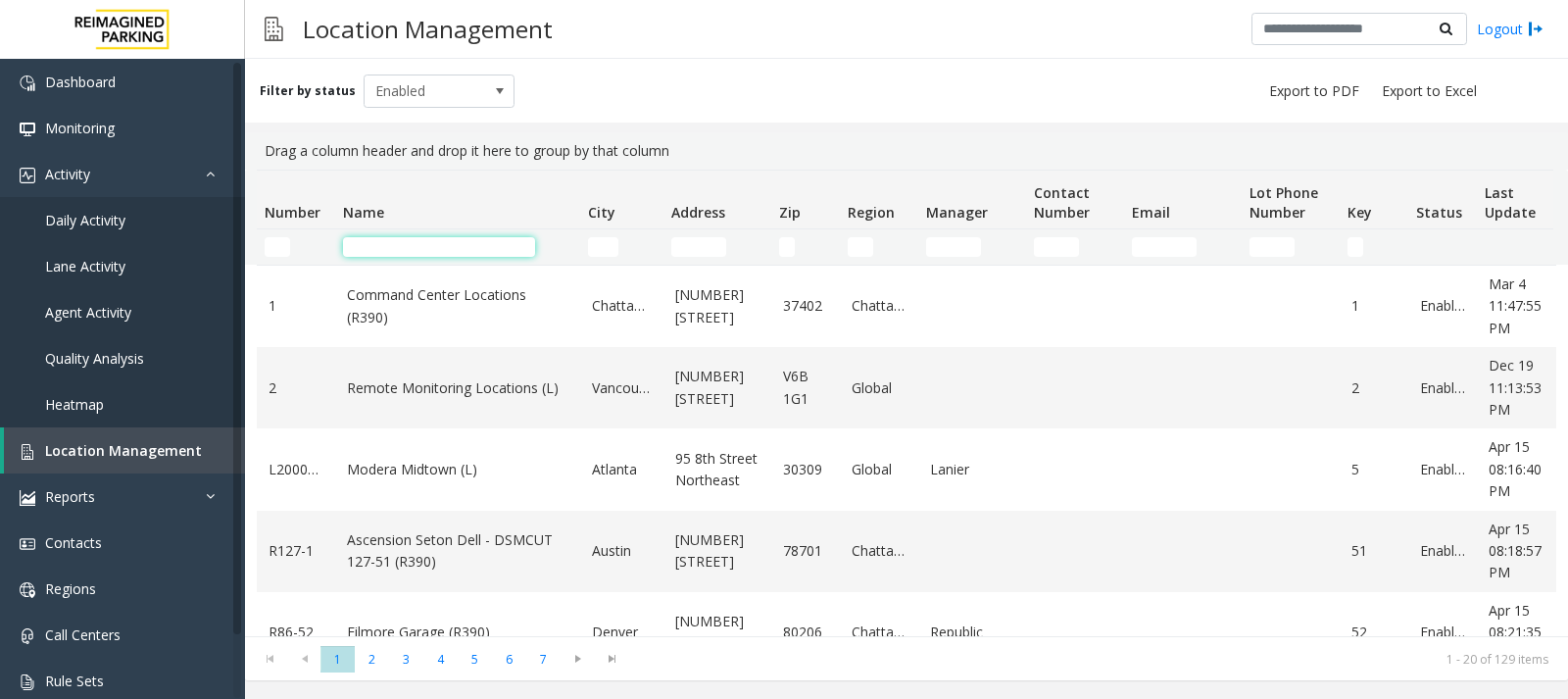 click 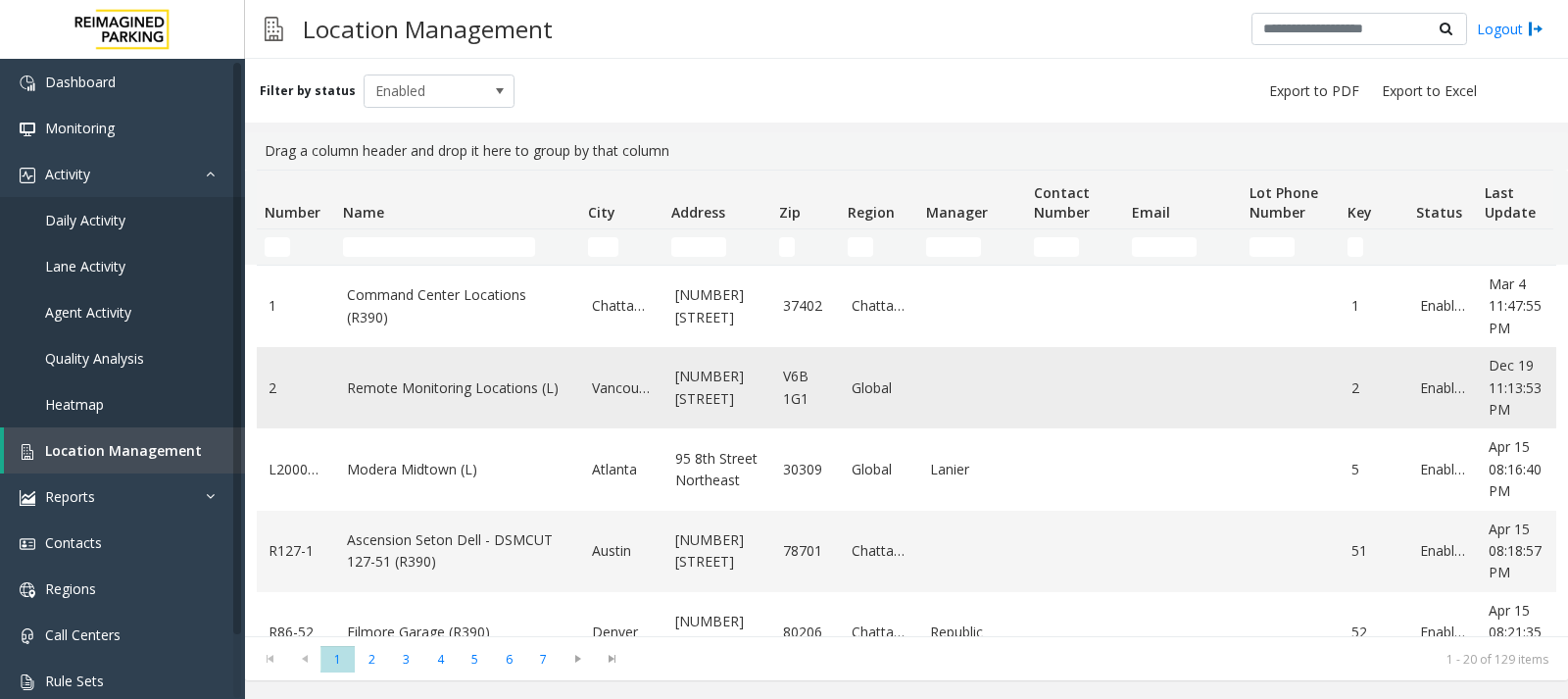 click on "Remote Monitoring Locations (L)" 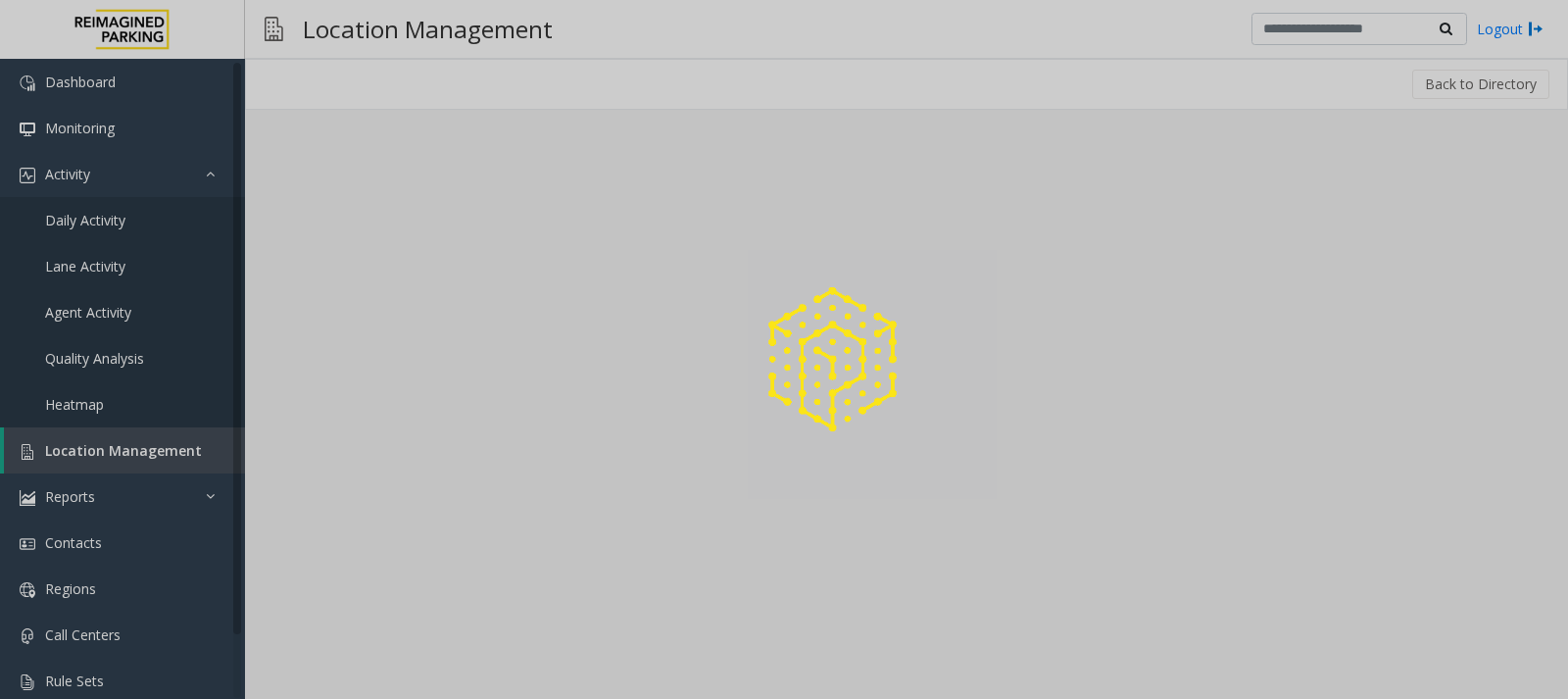 click 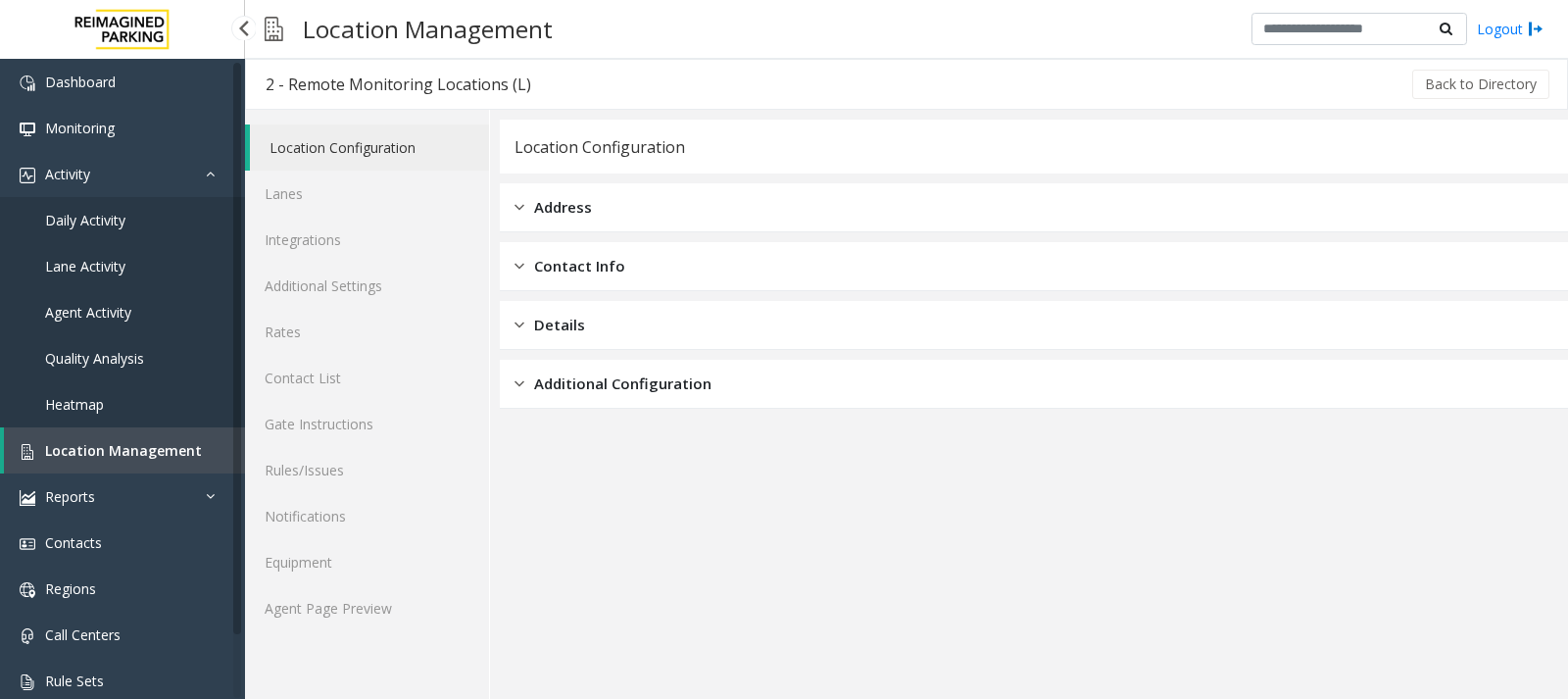 click on "Daily Activity" at bounding box center [85, 220] 